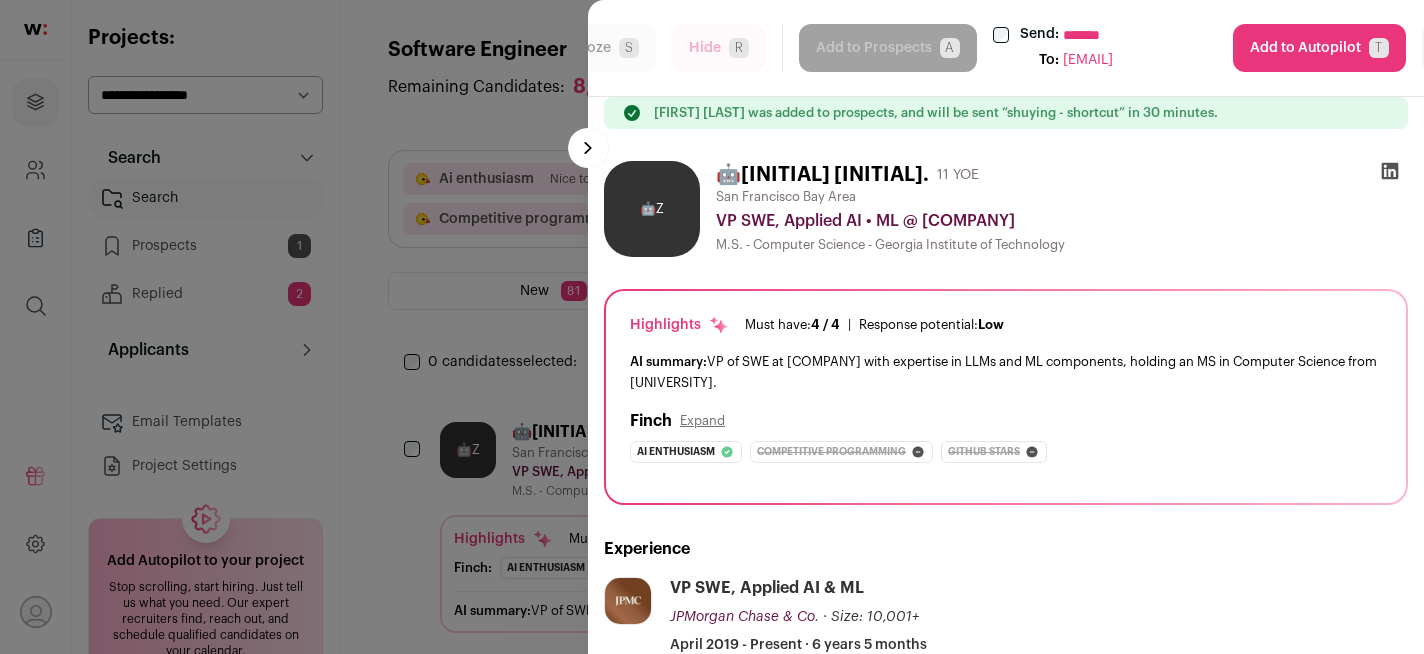 select on "*****" 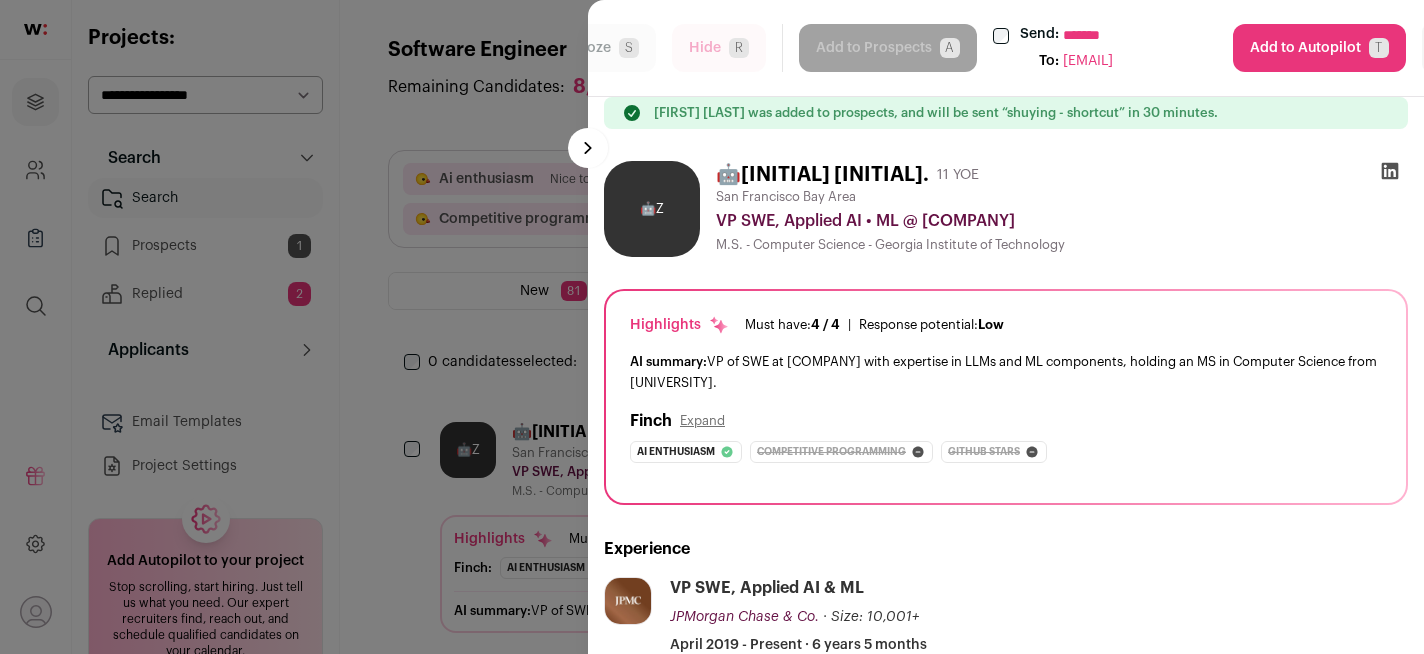 scroll, scrollTop: 0, scrollLeft: 0, axis: both 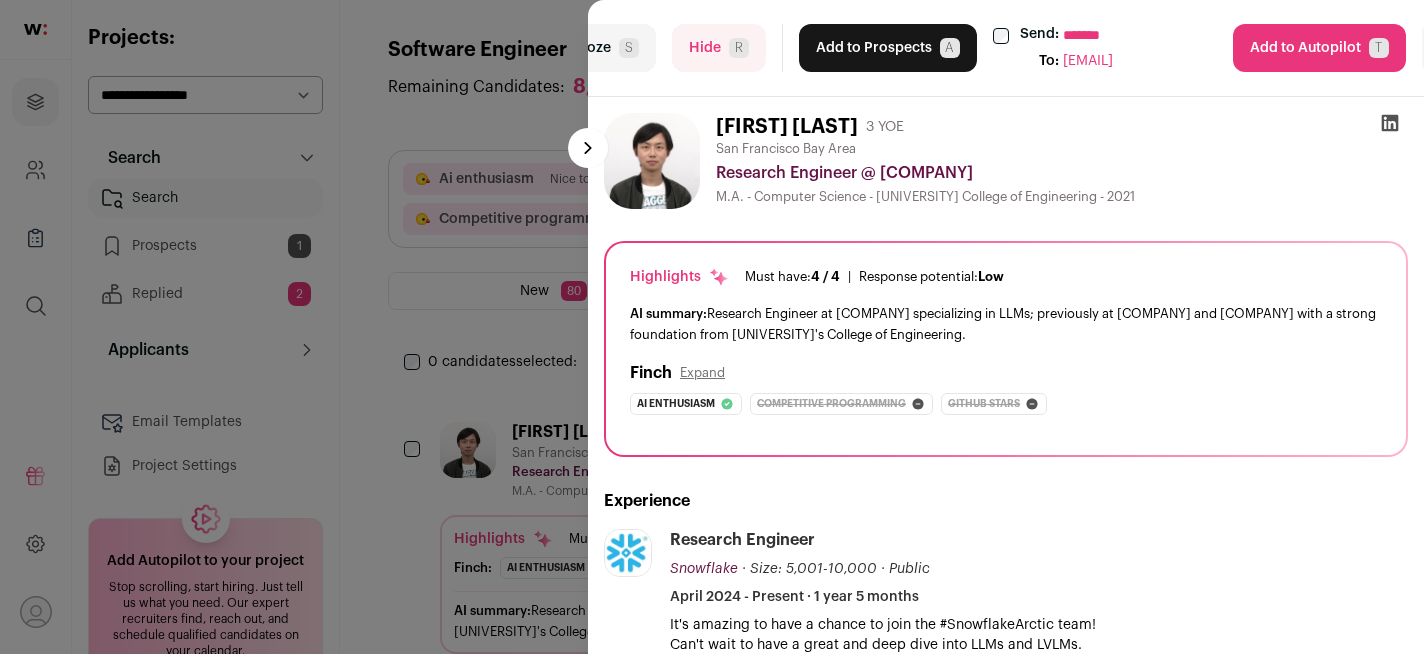 click on "**********" at bounding box center [1151, 35] 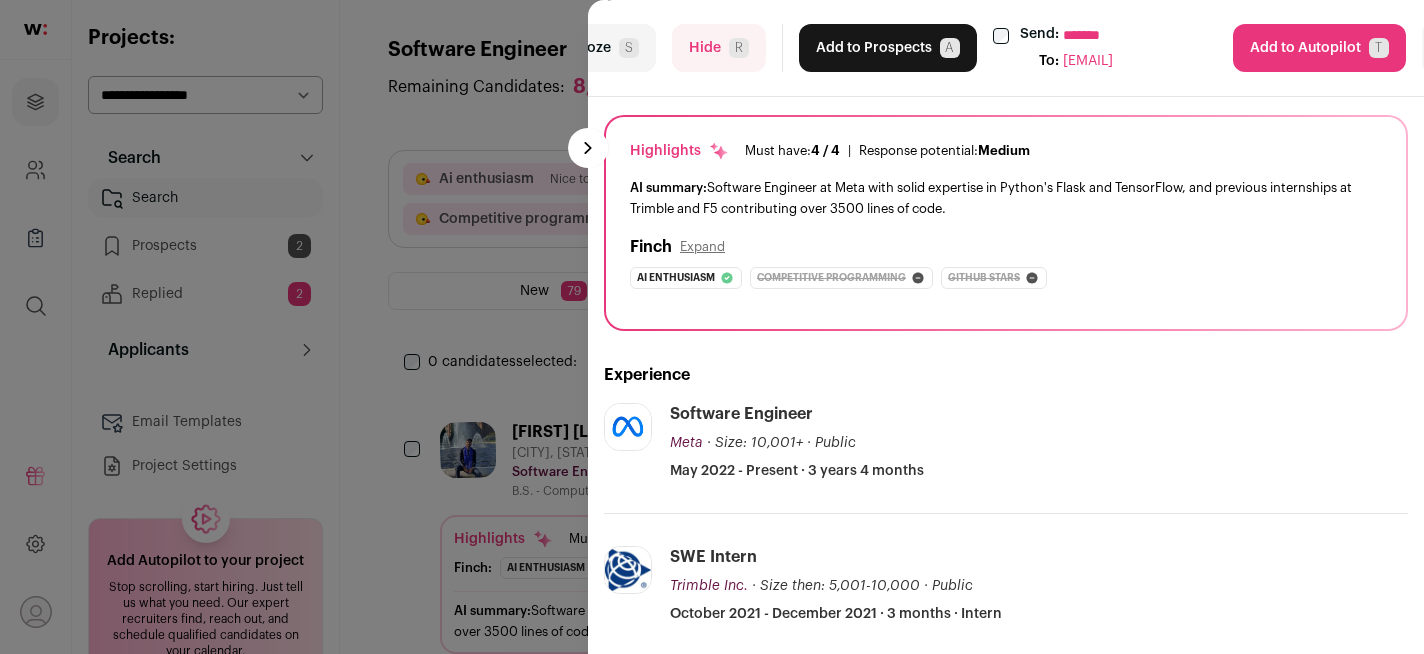 scroll, scrollTop: 50, scrollLeft: 0, axis: vertical 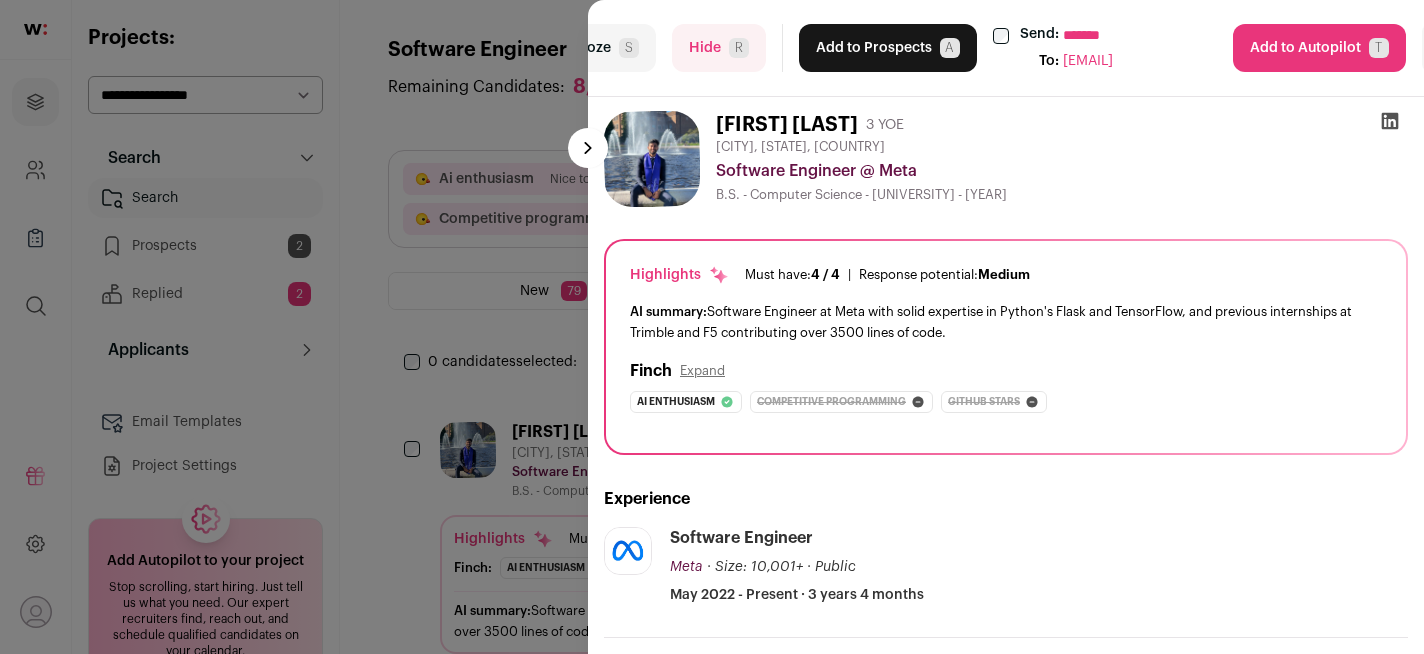 click on "**********" at bounding box center [1151, 35] 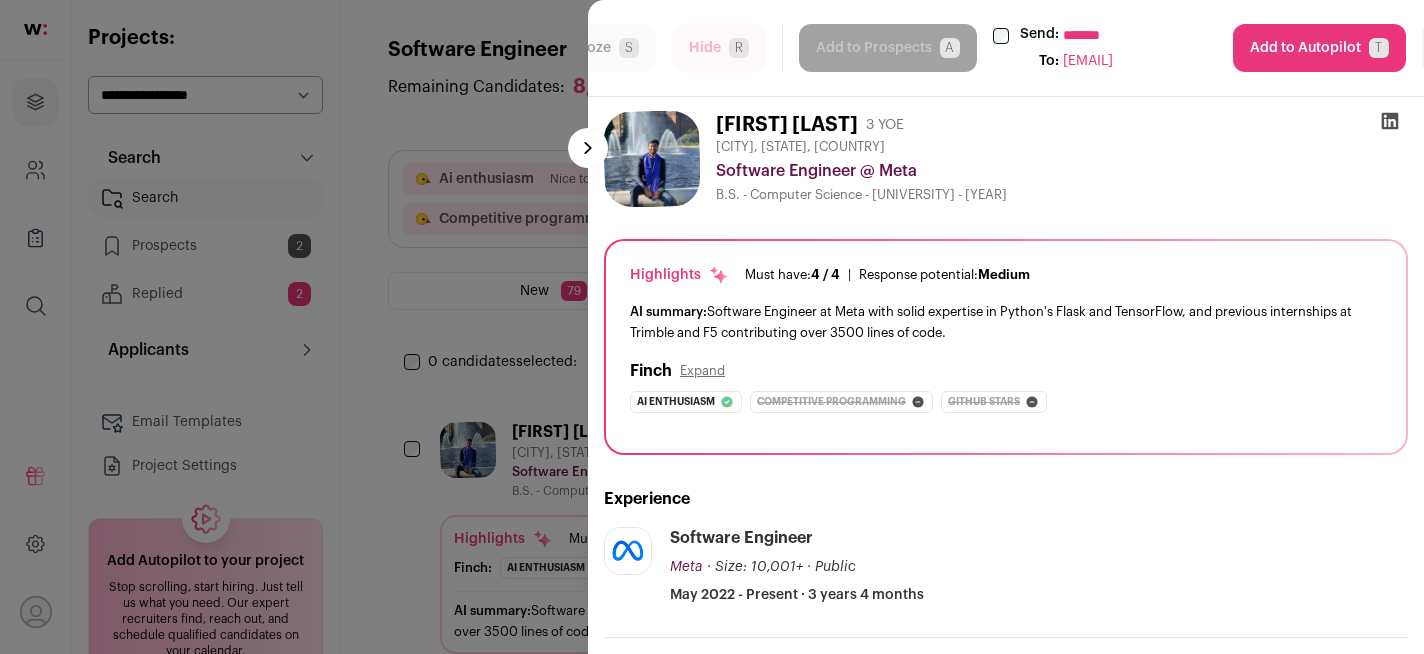 select on "*****" 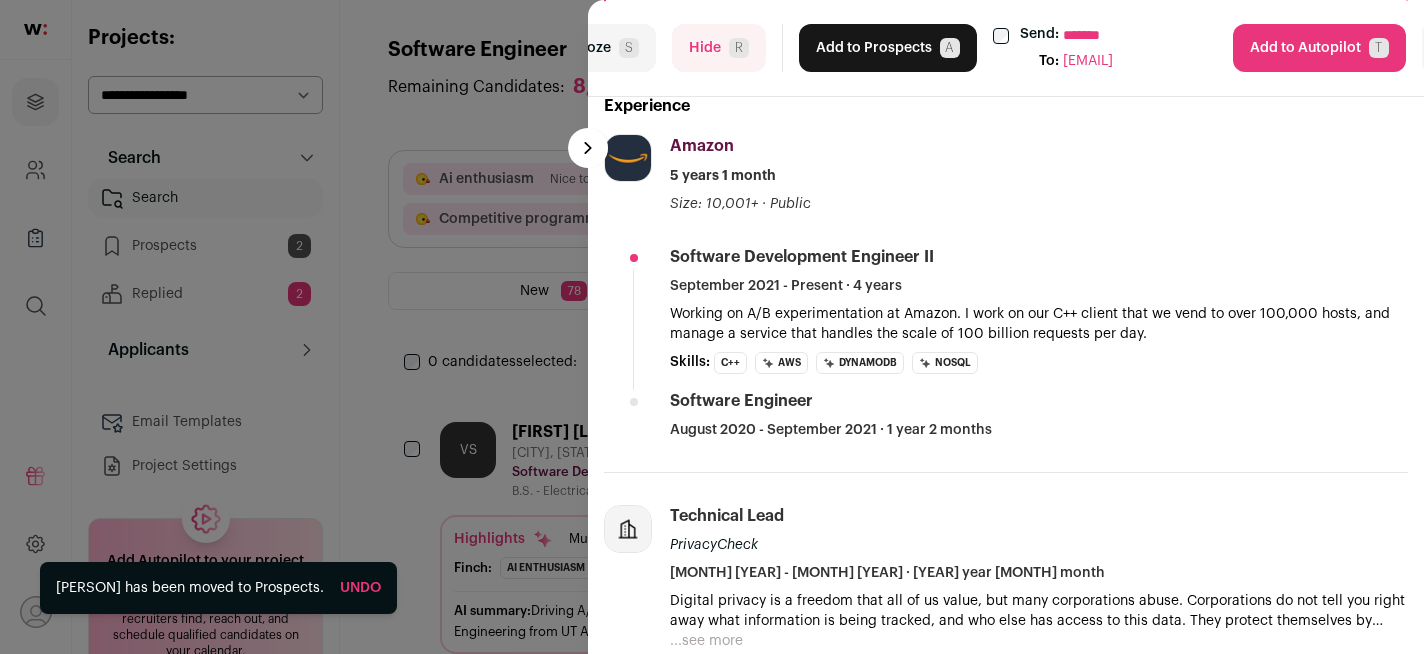 scroll, scrollTop: 434, scrollLeft: 0, axis: vertical 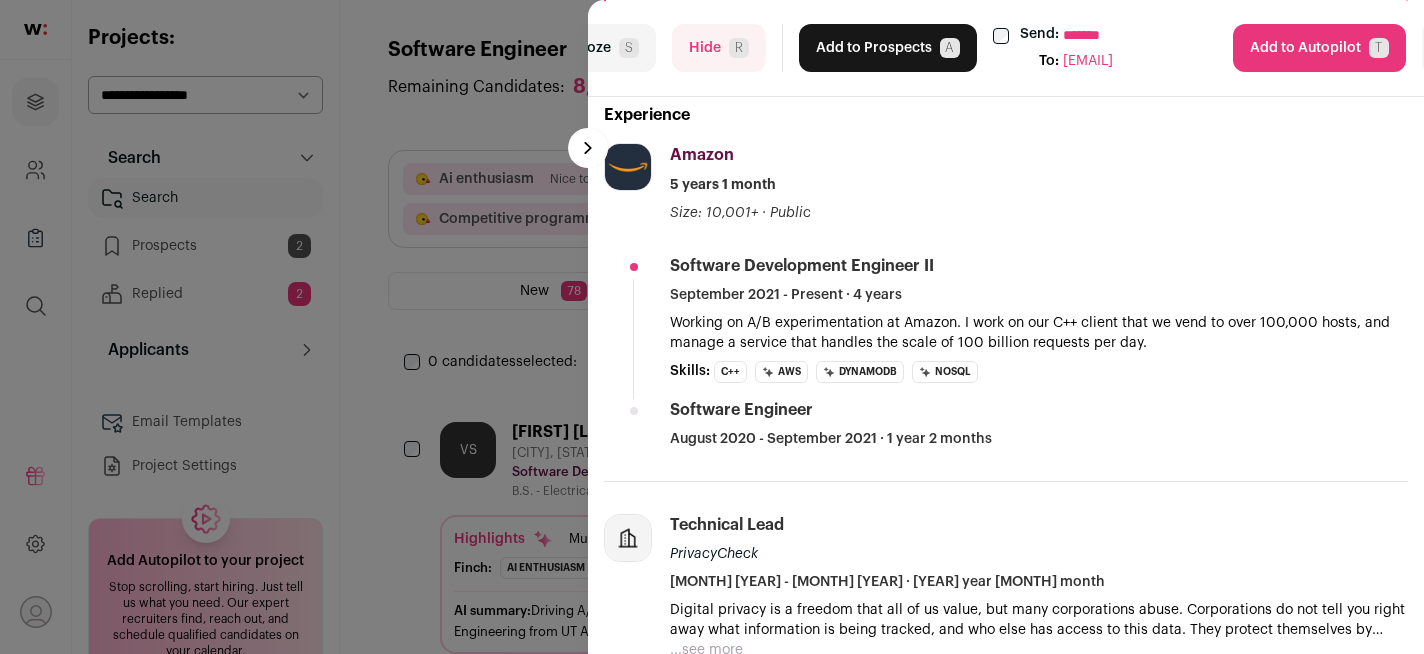 click on "**********" at bounding box center (1151, 35) 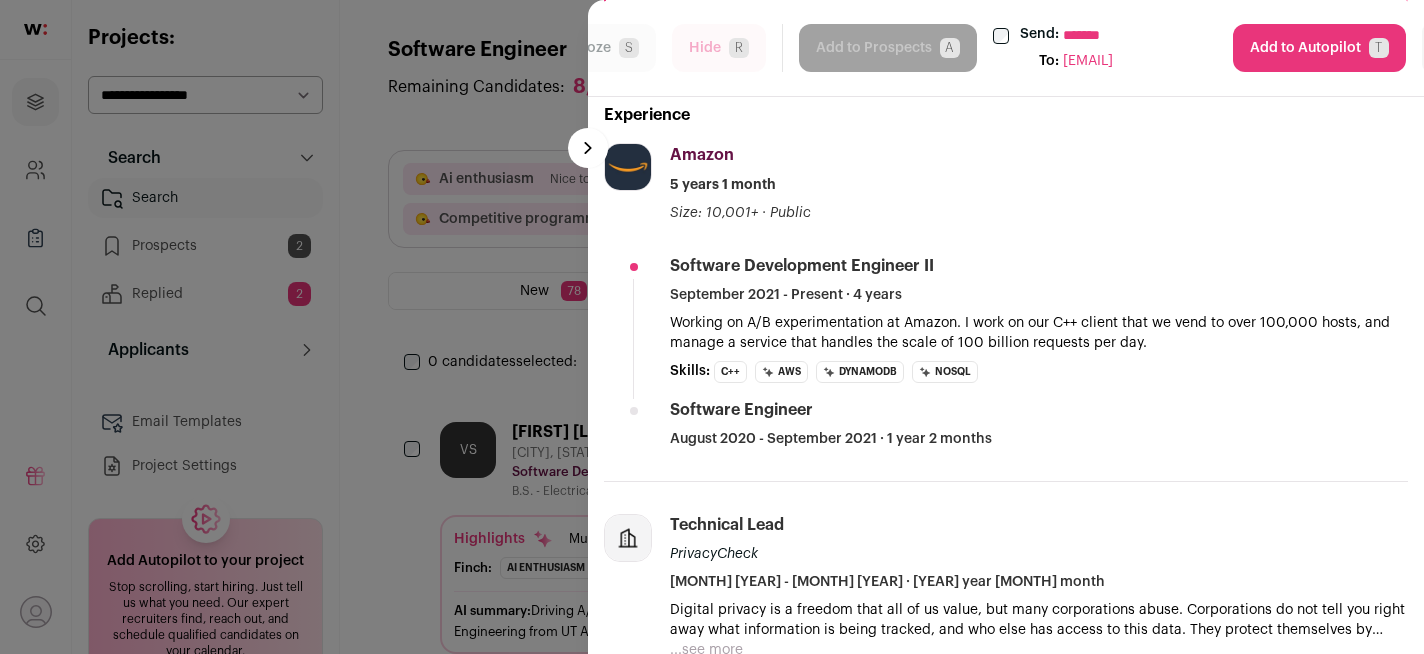 select on "*****" 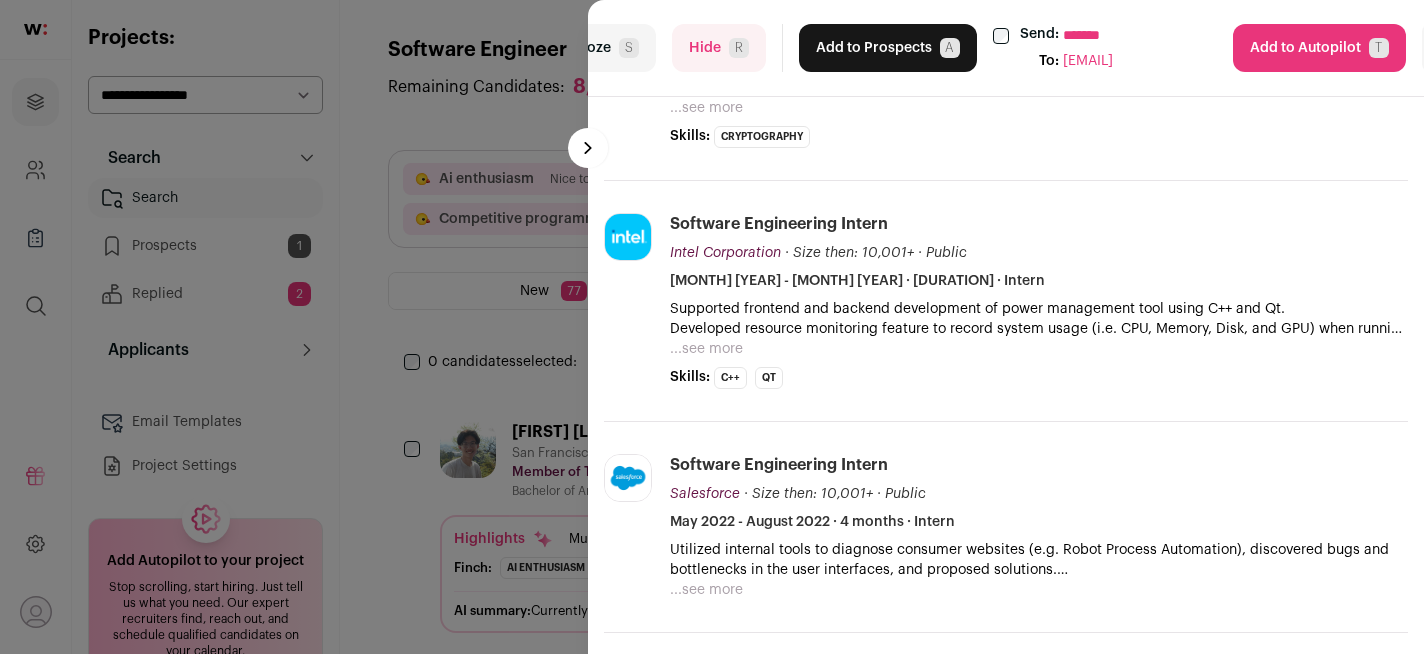 scroll, scrollTop: 819, scrollLeft: 0, axis: vertical 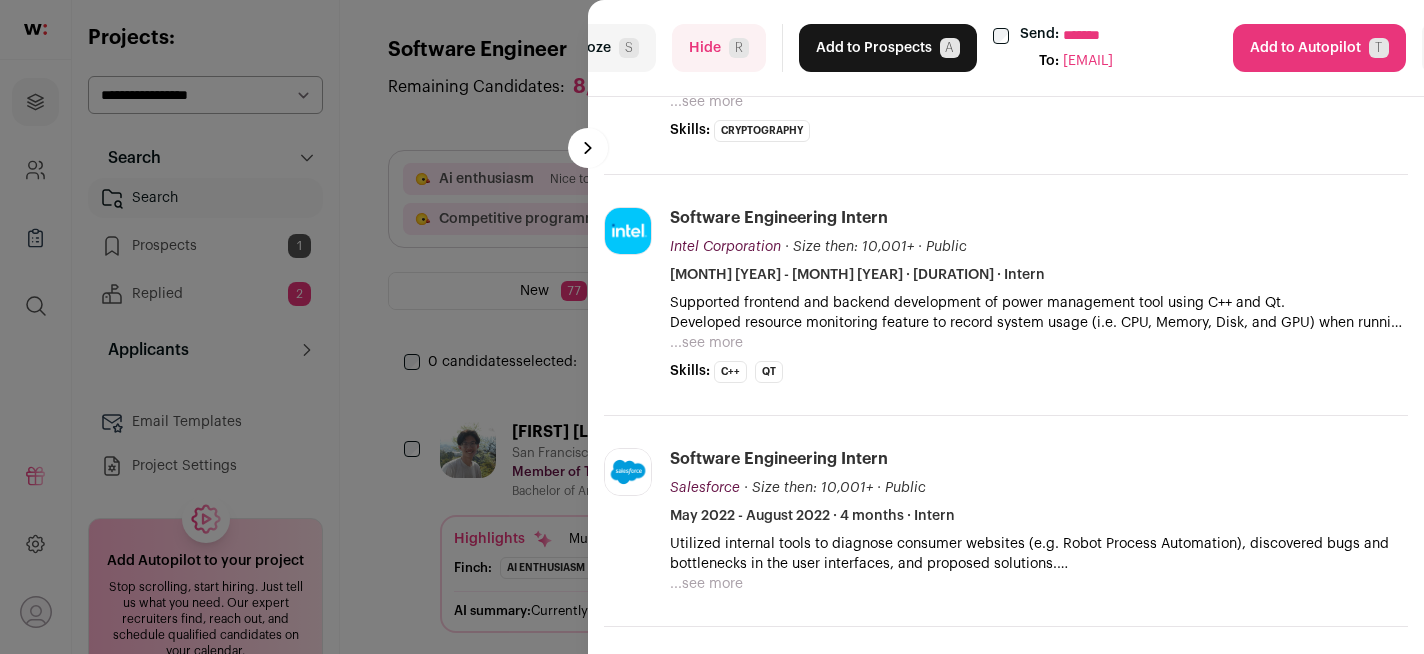 click on "Hide
R" at bounding box center (719, 48) 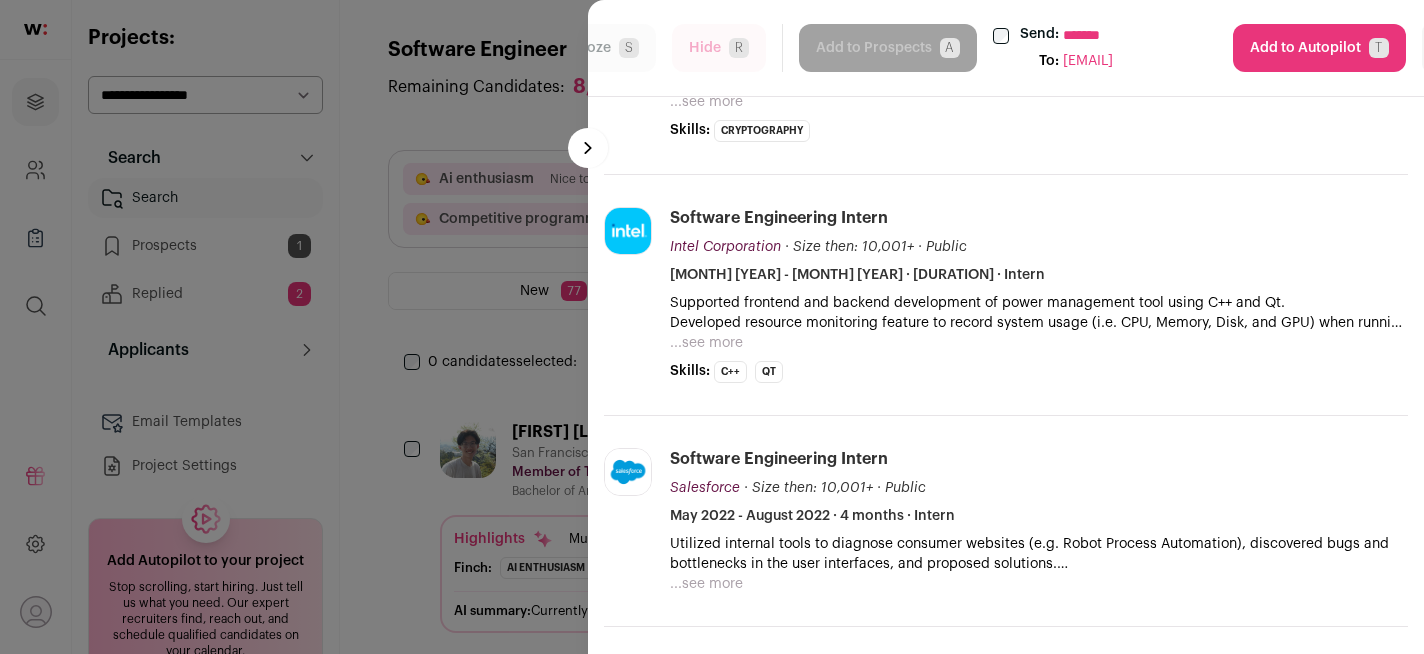select on "*****" 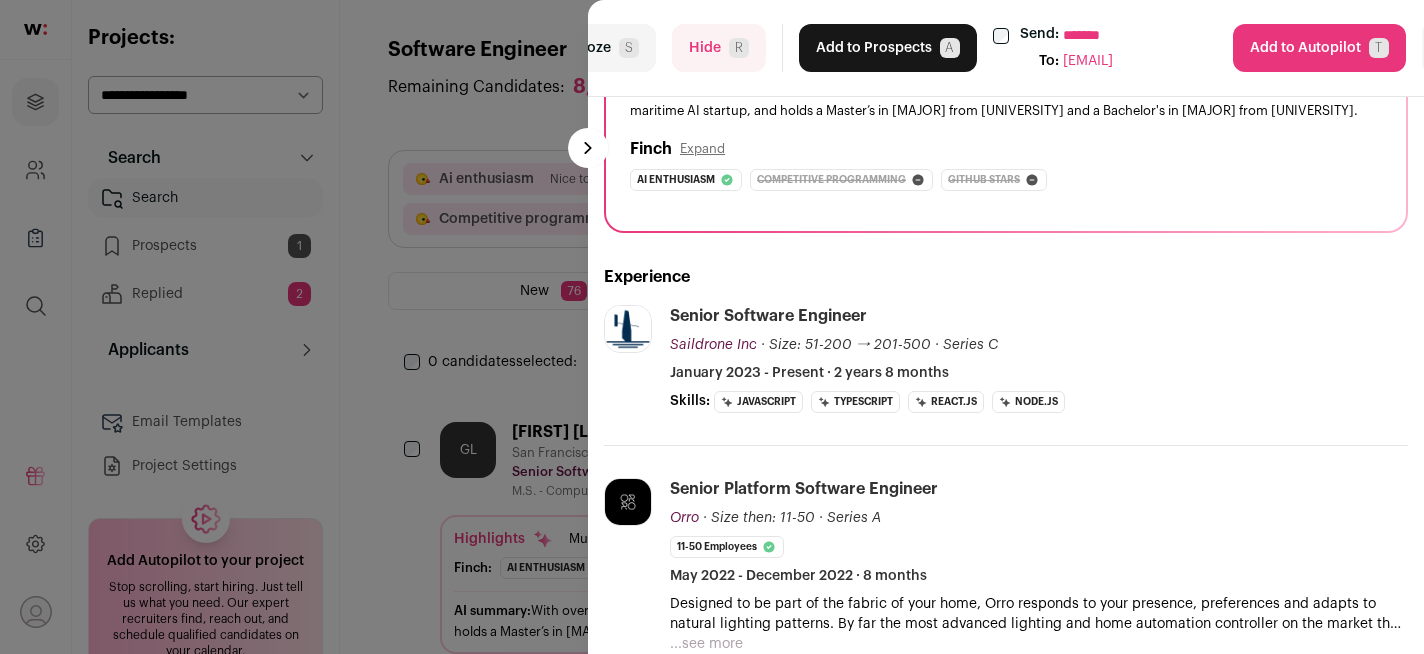 scroll, scrollTop: 0, scrollLeft: 0, axis: both 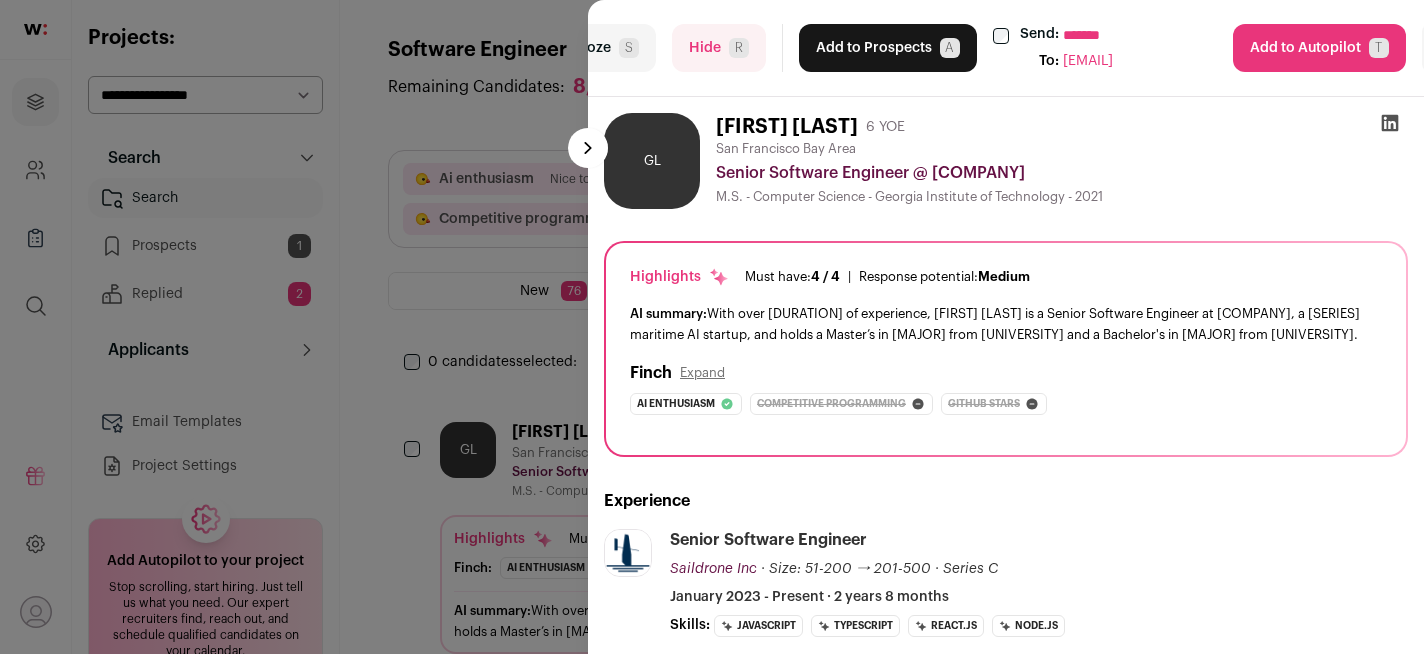 click on "R" at bounding box center [739, 48] 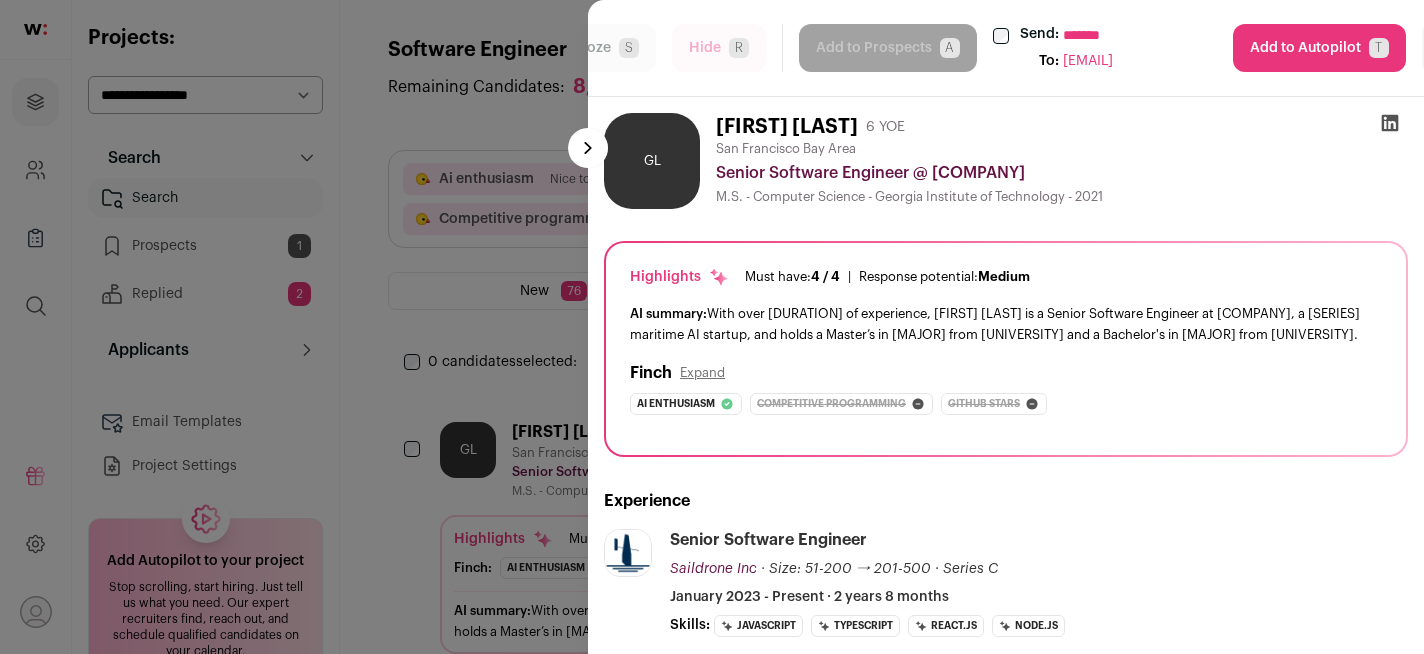 select on "*****" 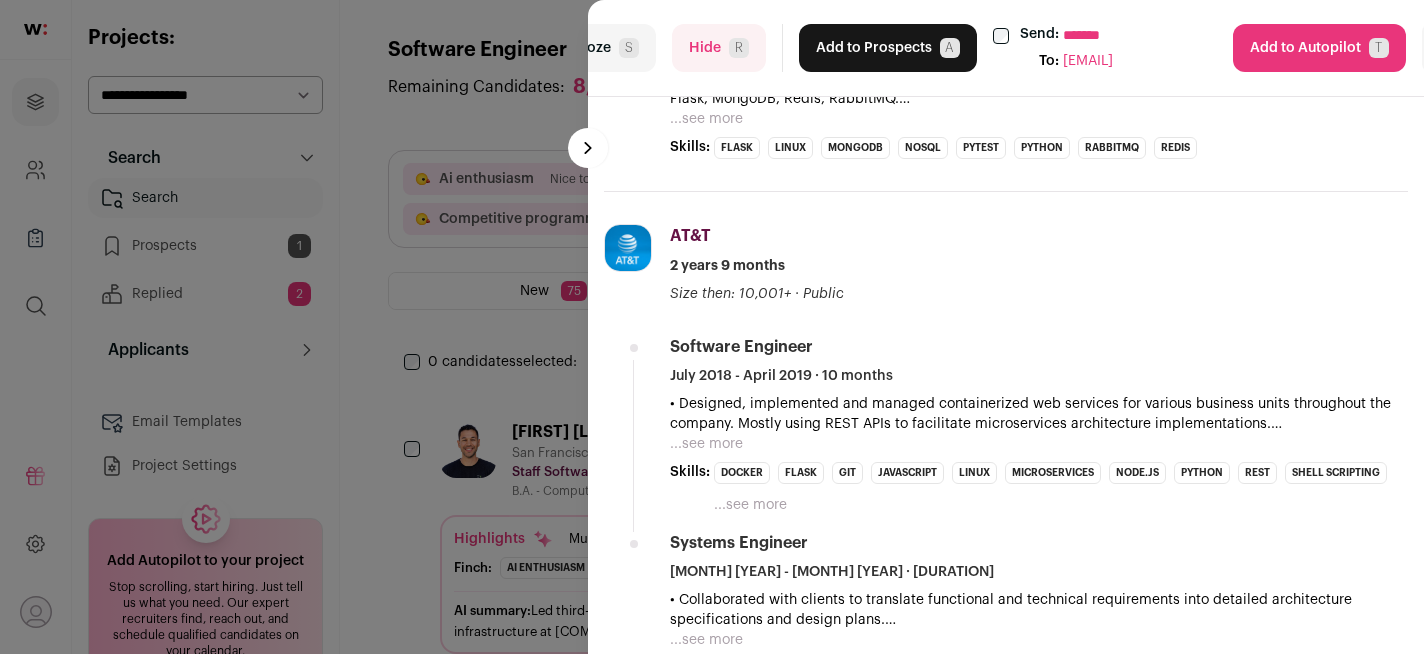 scroll, scrollTop: 1360, scrollLeft: 0, axis: vertical 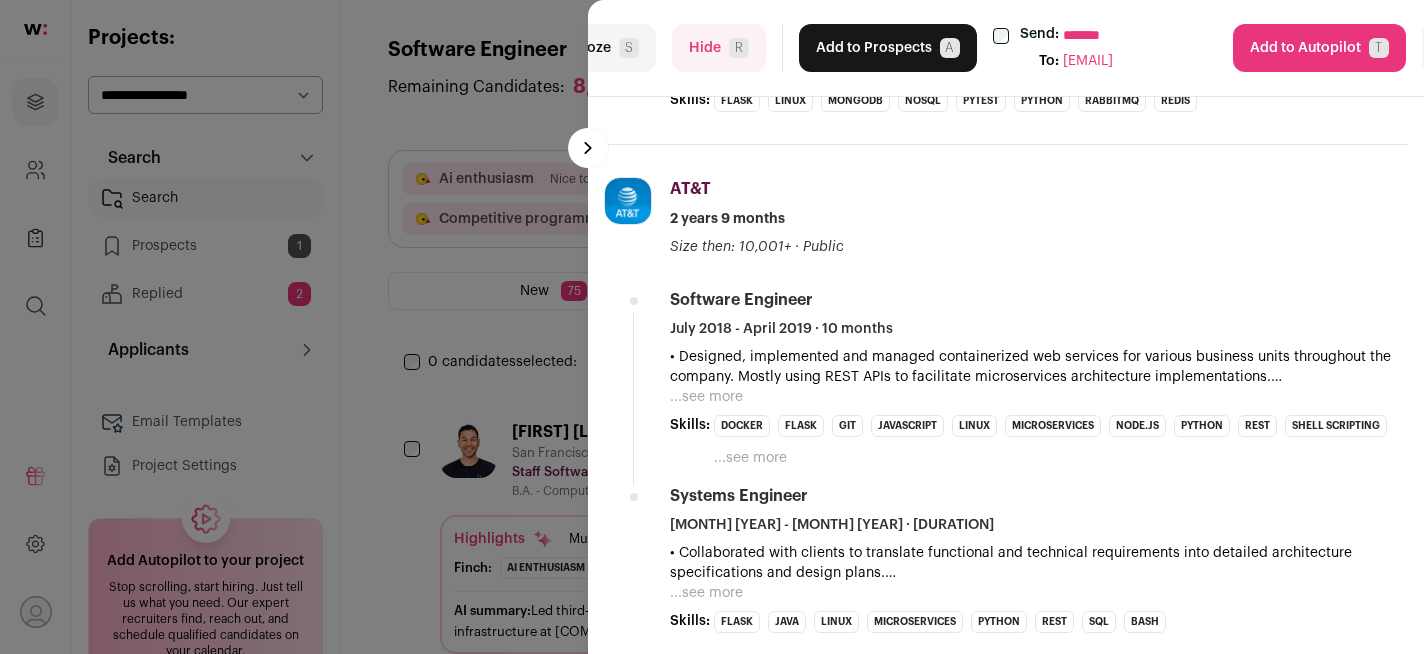 click on "Hide
R" at bounding box center (719, 48) 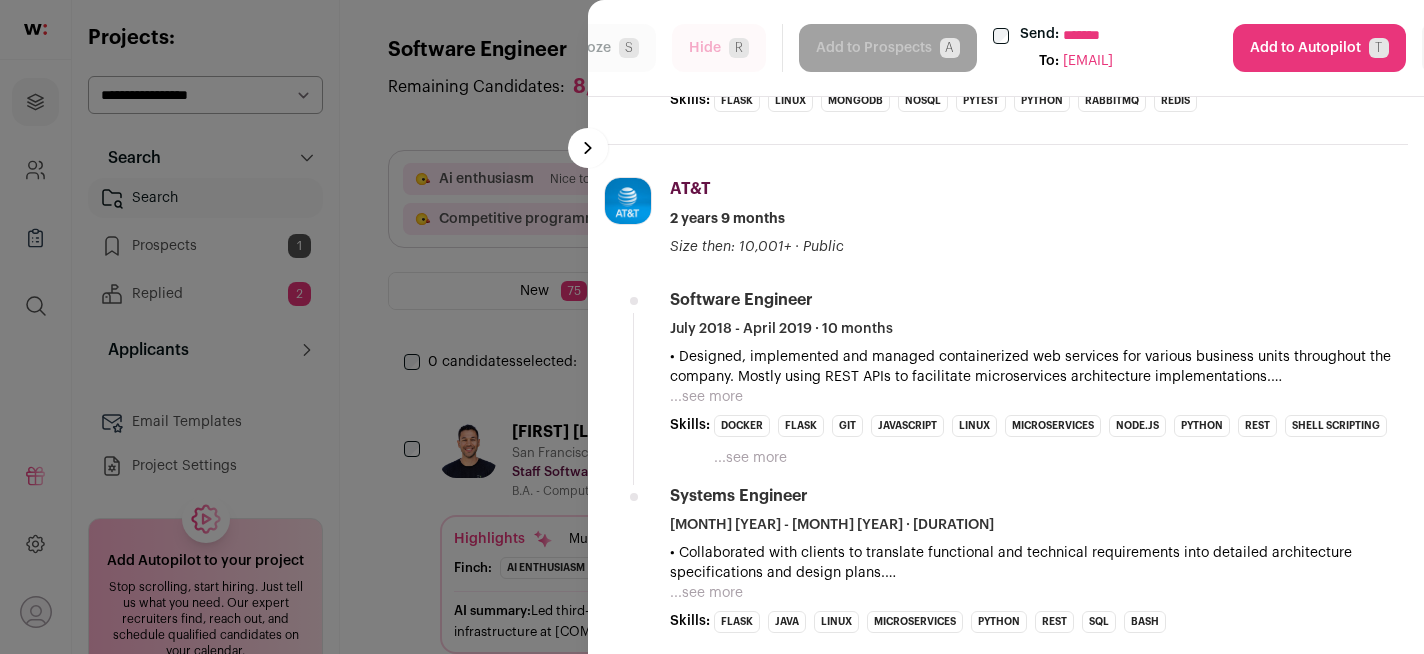 select on "*****" 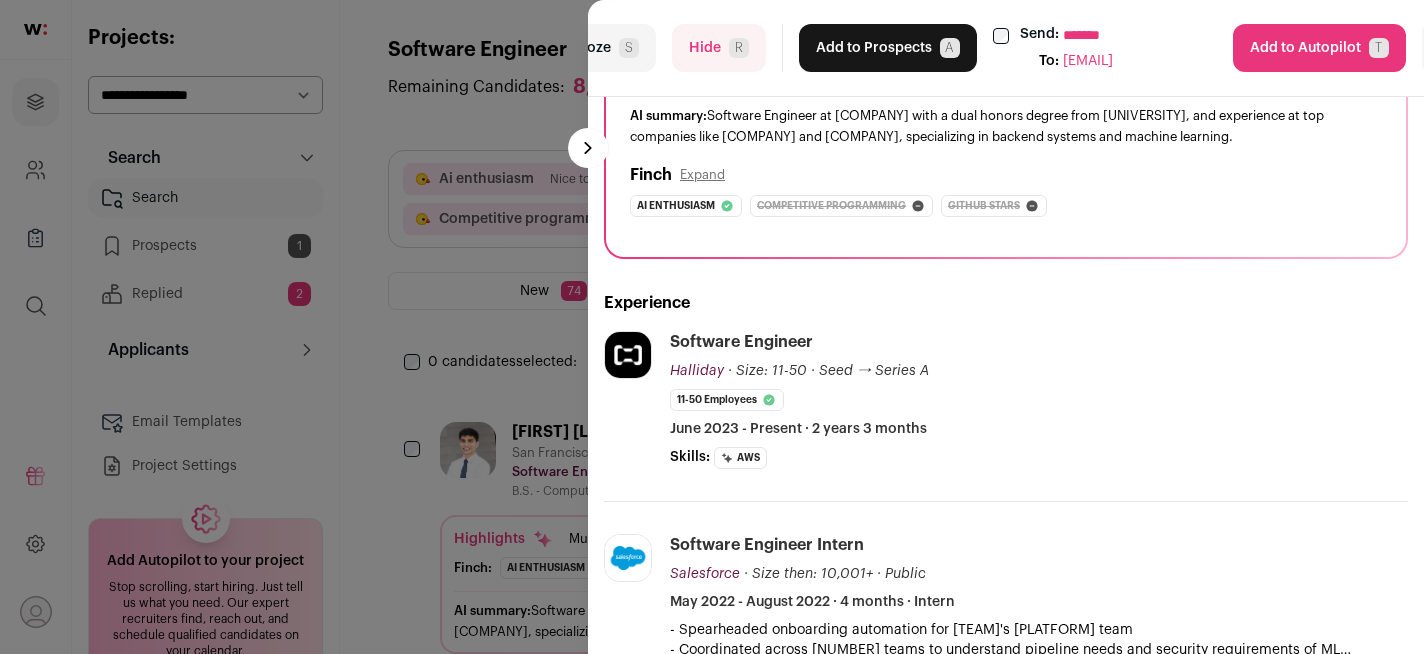 scroll, scrollTop: 0, scrollLeft: 0, axis: both 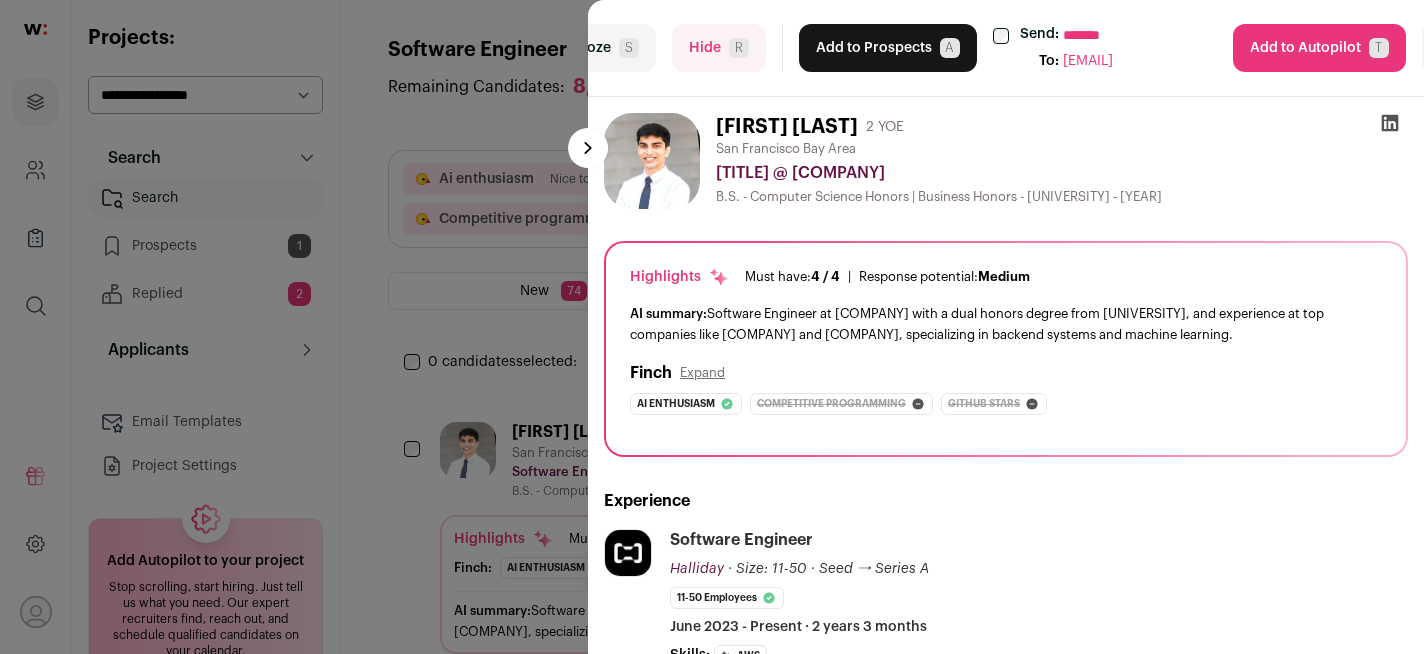 click on "Add to Prospects
A" at bounding box center [888, 48] 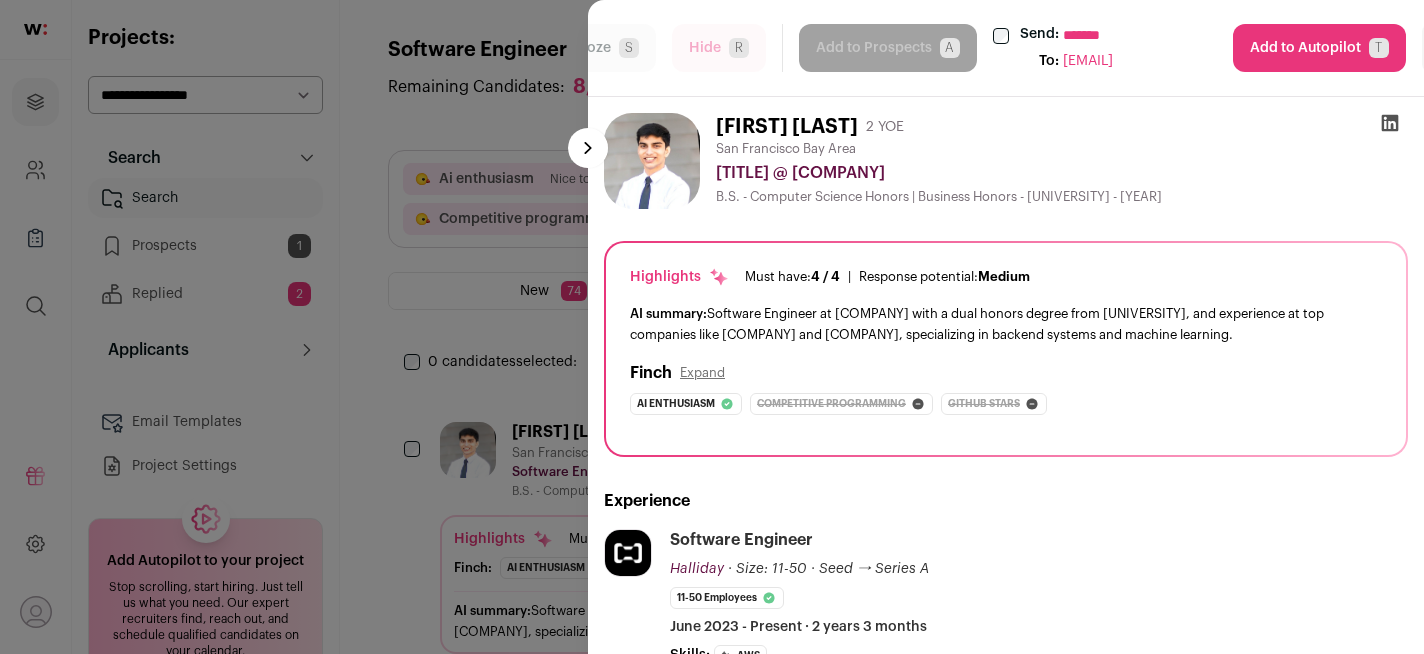 select on "*****" 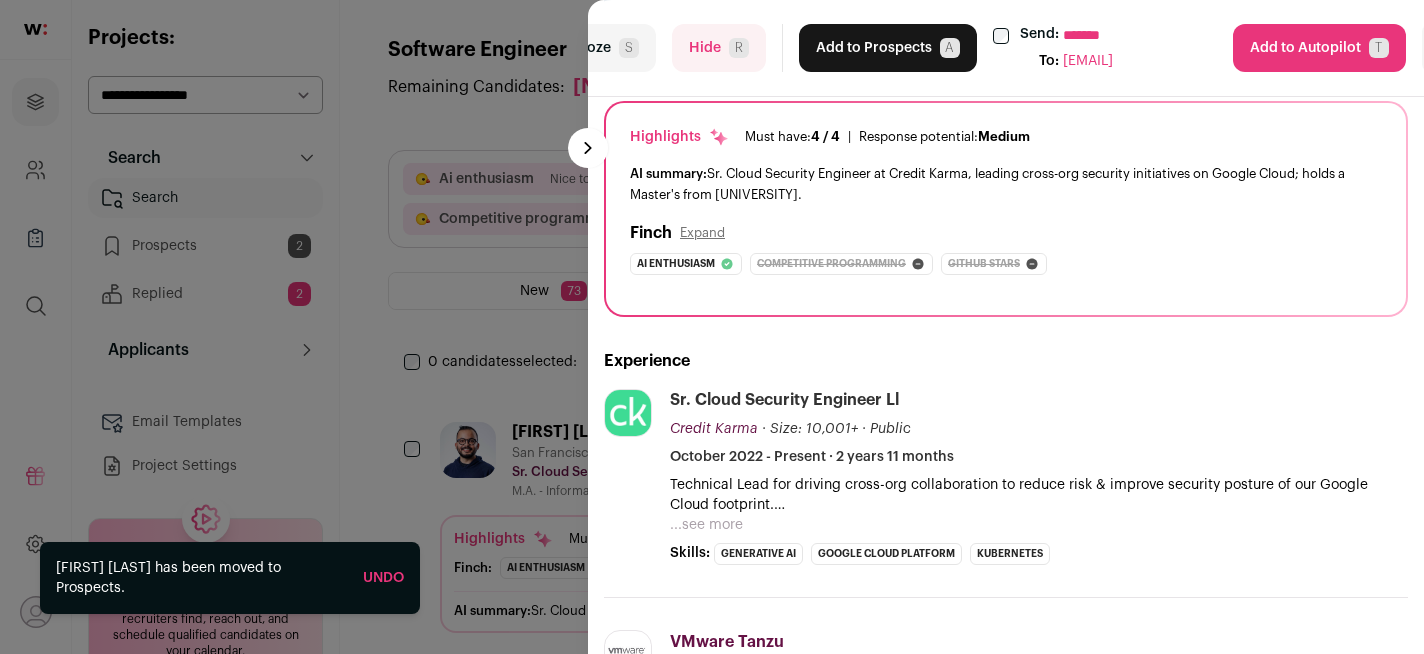 scroll, scrollTop: 102, scrollLeft: 0, axis: vertical 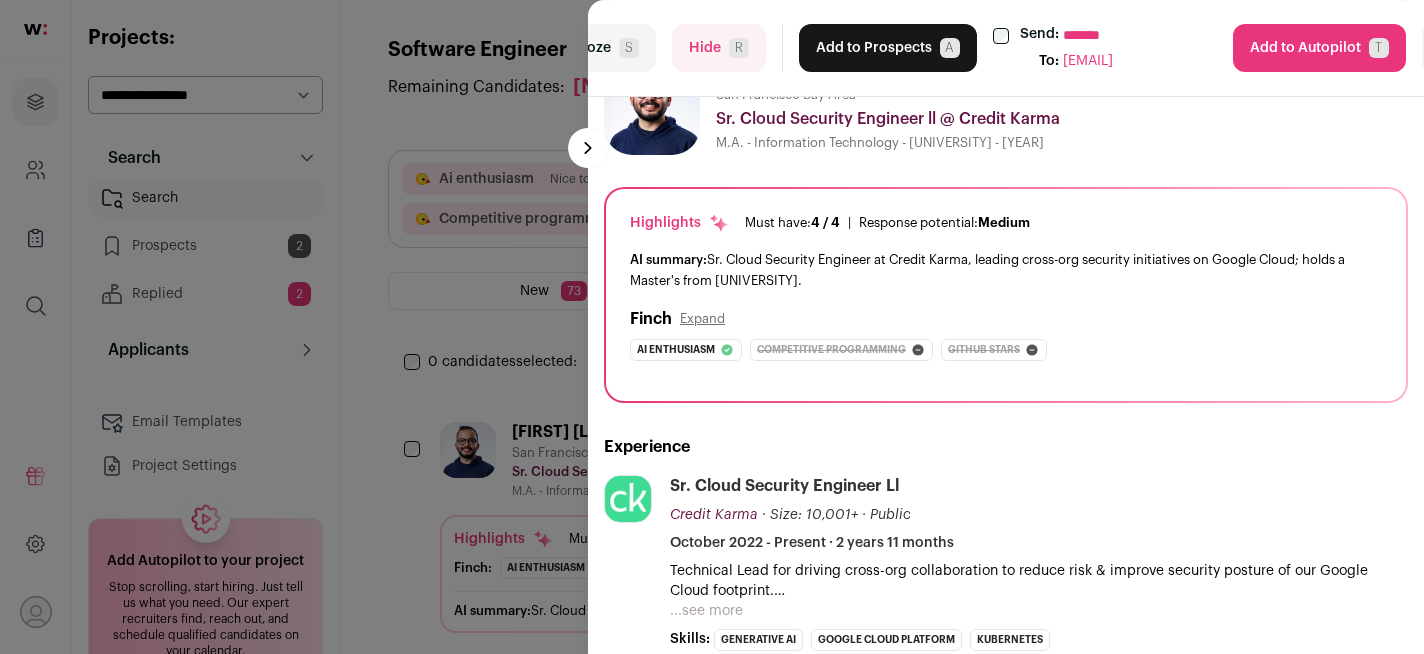 click on "Hide
R" at bounding box center [719, 48] 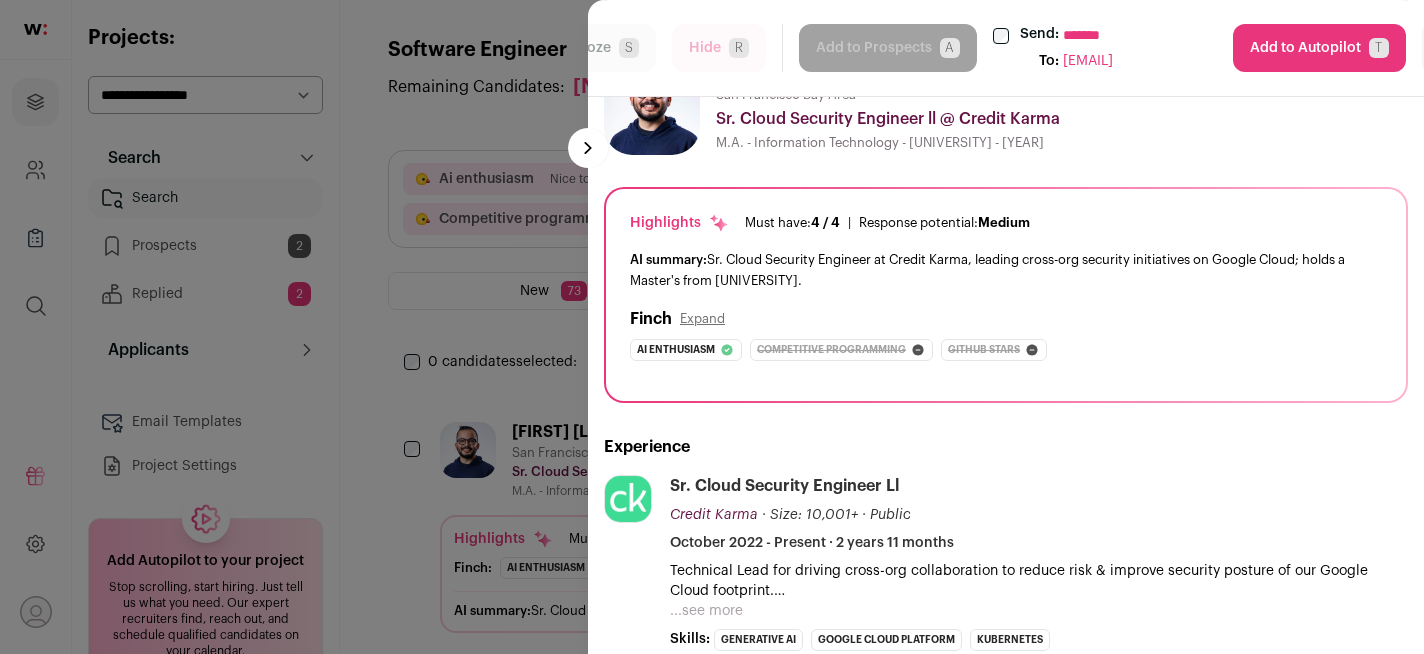 select on "*****" 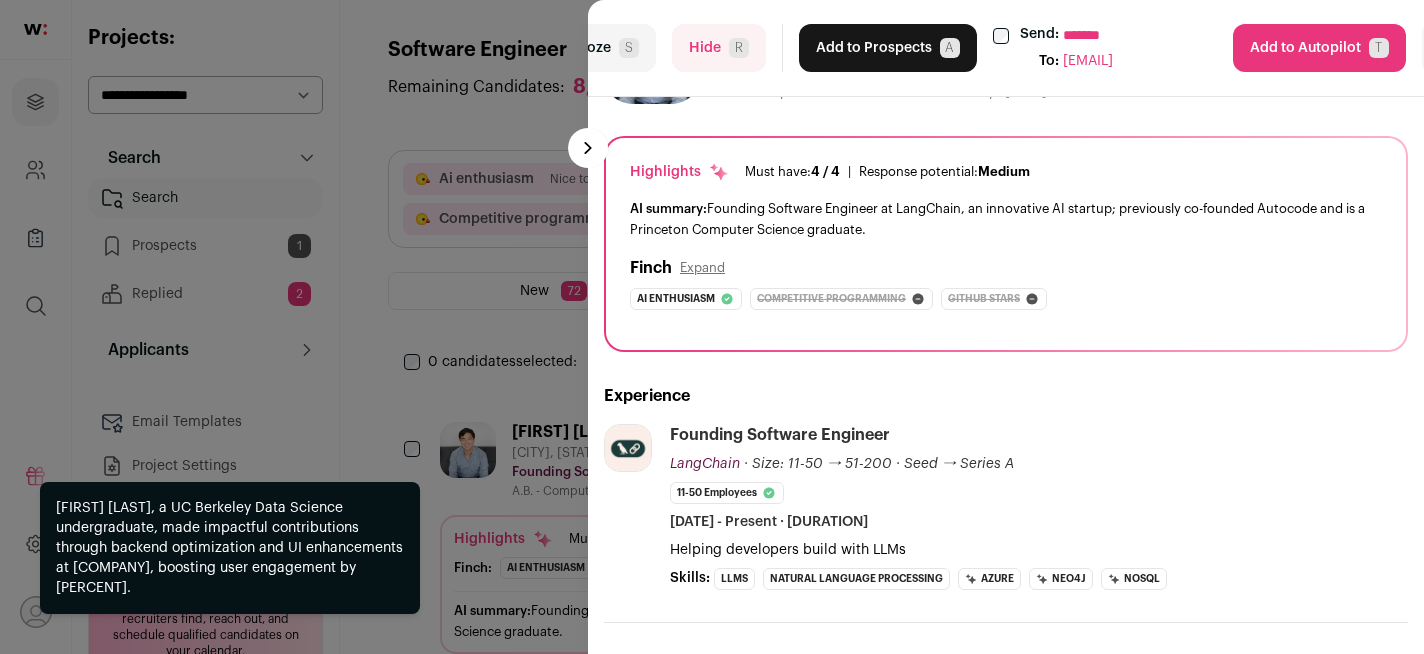 scroll, scrollTop: 55, scrollLeft: 0, axis: vertical 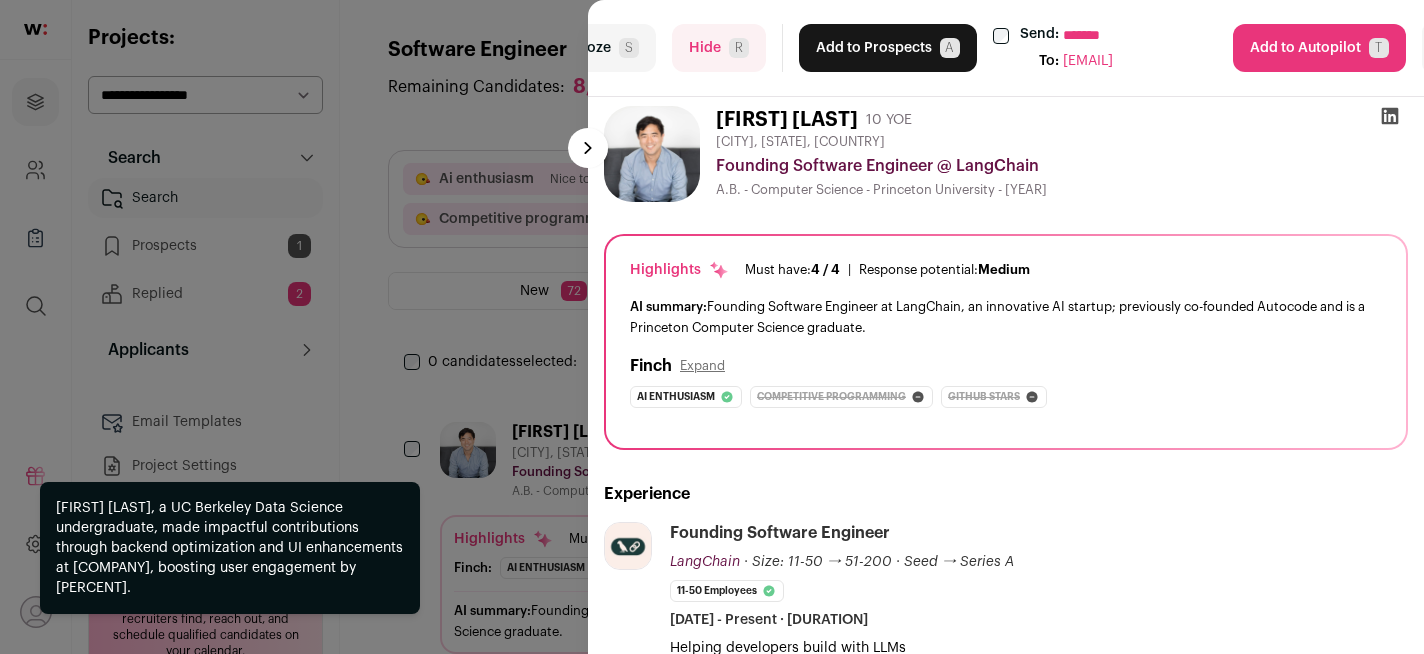 click on "Add to Prospects
A" at bounding box center [888, 48] 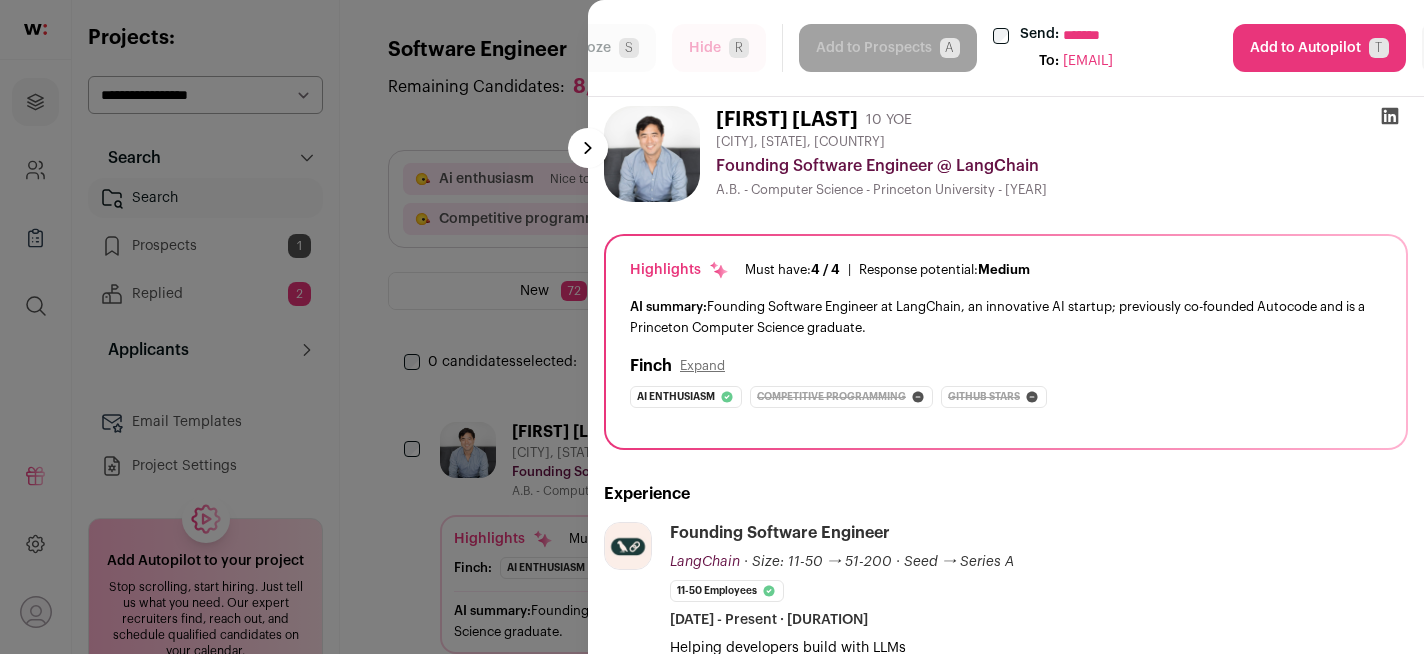 select on "*****" 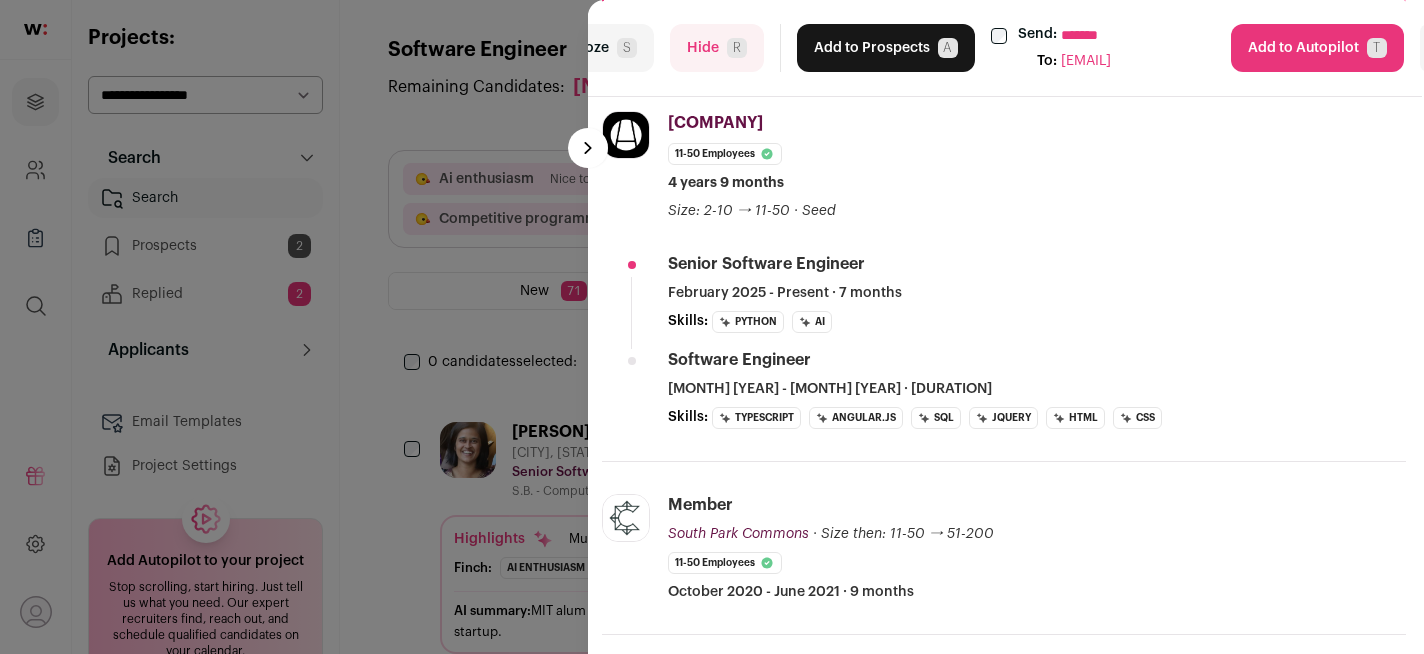 scroll, scrollTop: 466, scrollLeft: 0, axis: vertical 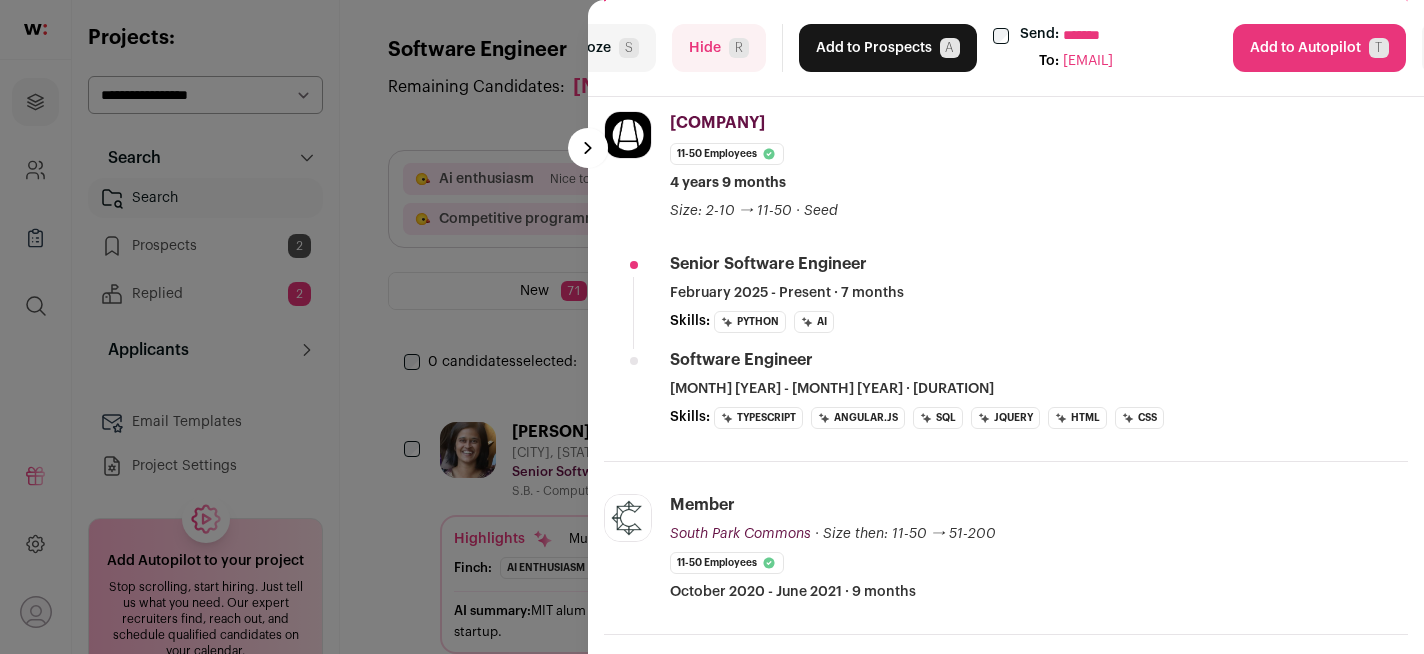 click on "Add to Prospects
A" at bounding box center [888, 48] 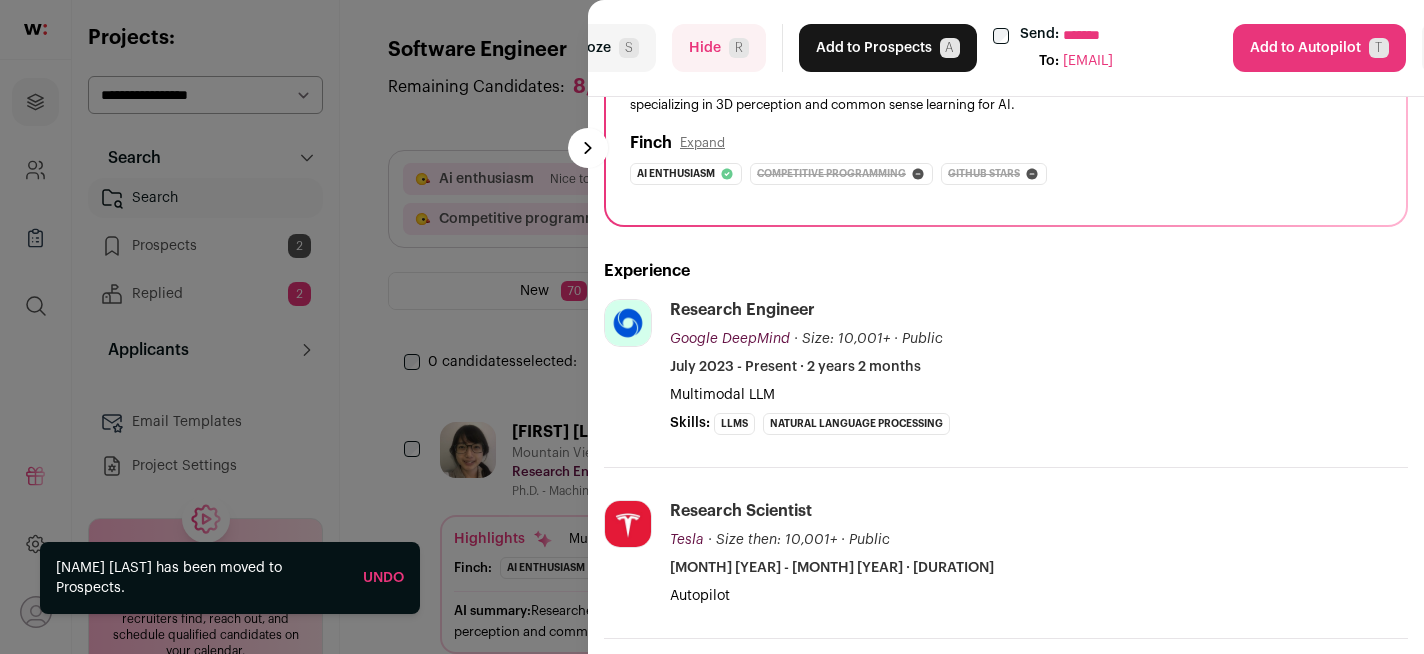 scroll, scrollTop: 377, scrollLeft: 0, axis: vertical 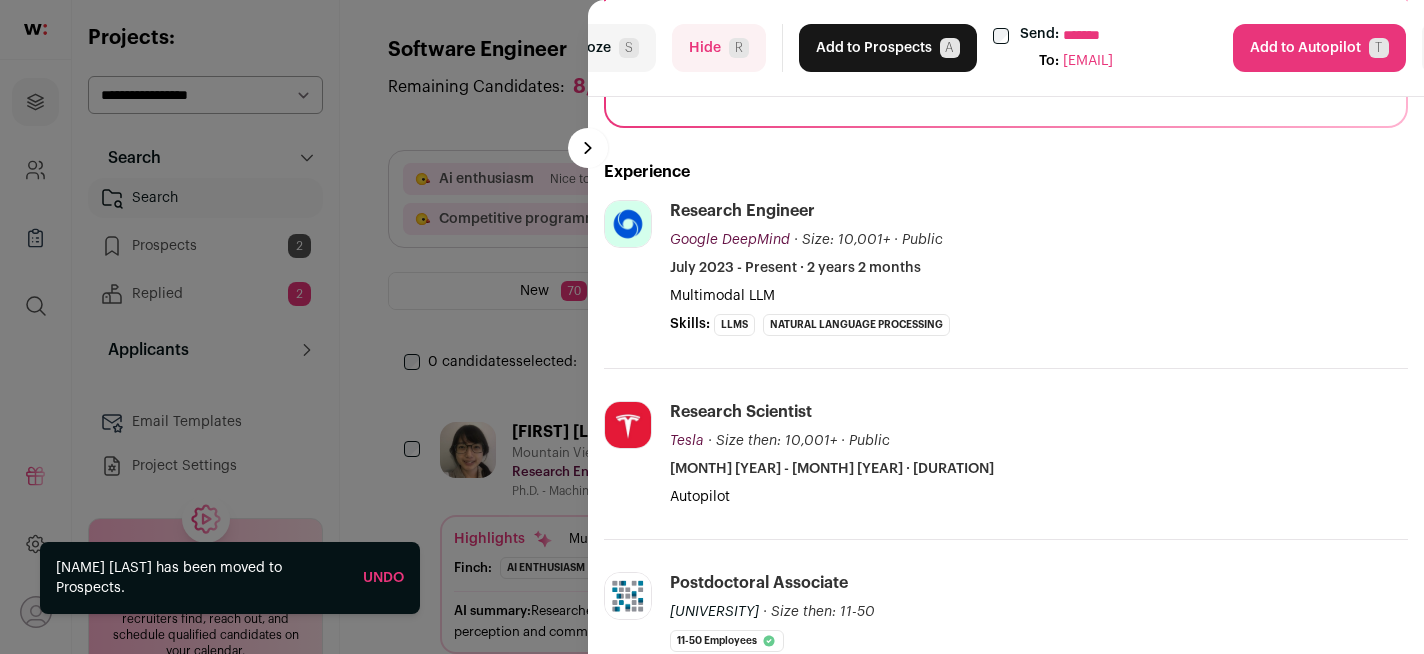 click on "**********" at bounding box center [1151, 35] 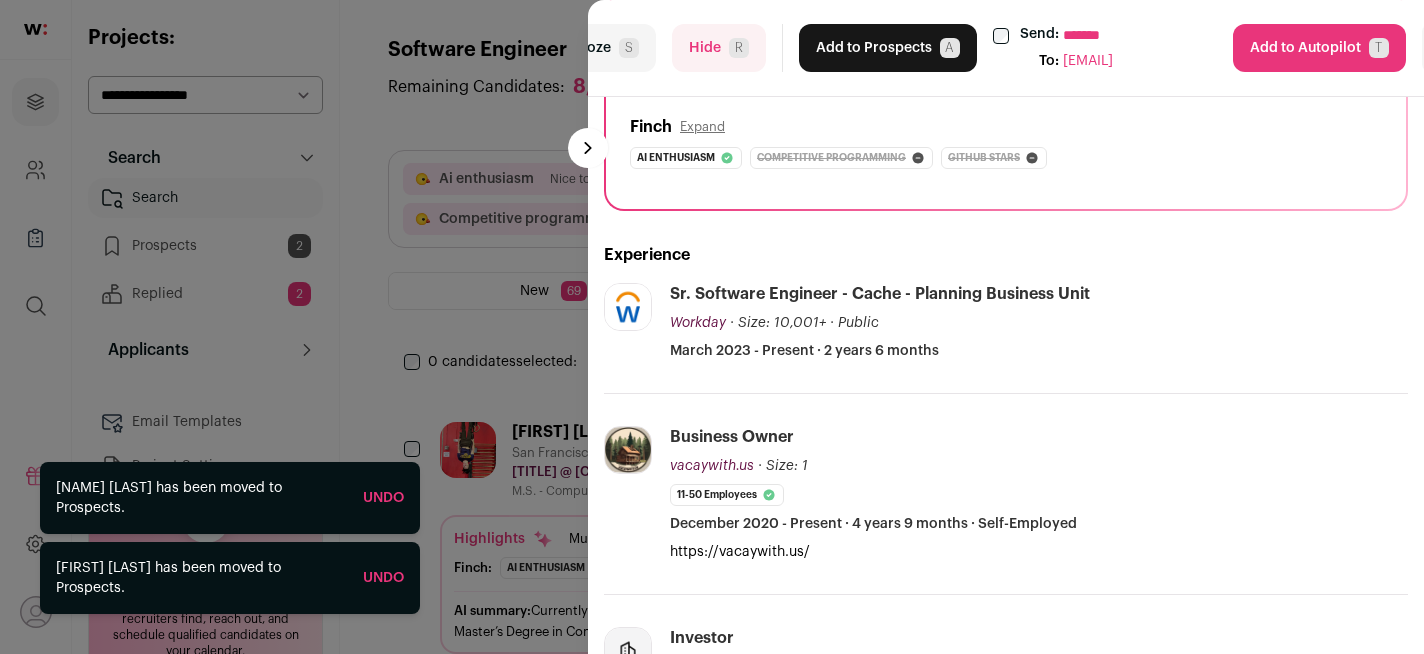 scroll, scrollTop: 328, scrollLeft: 0, axis: vertical 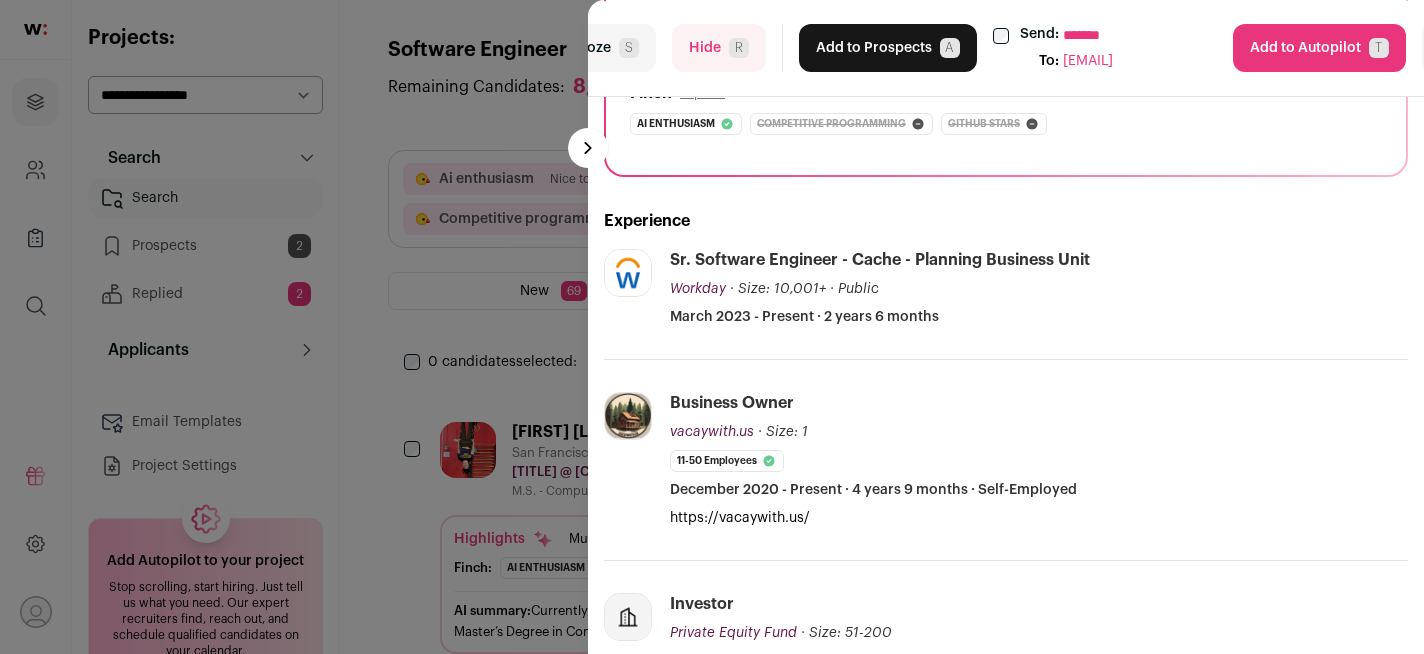 click on "**********" at bounding box center (1151, 35) 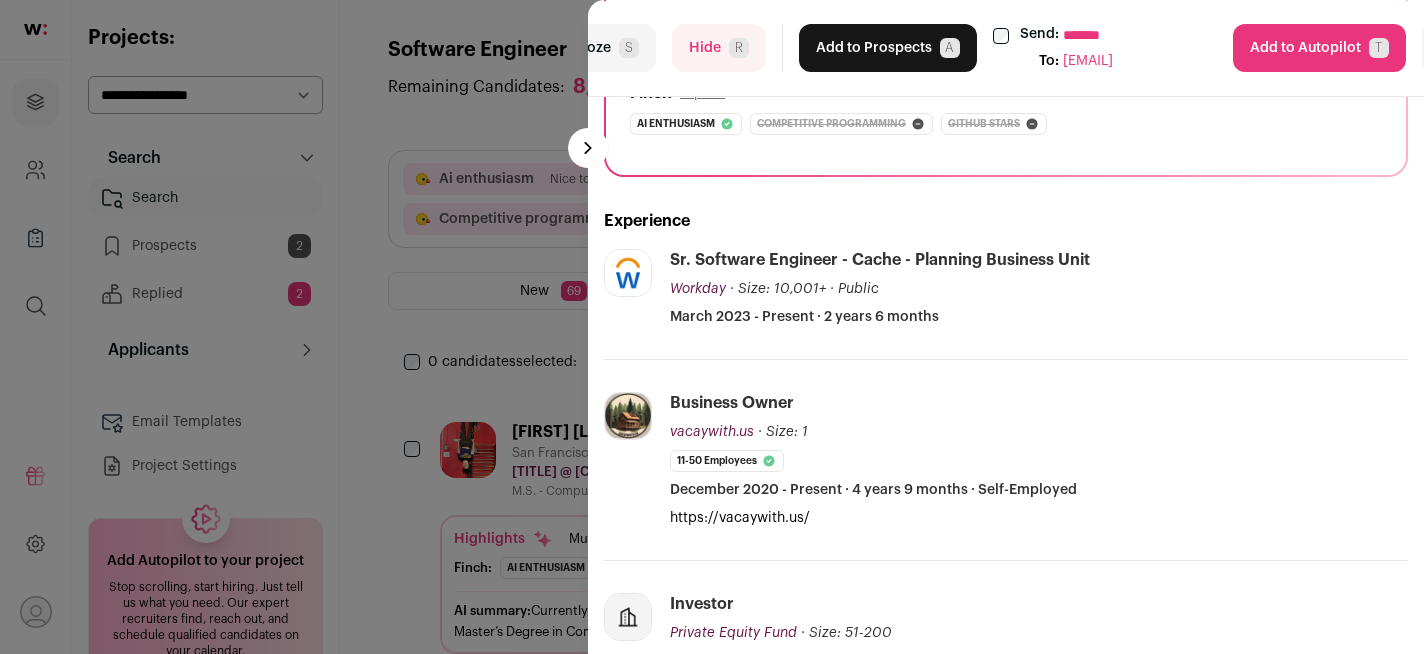 click on "Hide
R" at bounding box center (719, 48) 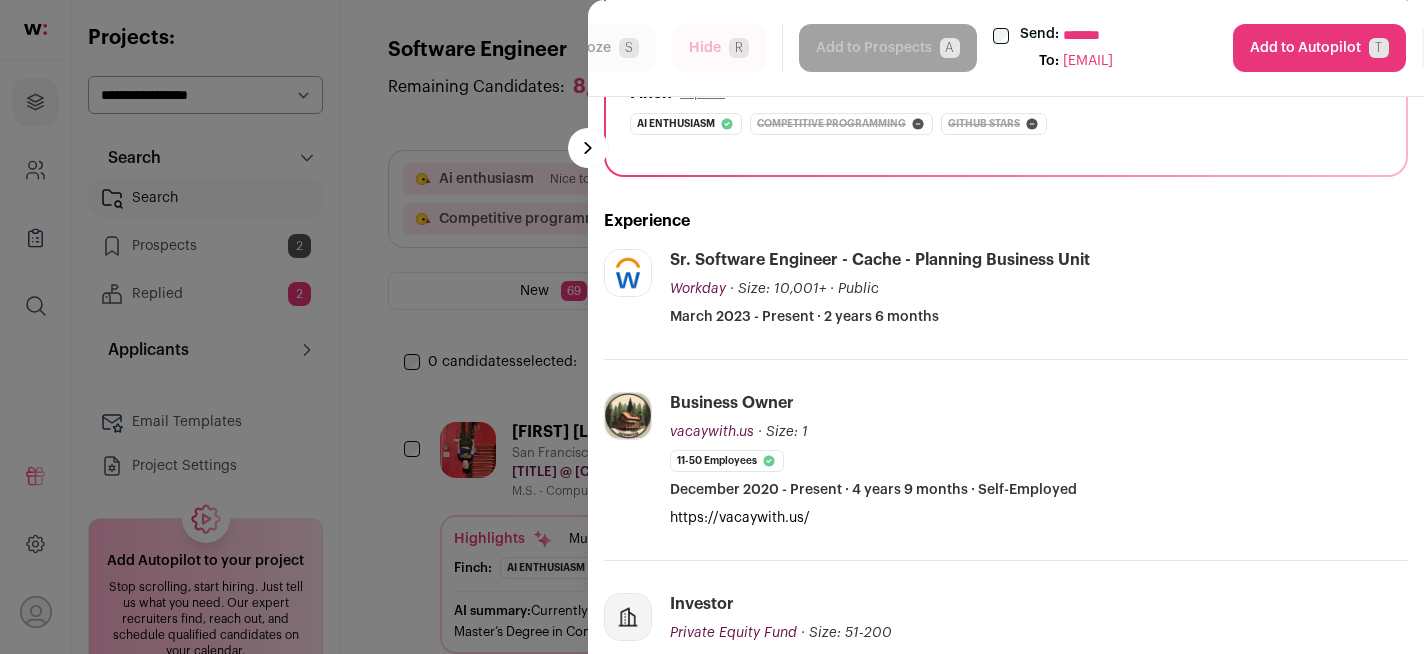 select on "*****" 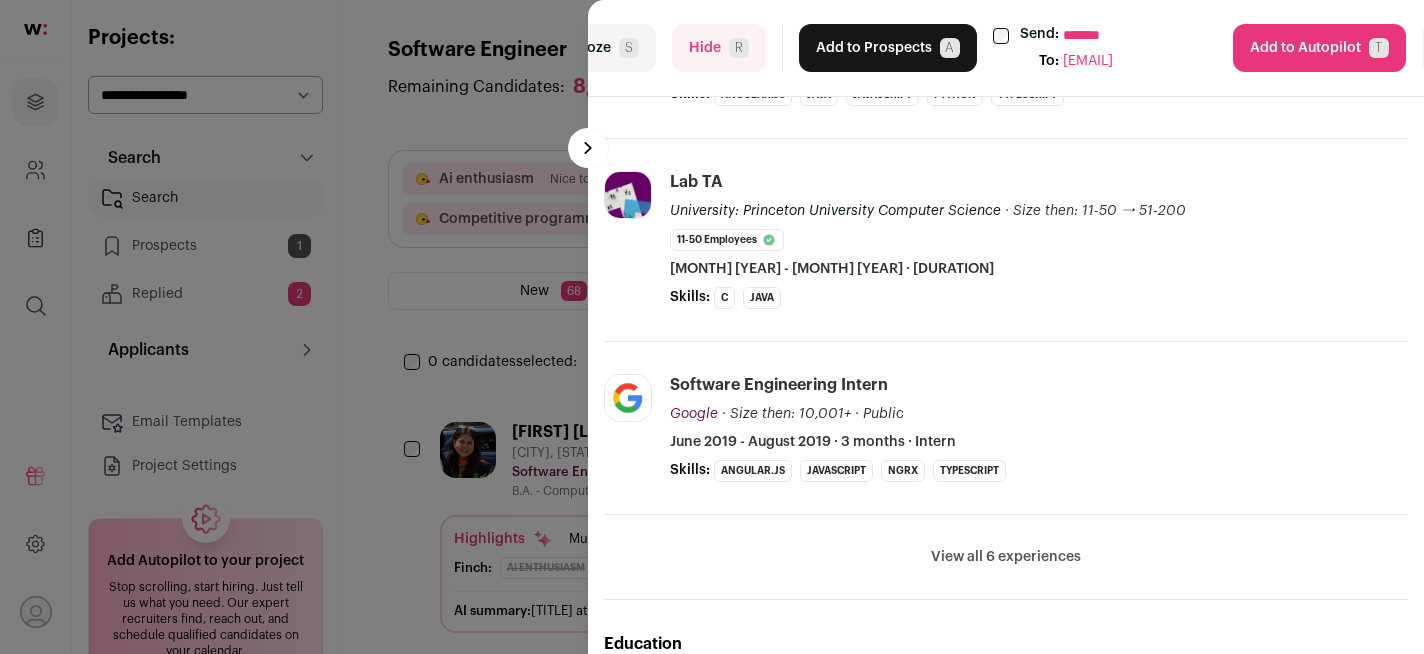 scroll, scrollTop: 622, scrollLeft: 0, axis: vertical 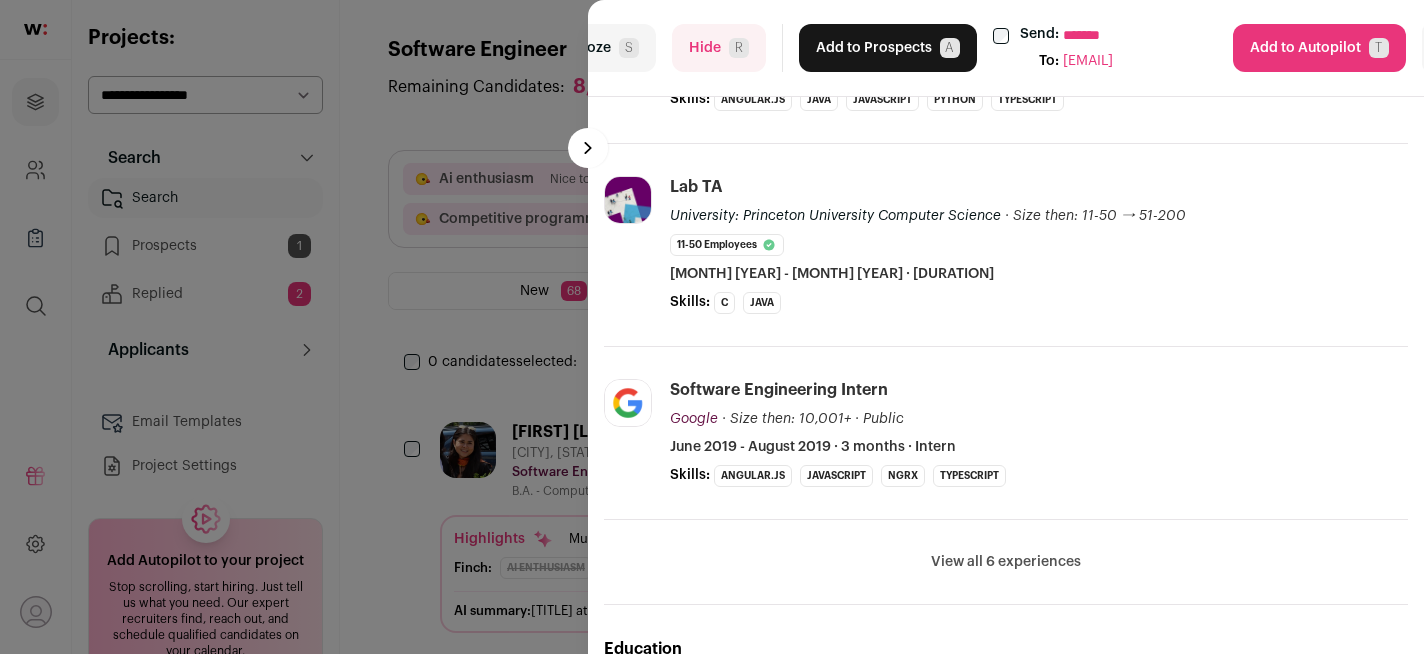 click on "Add to Prospects
A" at bounding box center (888, 48) 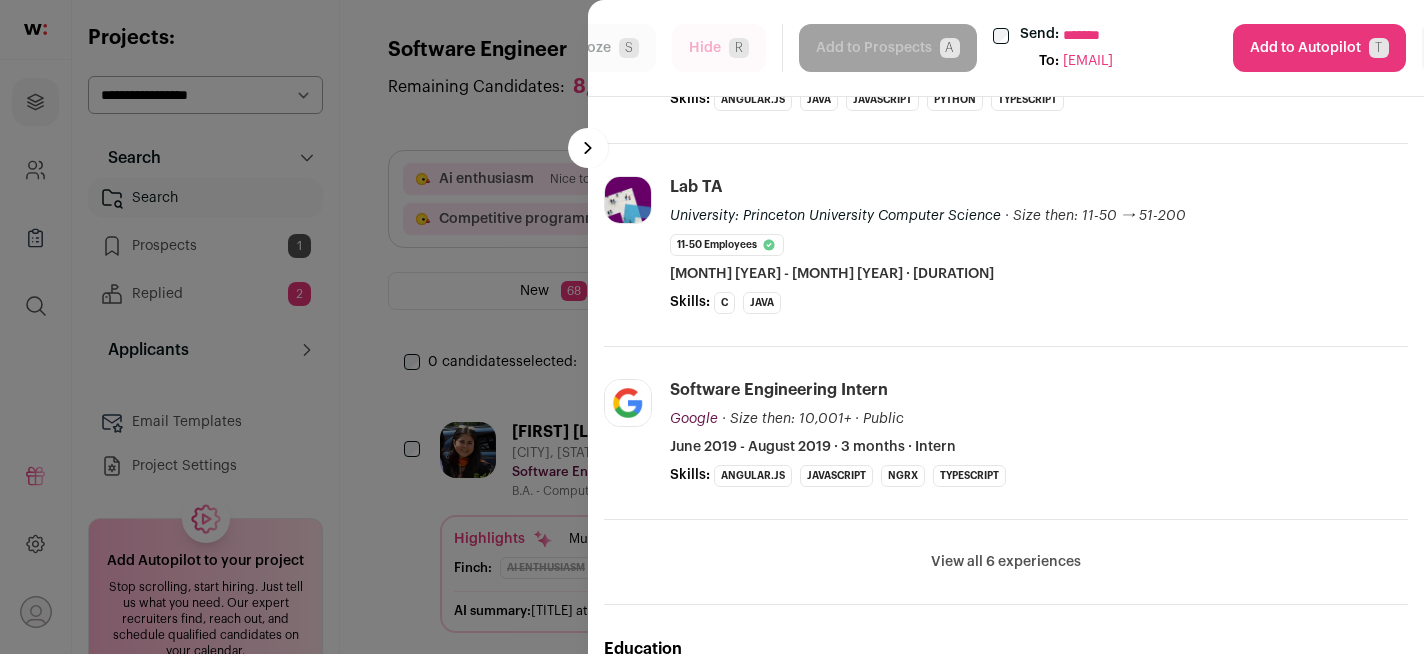 select on "*****" 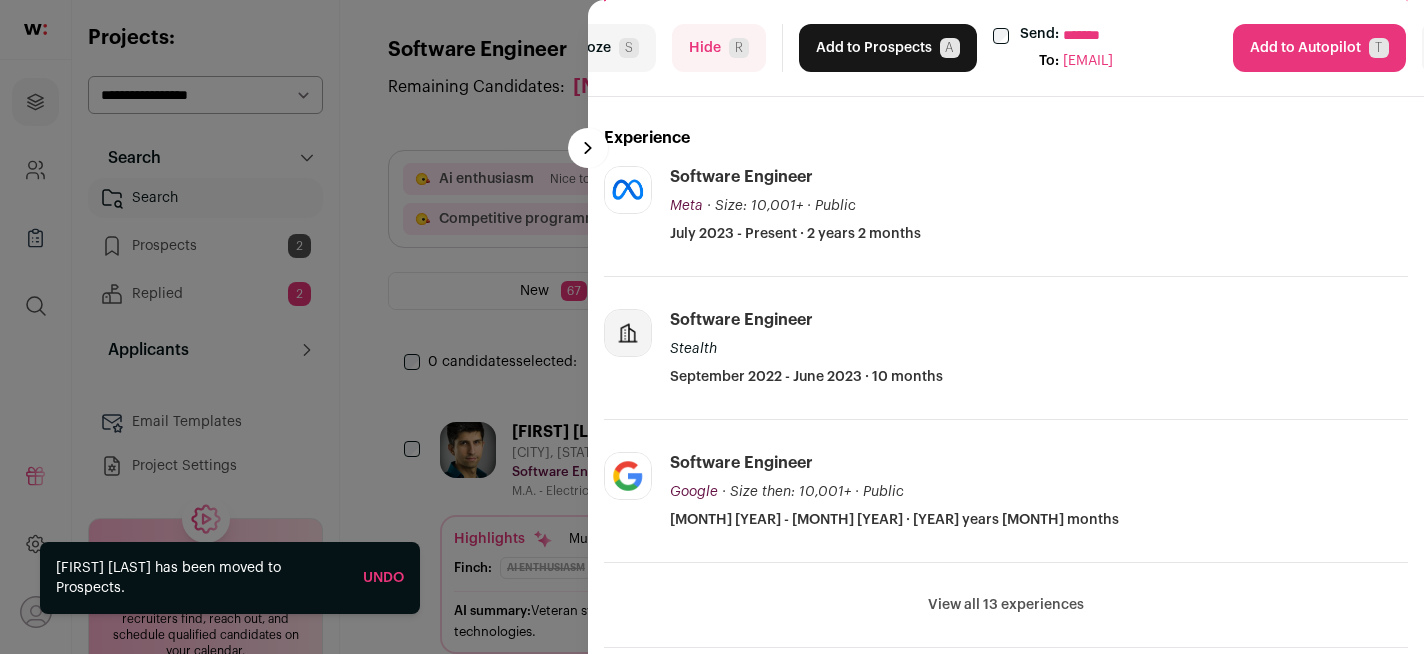 scroll, scrollTop: 306, scrollLeft: 0, axis: vertical 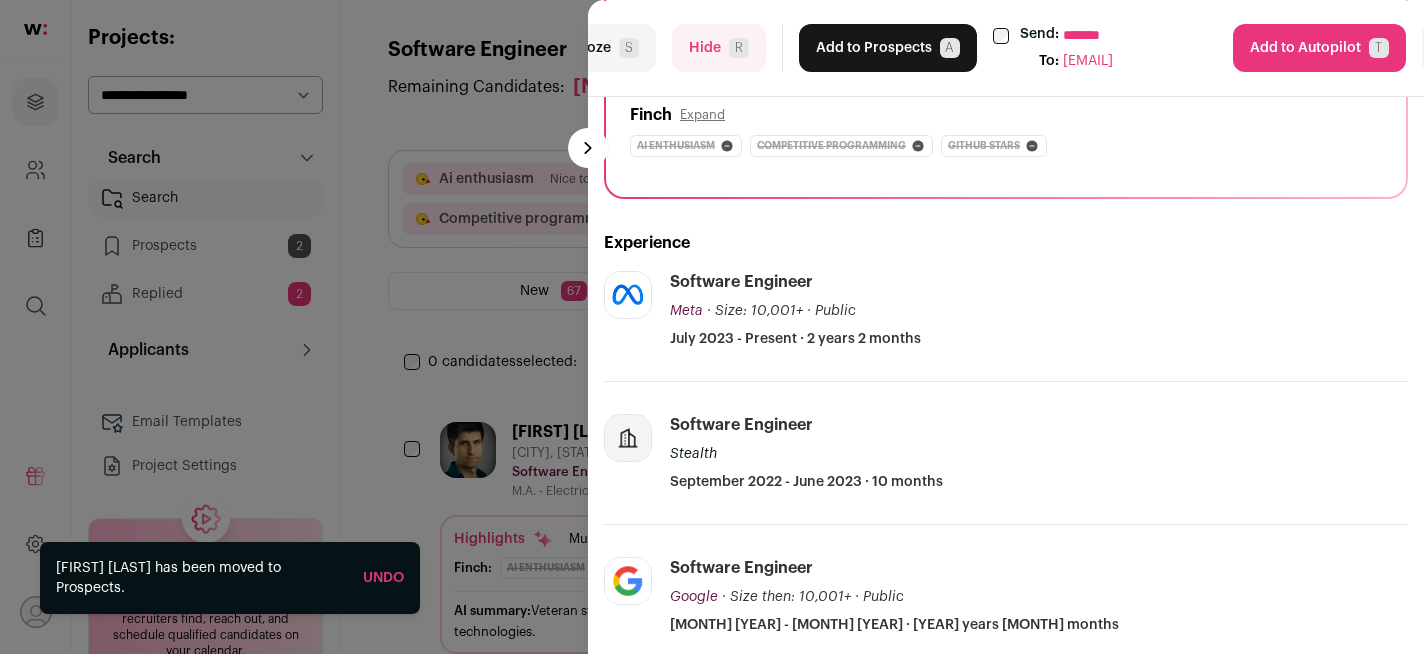 click on "Add to Prospects
A" at bounding box center [888, 48] 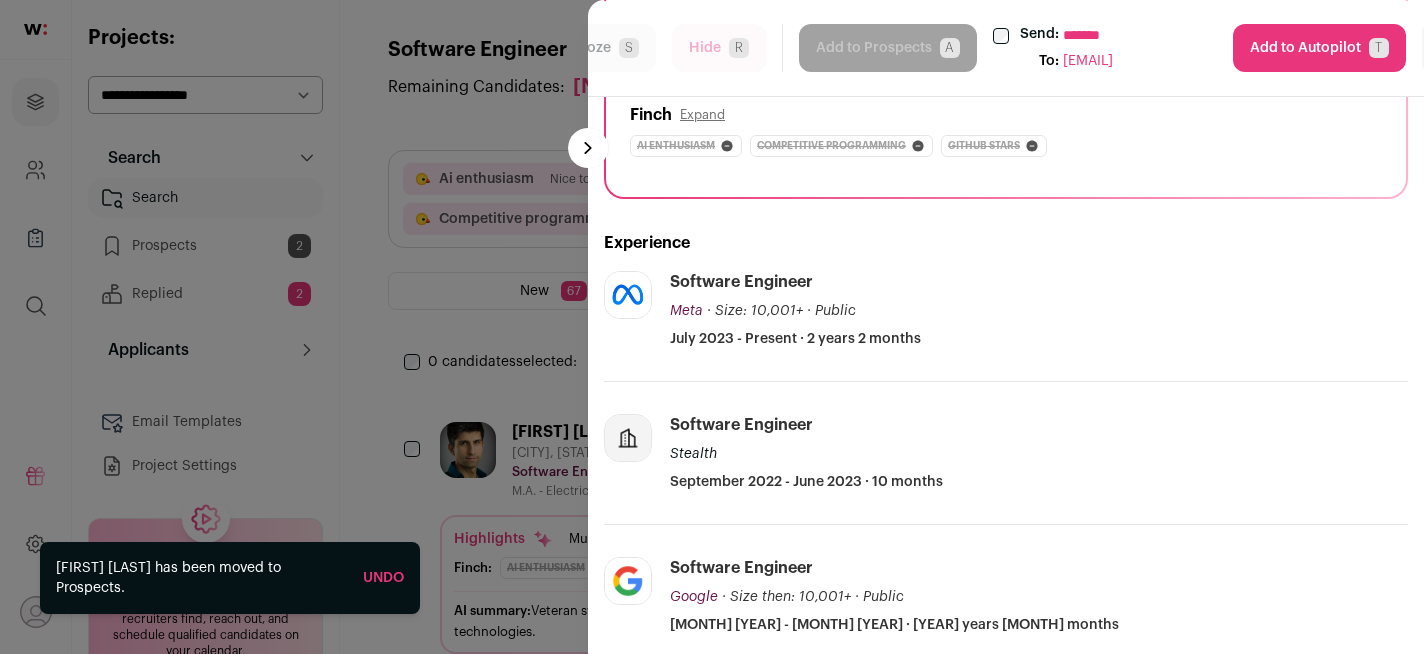 select on "*****" 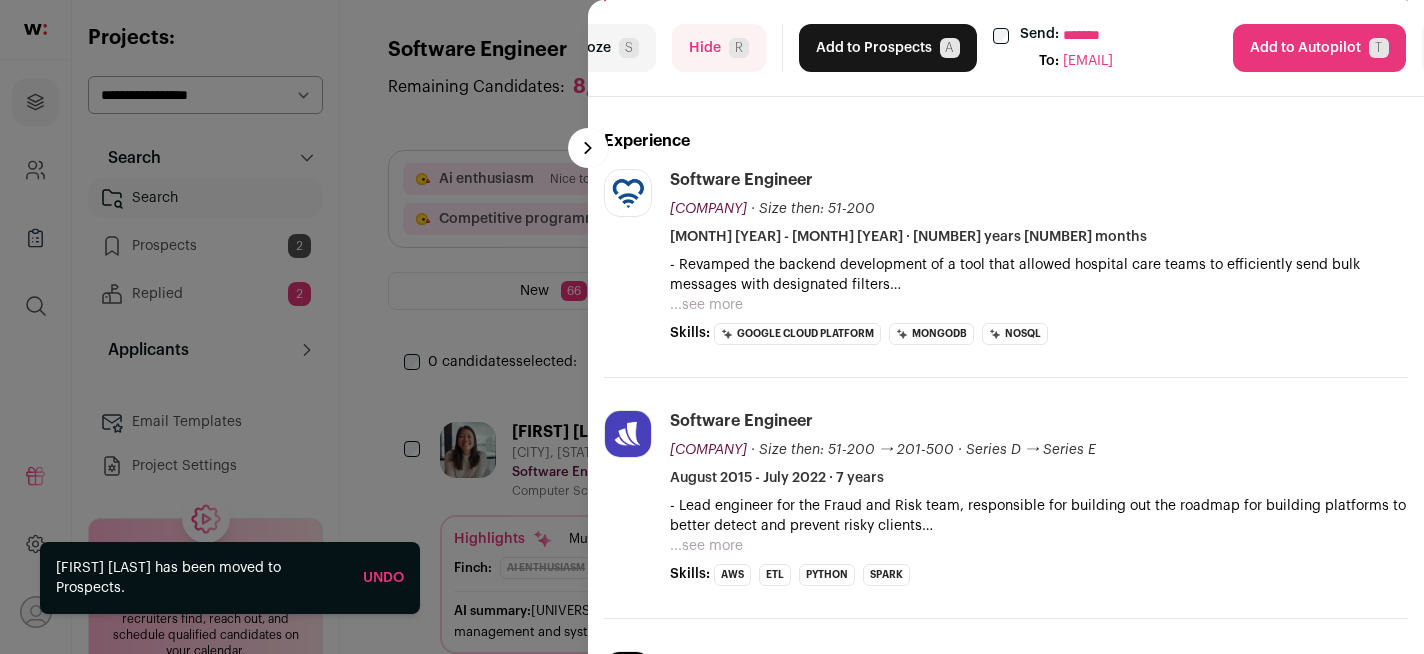 scroll, scrollTop: 398, scrollLeft: 0, axis: vertical 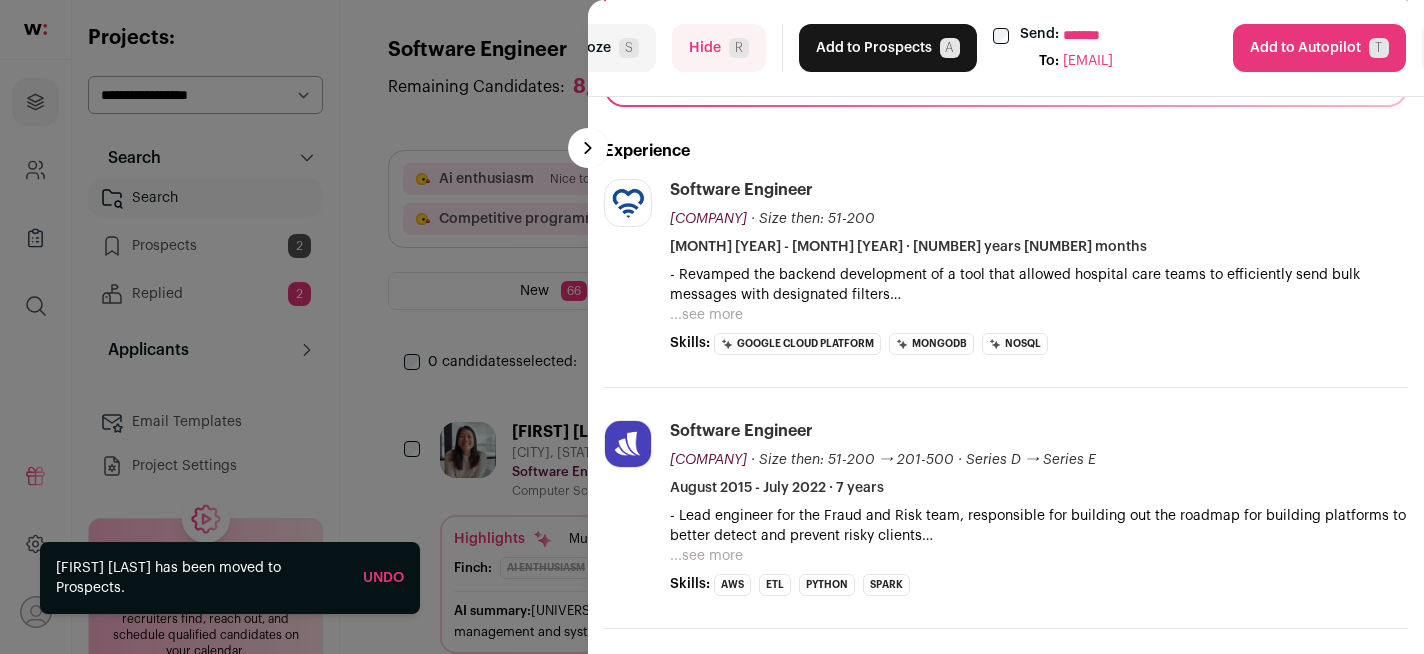 click on "R" at bounding box center [739, 48] 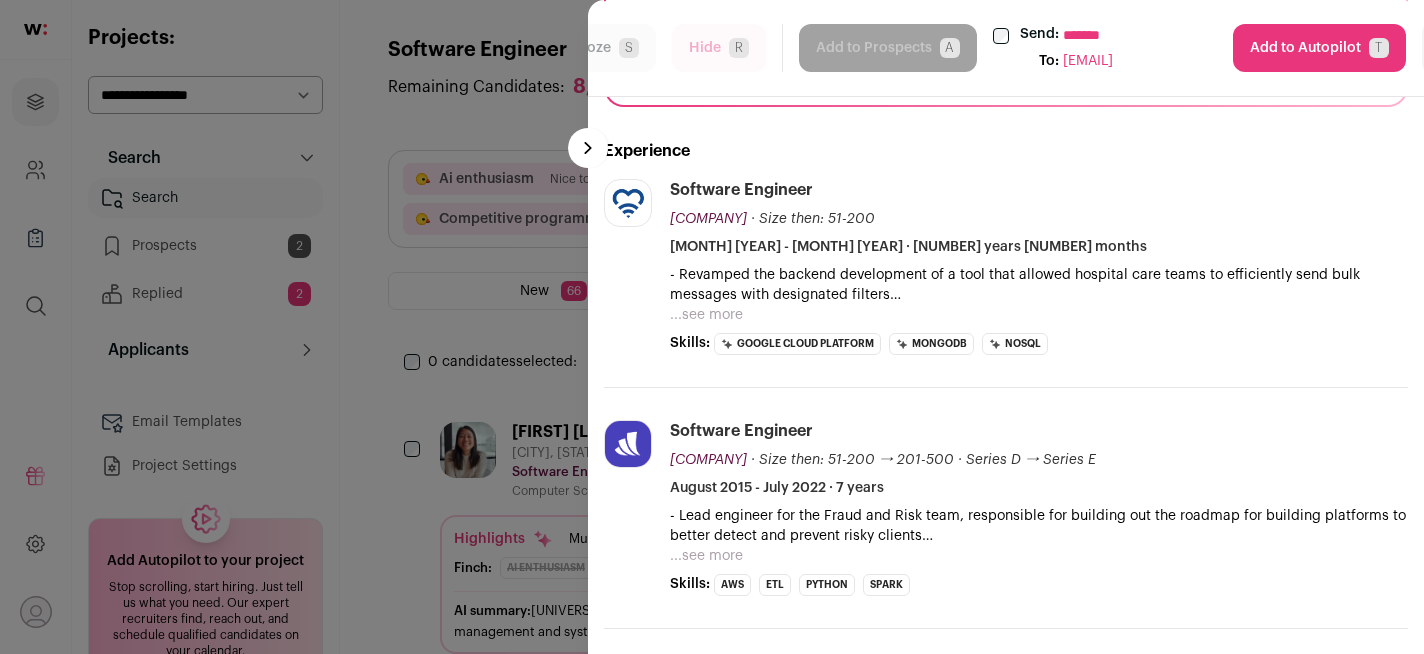 select on "*****" 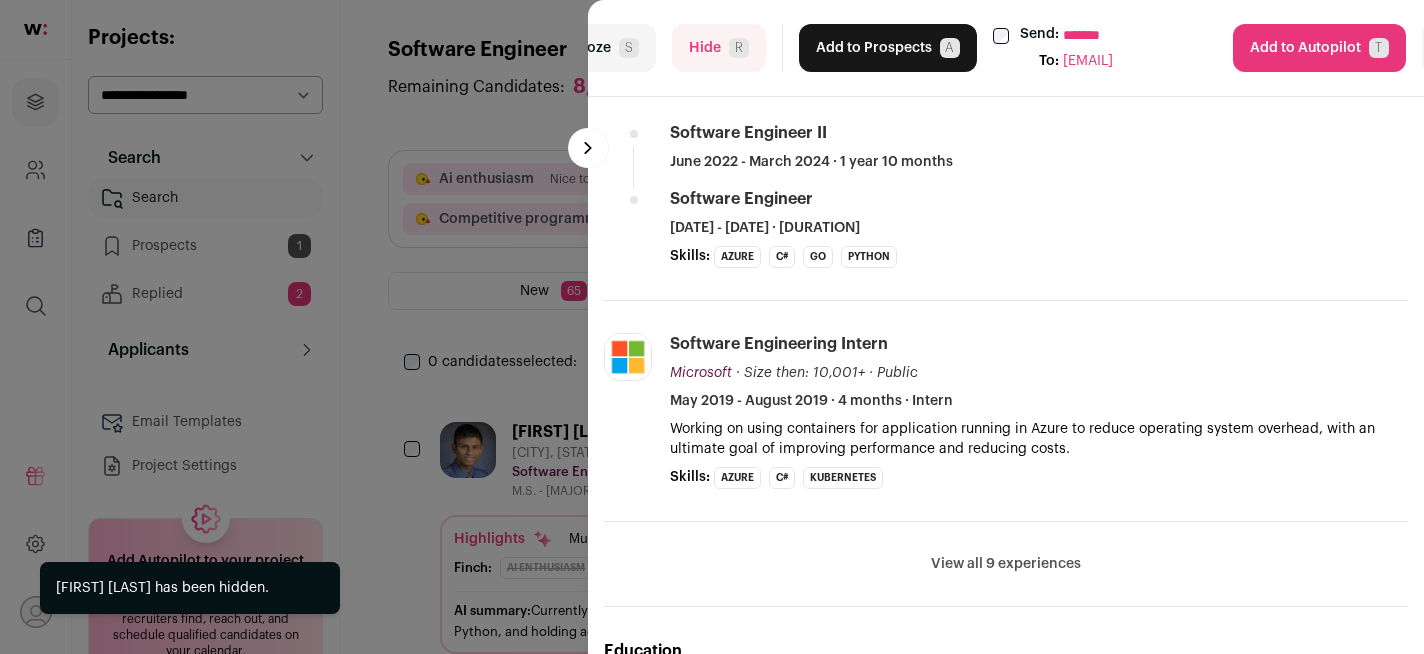 scroll, scrollTop: 737, scrollLeft: 0, axis: vertical 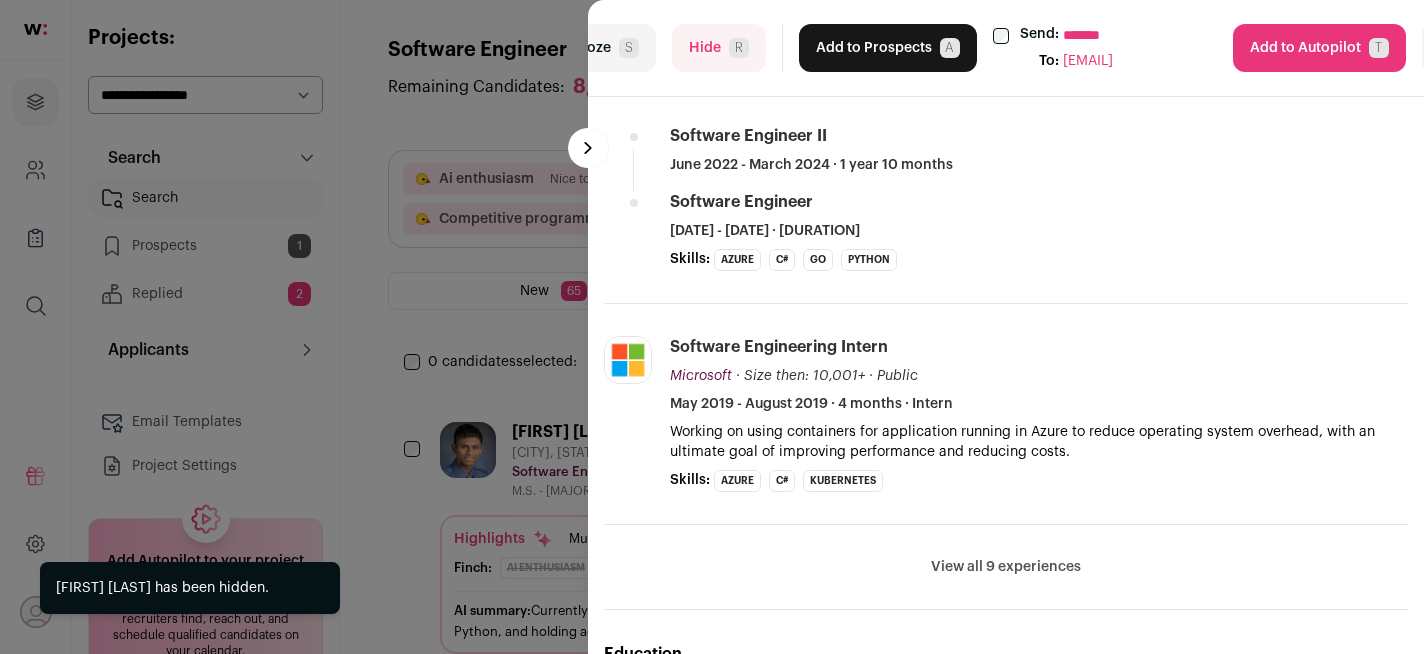 click on "Hide
R" at bounding box center (719, 48) 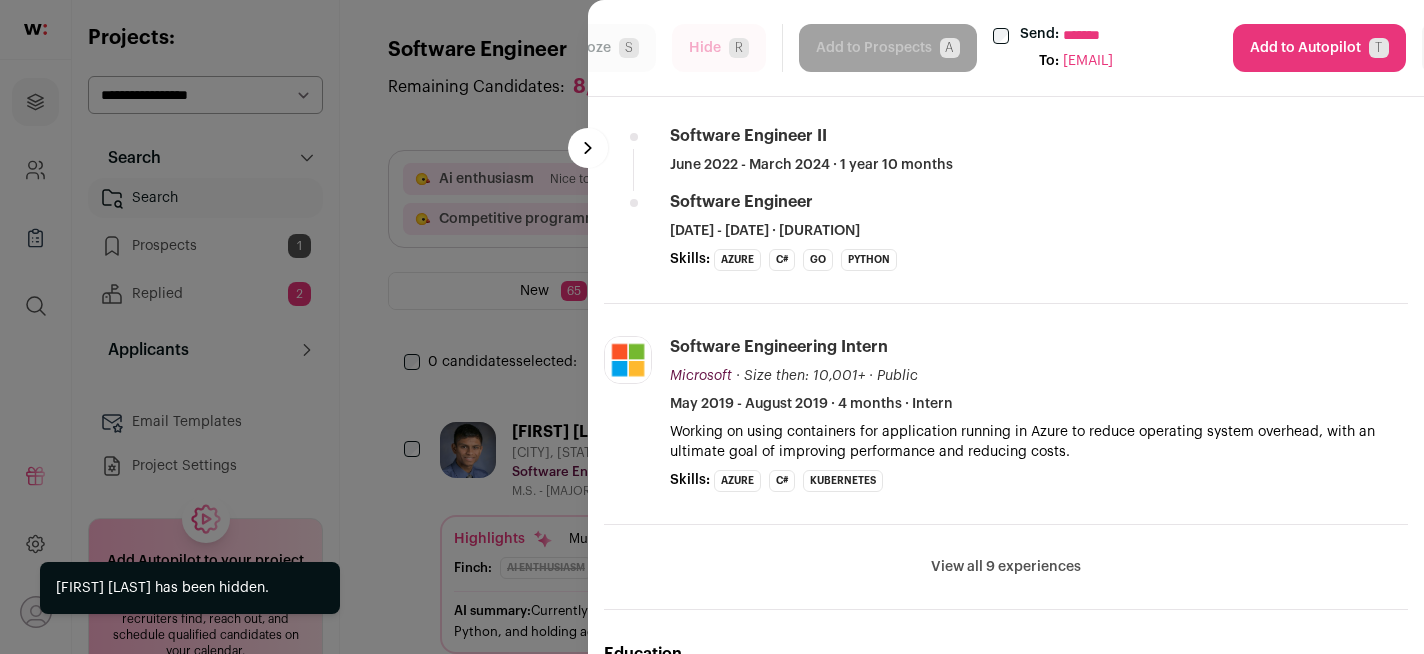 select on "*****" 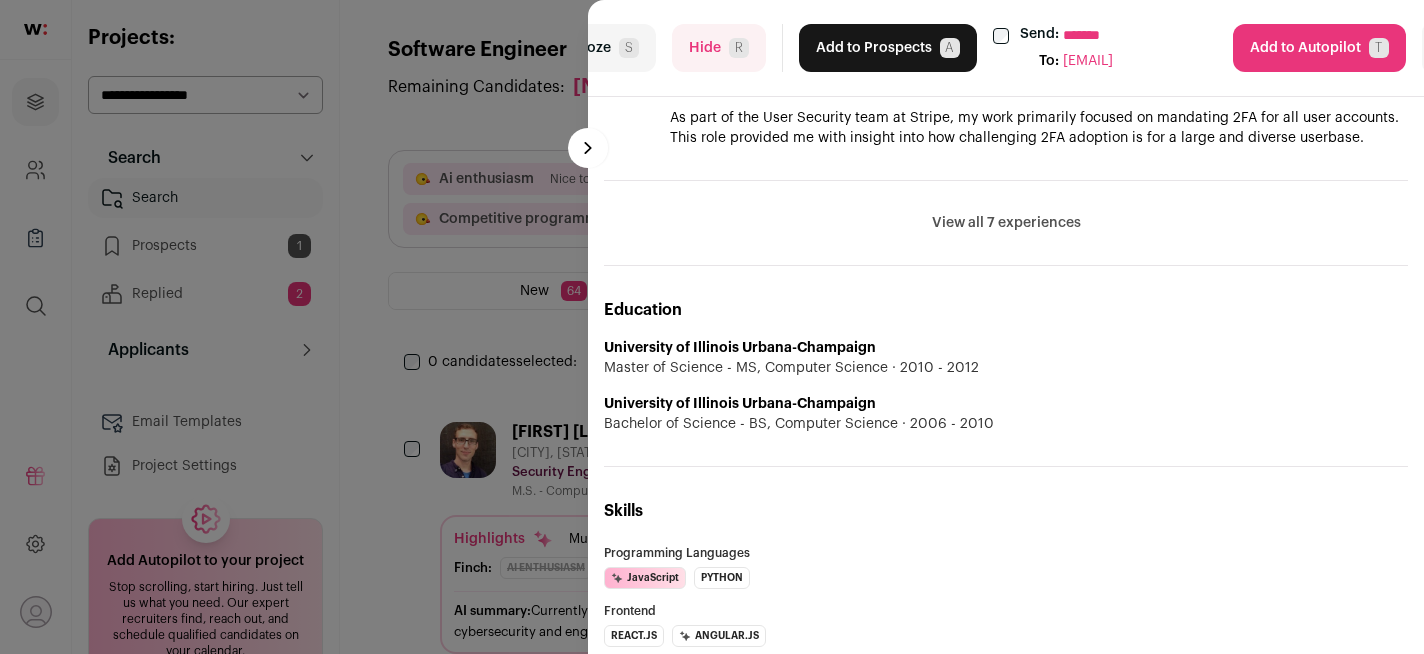 scroll, scrollTop: 1127, scrollLeft: 0, axis: vertical 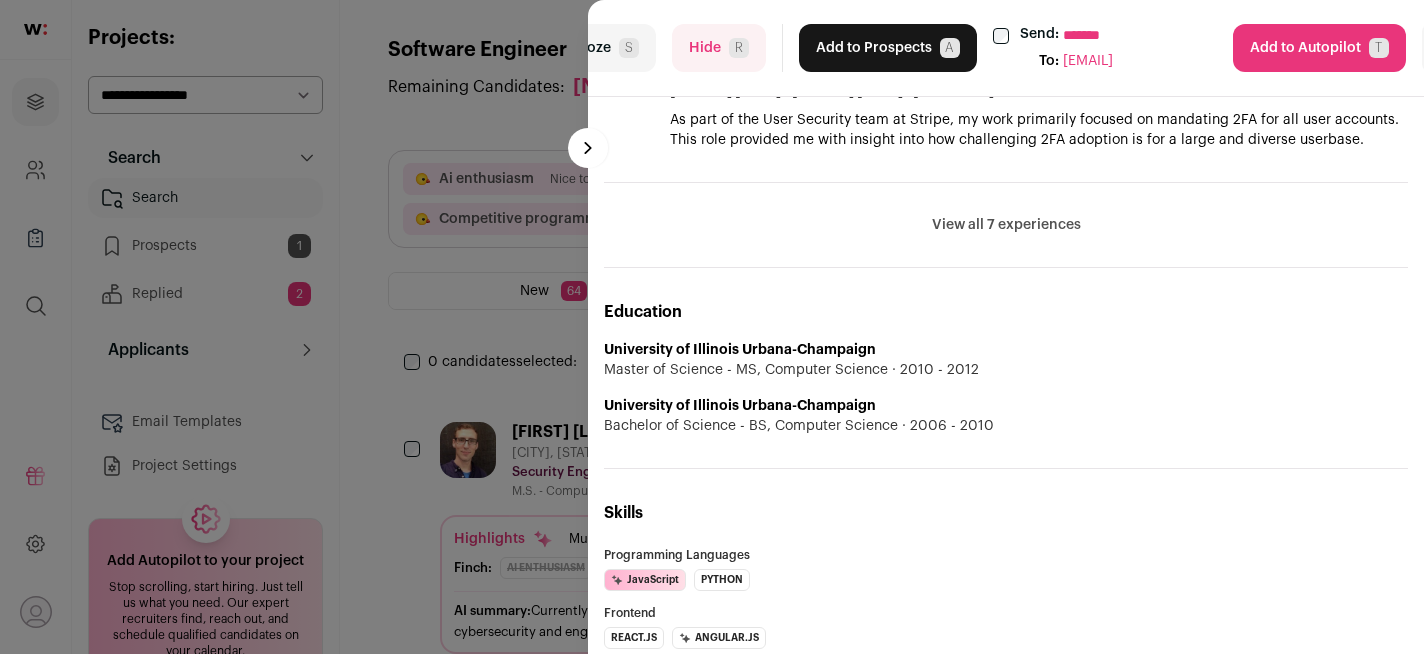 click on "Hide
R" at bounding box center (719, 48) 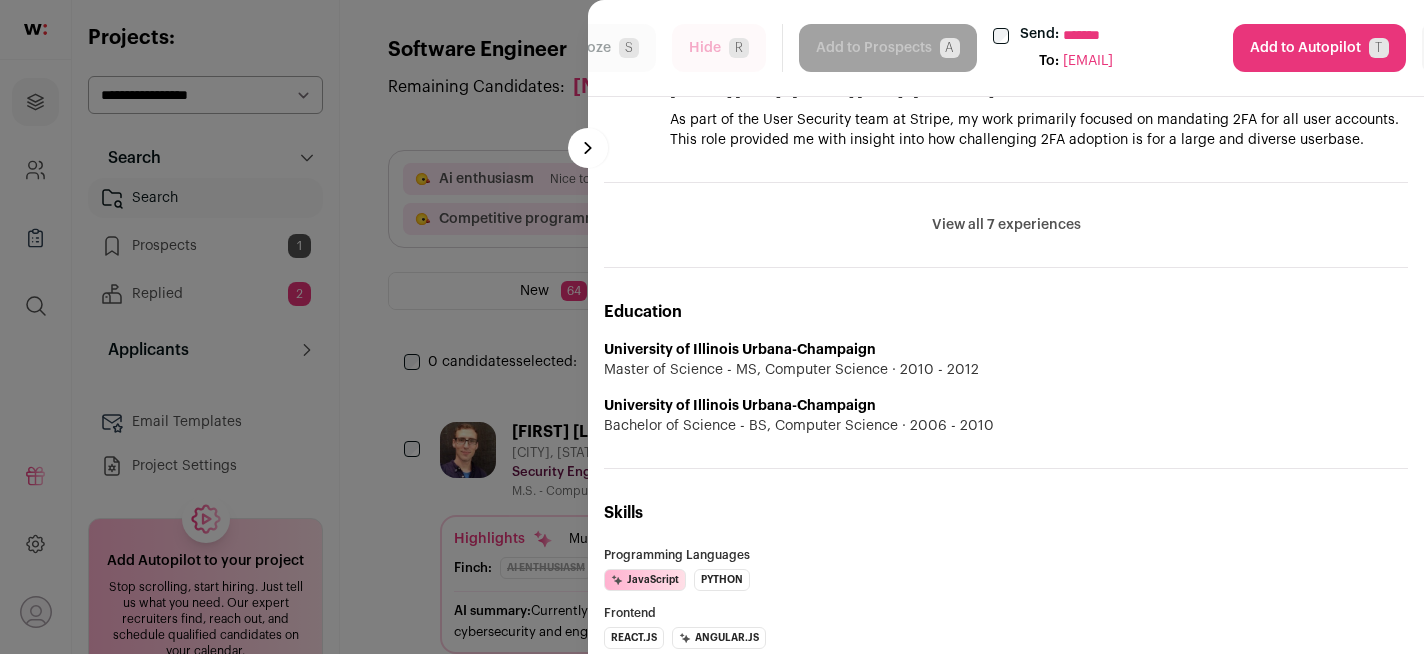 select on "*****" 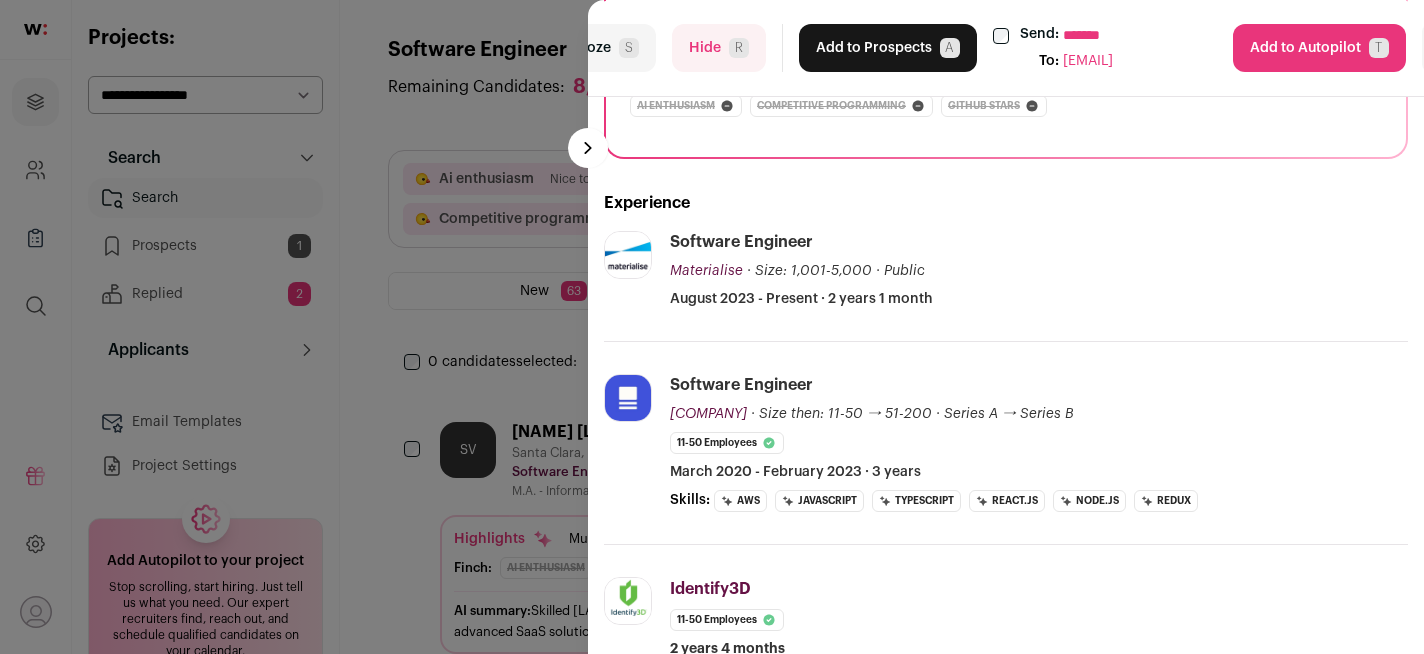 scroll, scrollTop: 284, scrollLeft: 0, axis: vertical 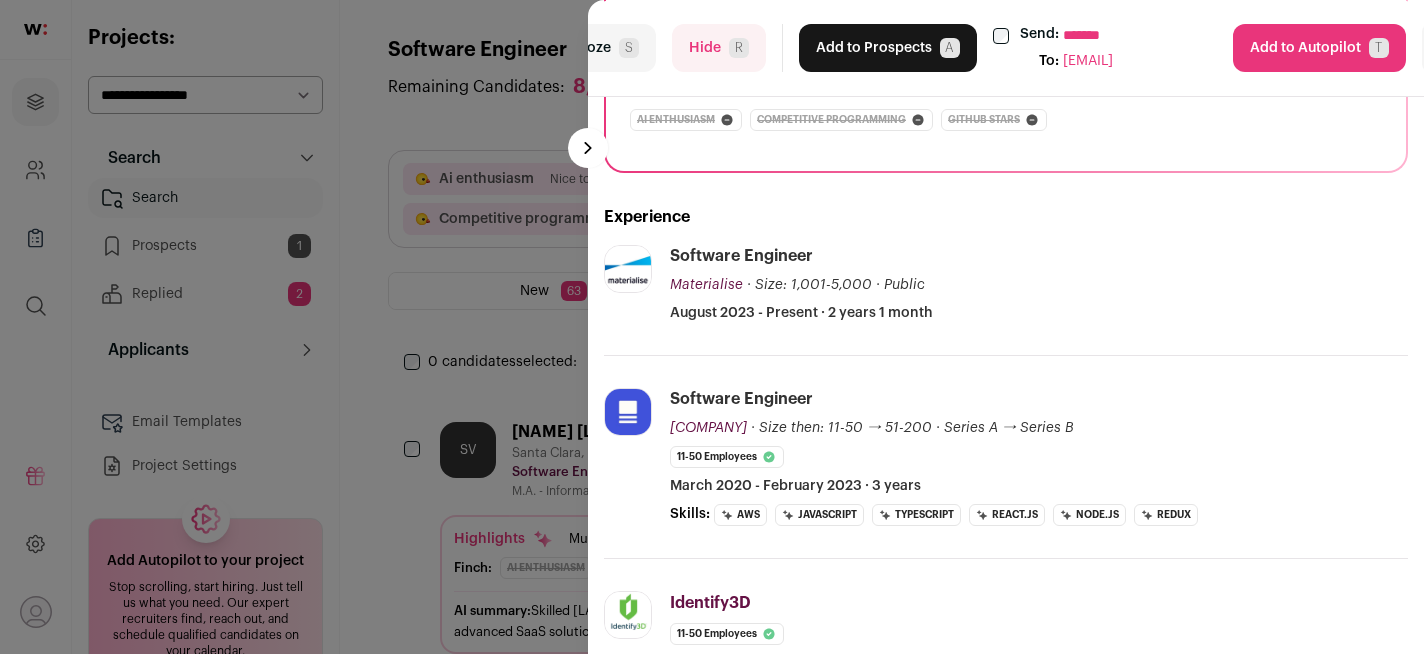 click on "Add to Prospects
A" at bounding box center (888, 48) 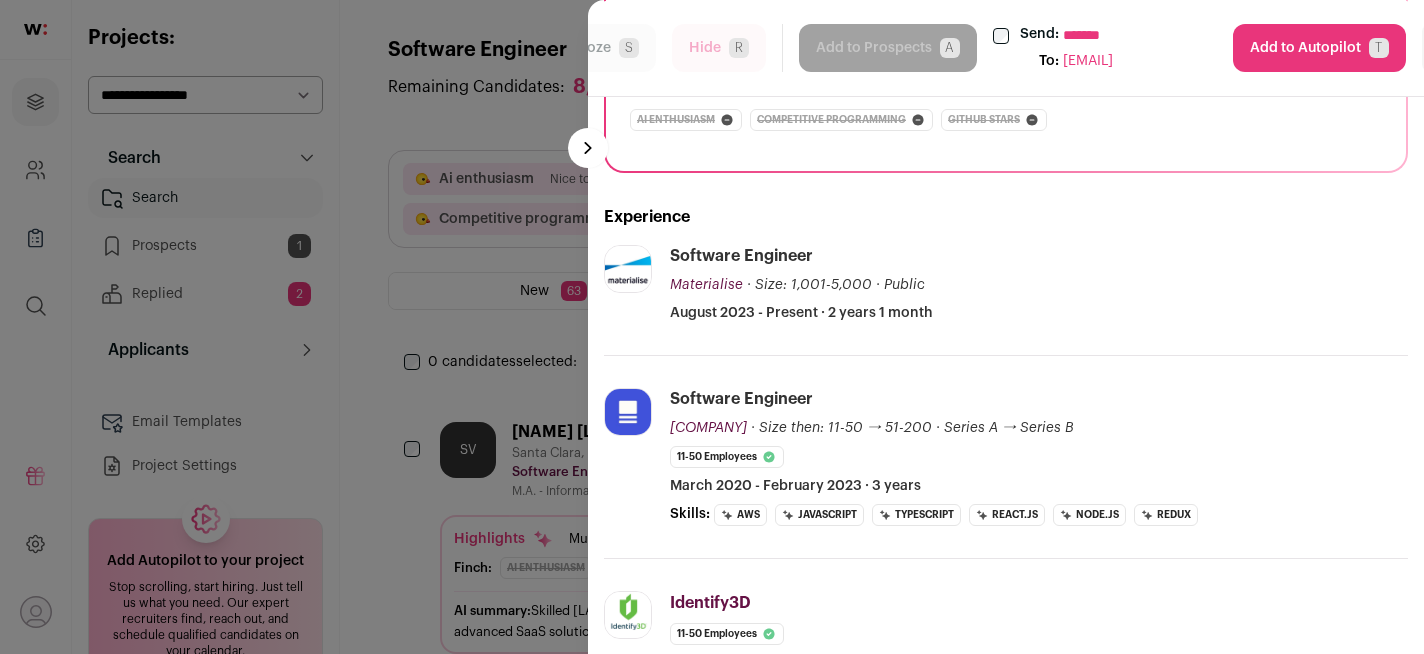 select on "*****" 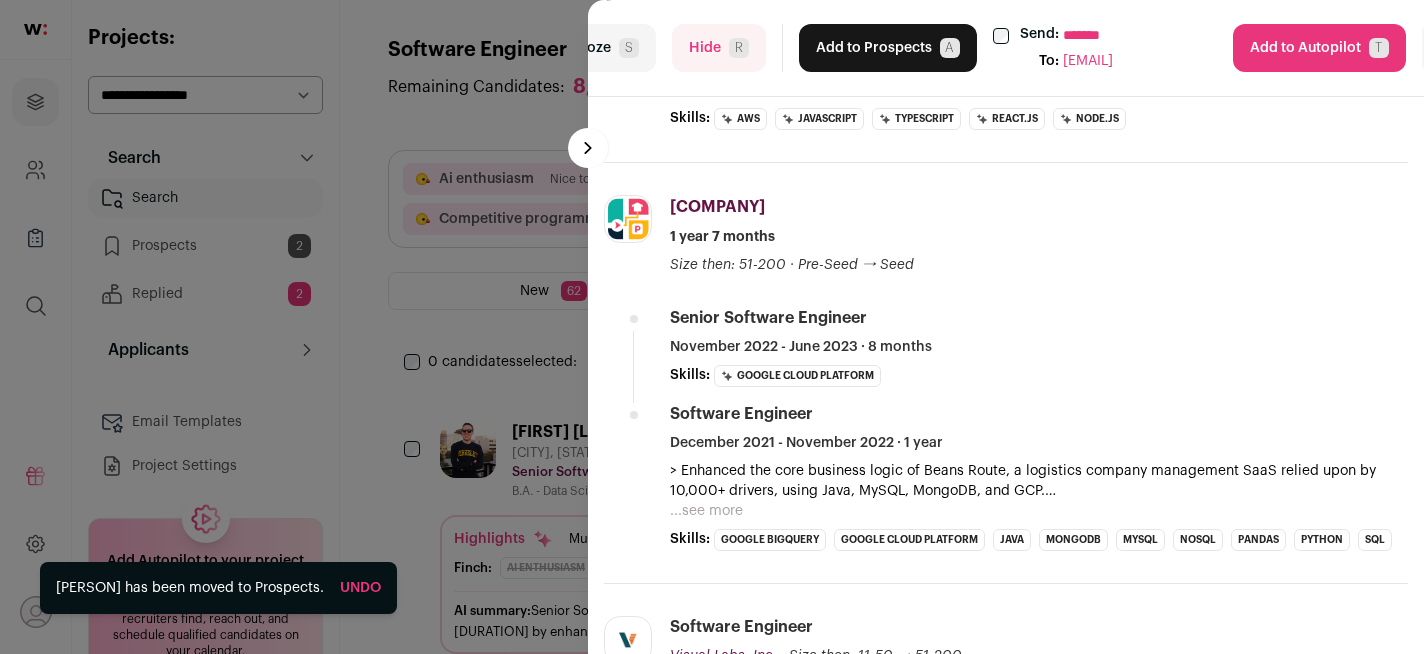 scroll, scrollTop: 450, scrollLeft: 0, axis: vertical 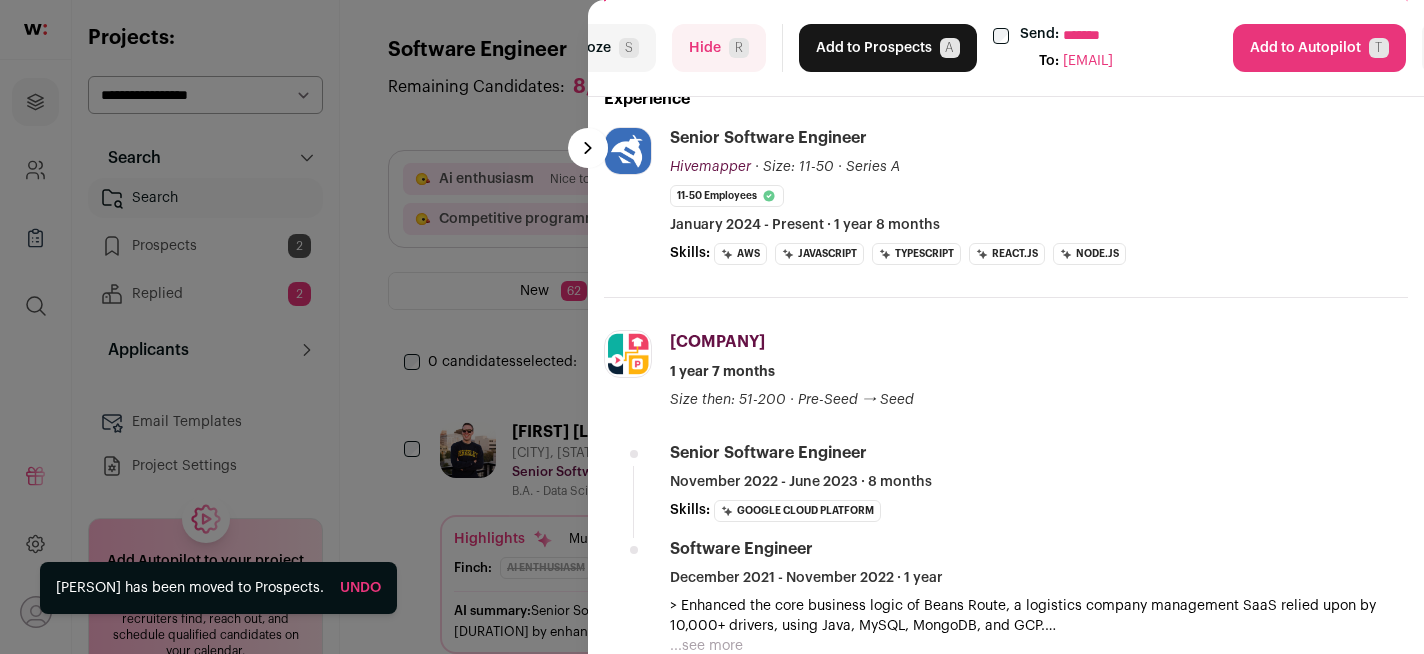 click on "Add to Prospects
A" at bounding box center (888, 48) 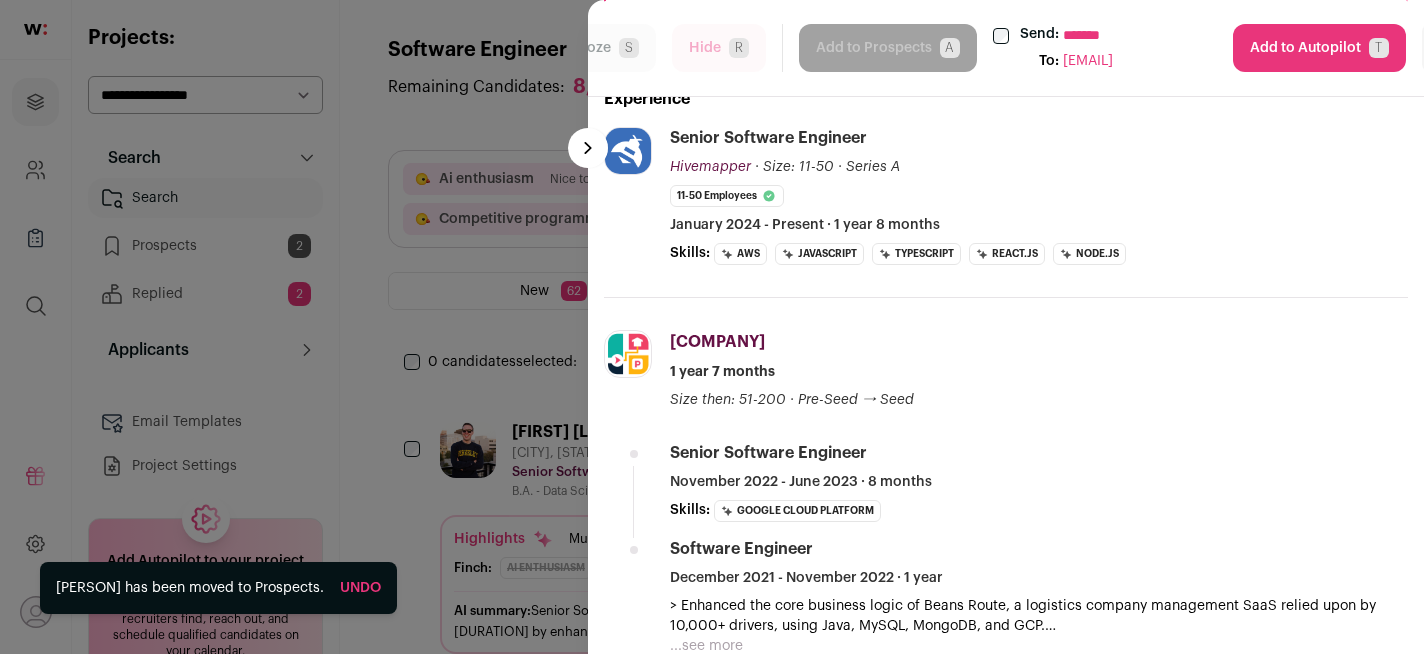 select on "*****" 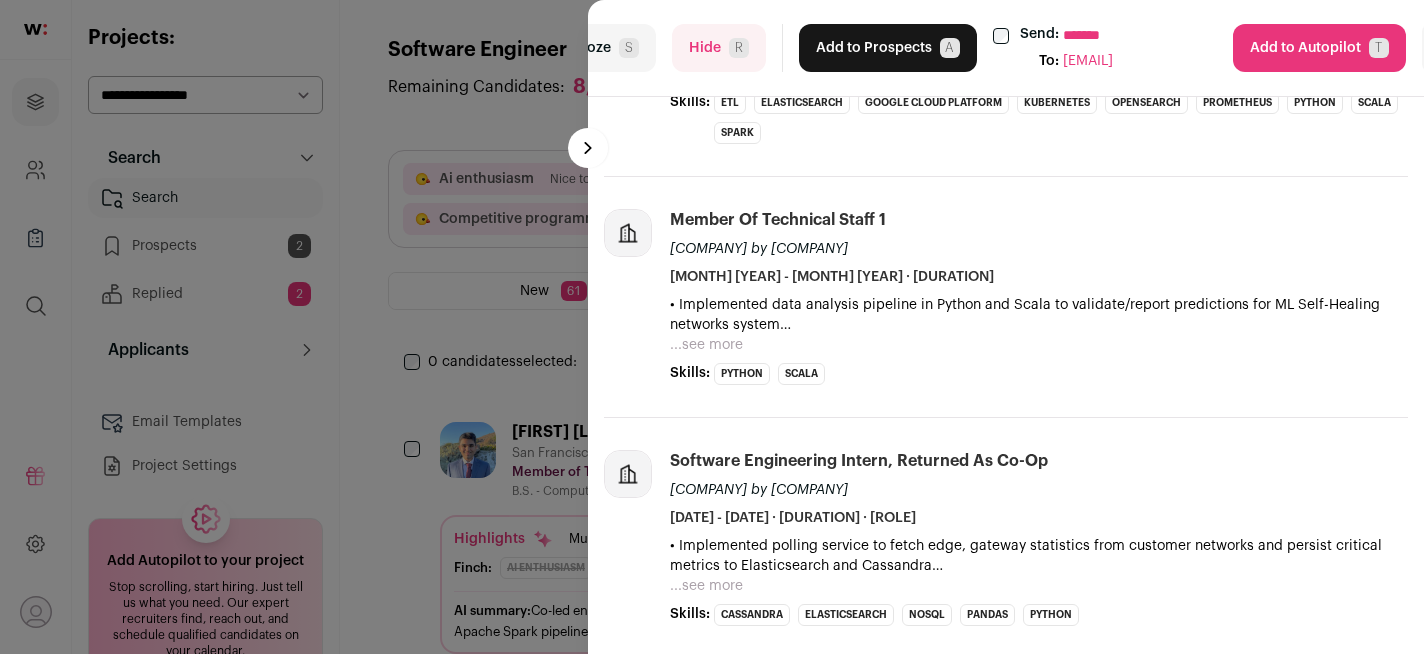 scroll, scrollTop: 378, scrollLeft: 0, axis: vertical 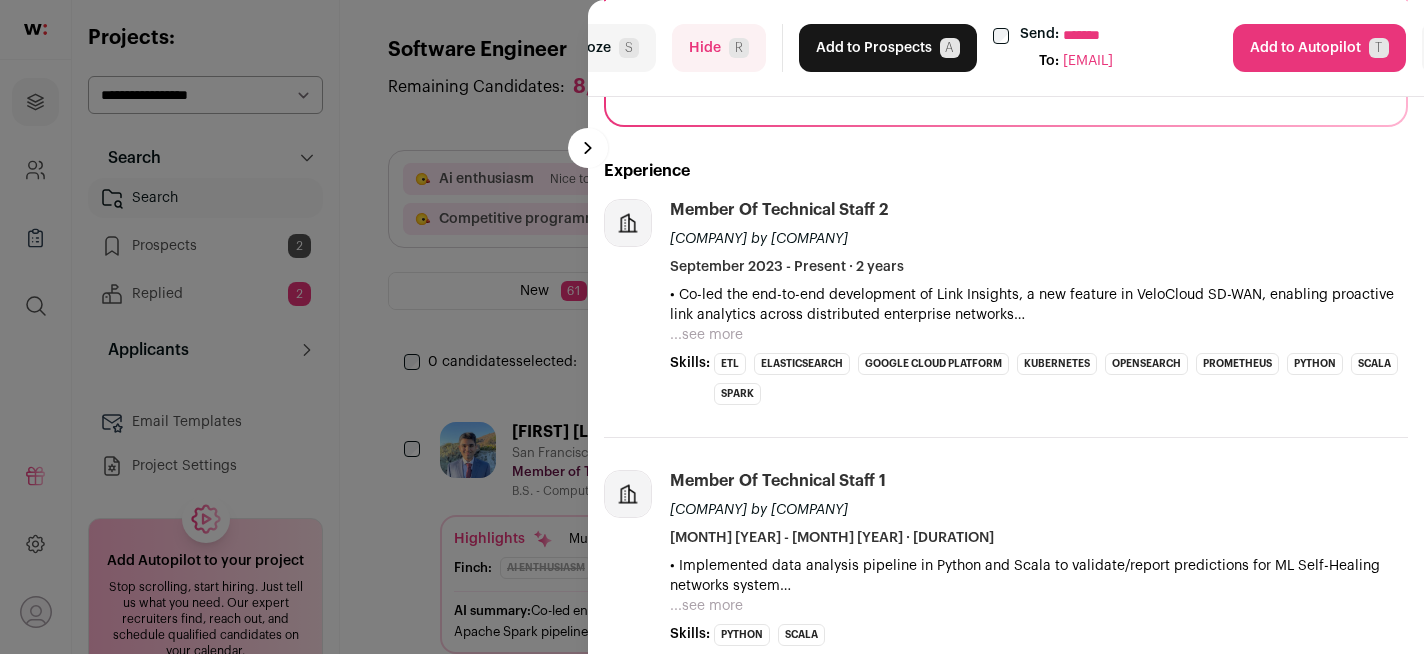click on "Hide
R" at bounding box center (719, 48) 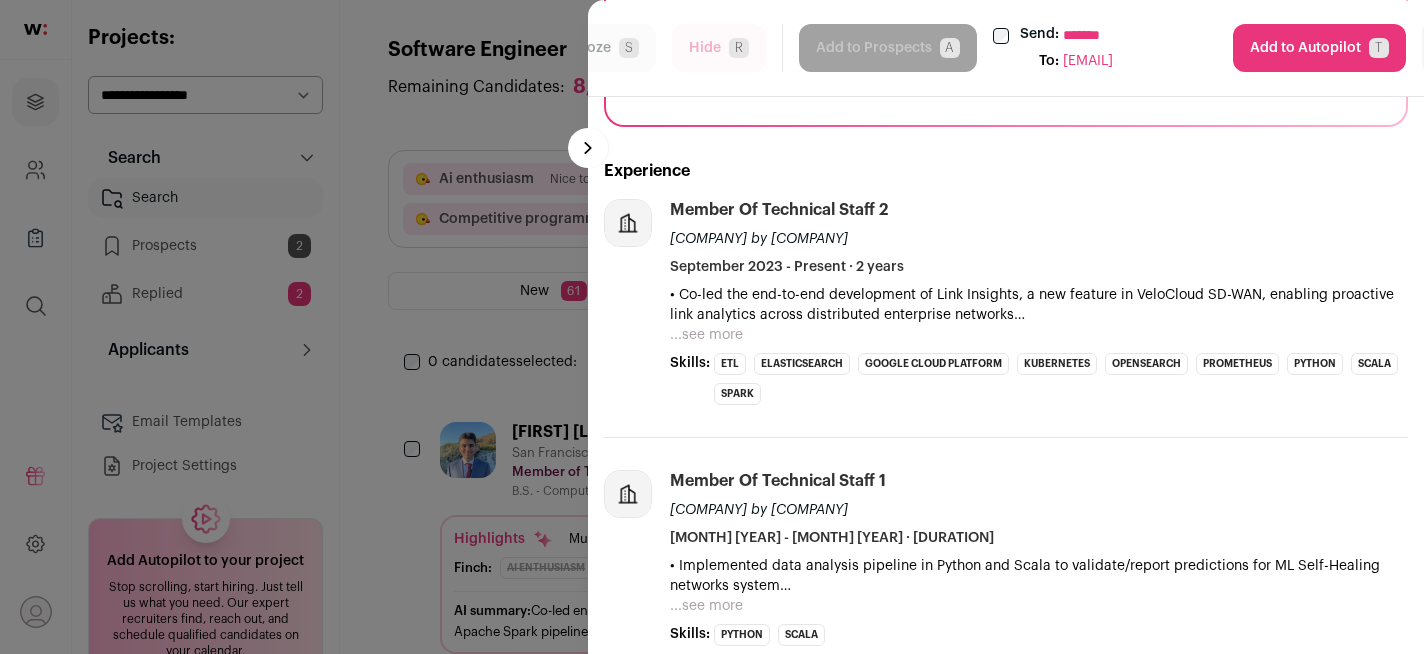 select on "*****" 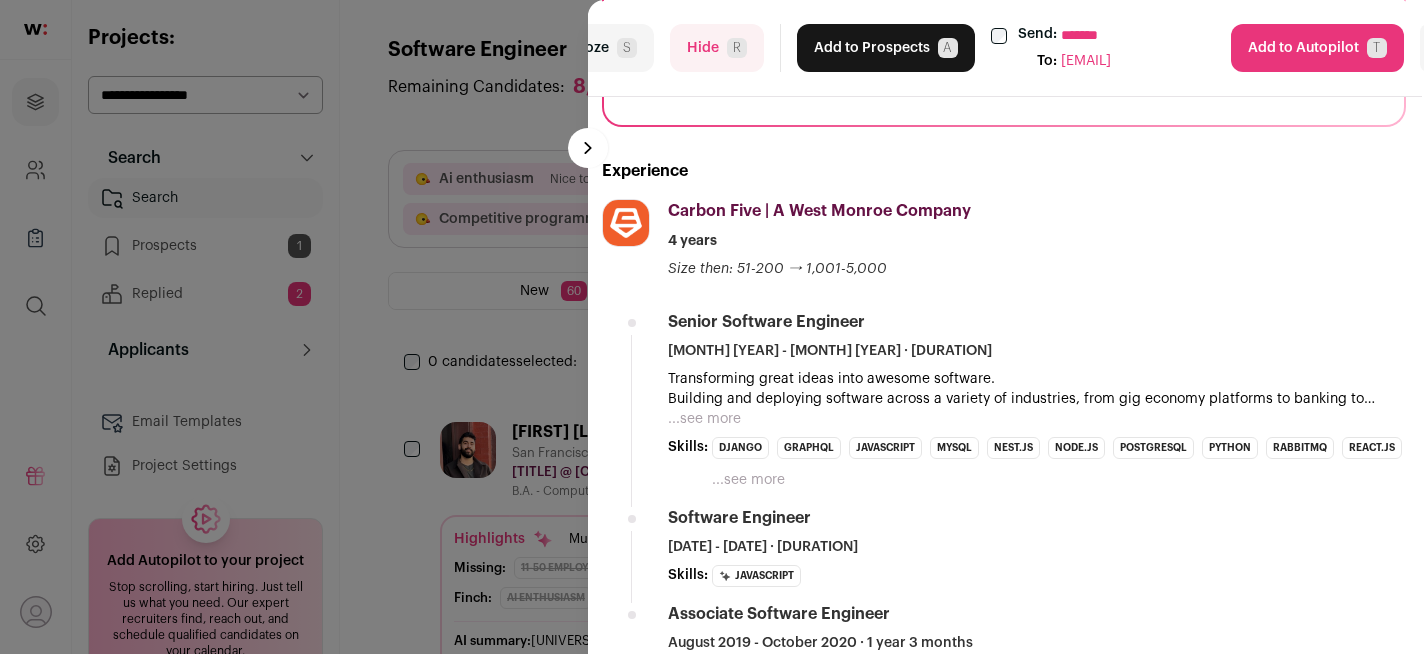scroll, scrollTop: 0, scrollLeft: 2, axis: horizontal 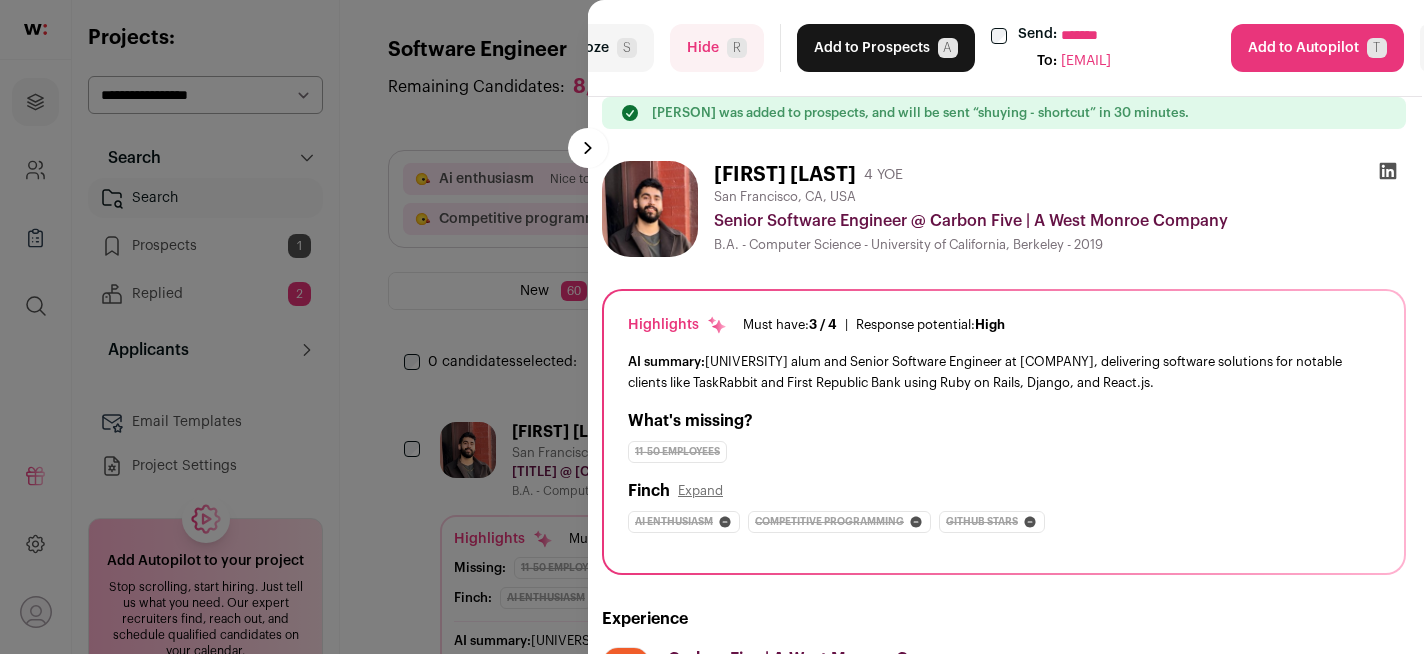 click on "Hide
R" at bounding box center (717, 48) 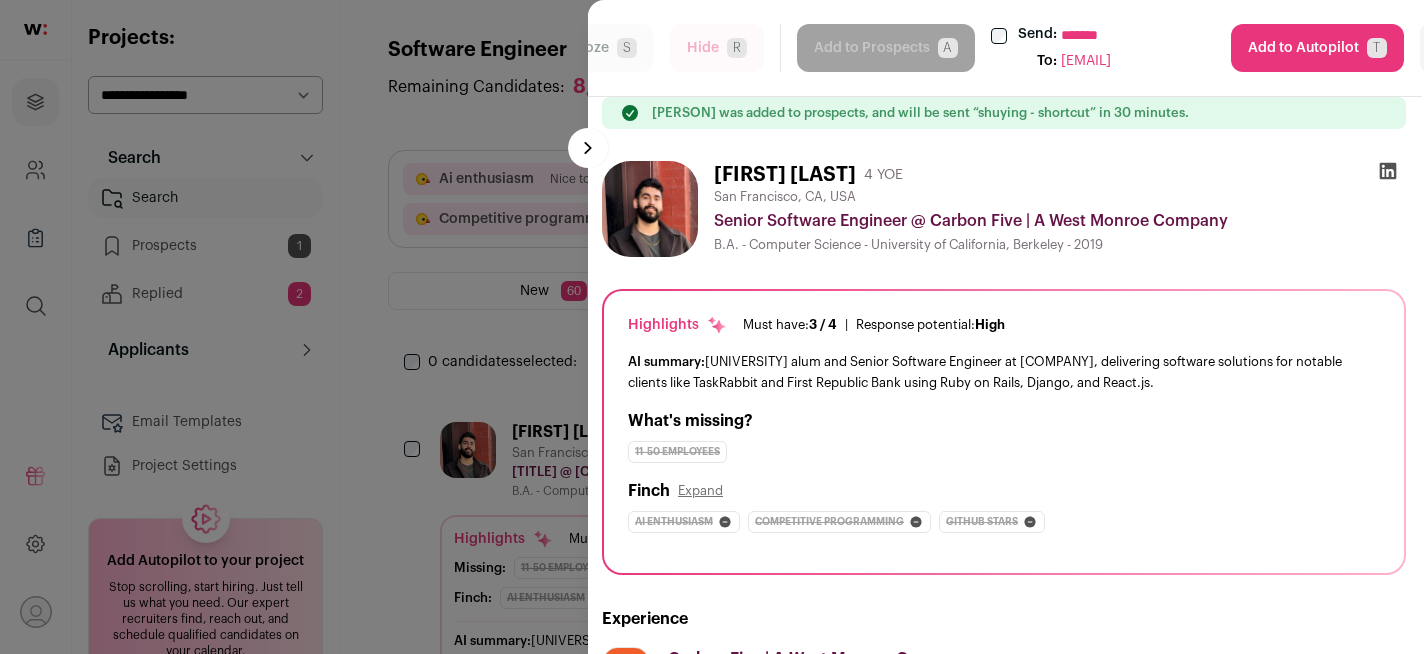 select on "*****" 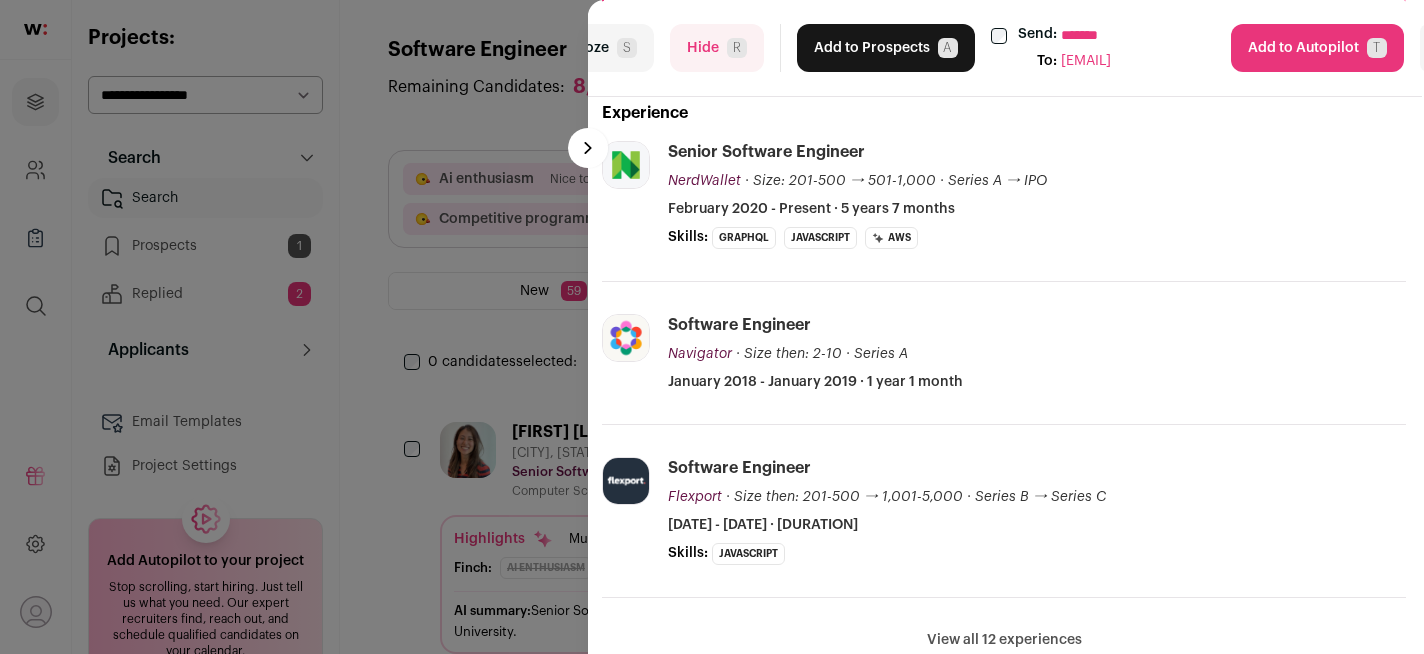 scroll, scrollTop: 350, scrollLeft: 2, axis: both 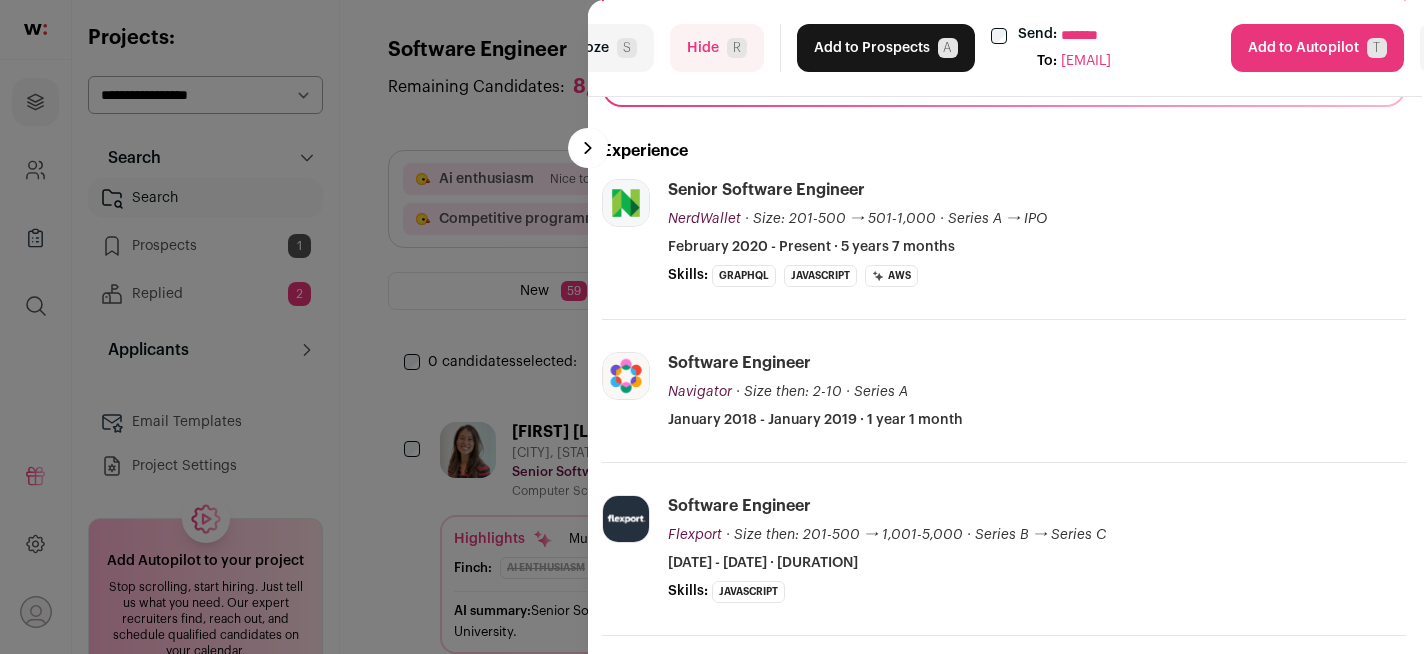 drag, startPoint x: 712, startPoint y: 50, endPoint x: 701, endPoint y: 186, distance: 136.44412 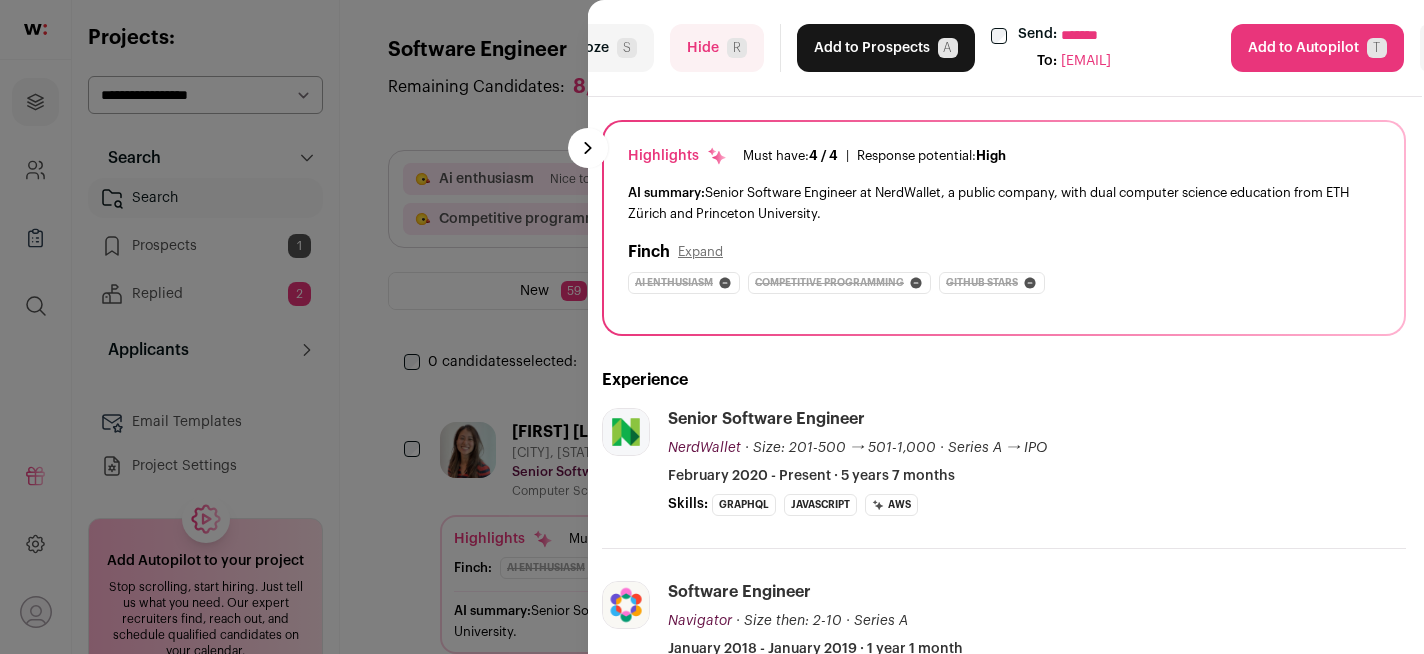 scroll, scrollTop: 0, scrollLeft: 2, axis: horizontal 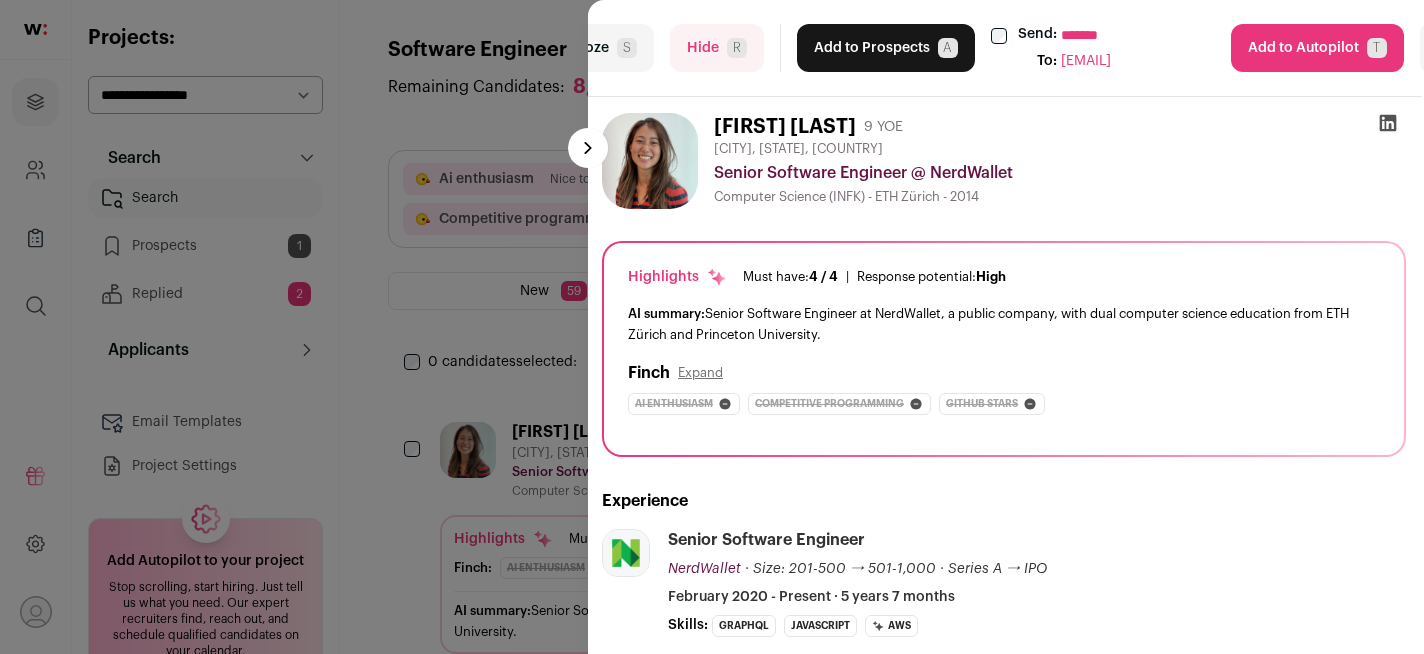 click on "Add to Prospects
A" at bounding box center (886, 48) 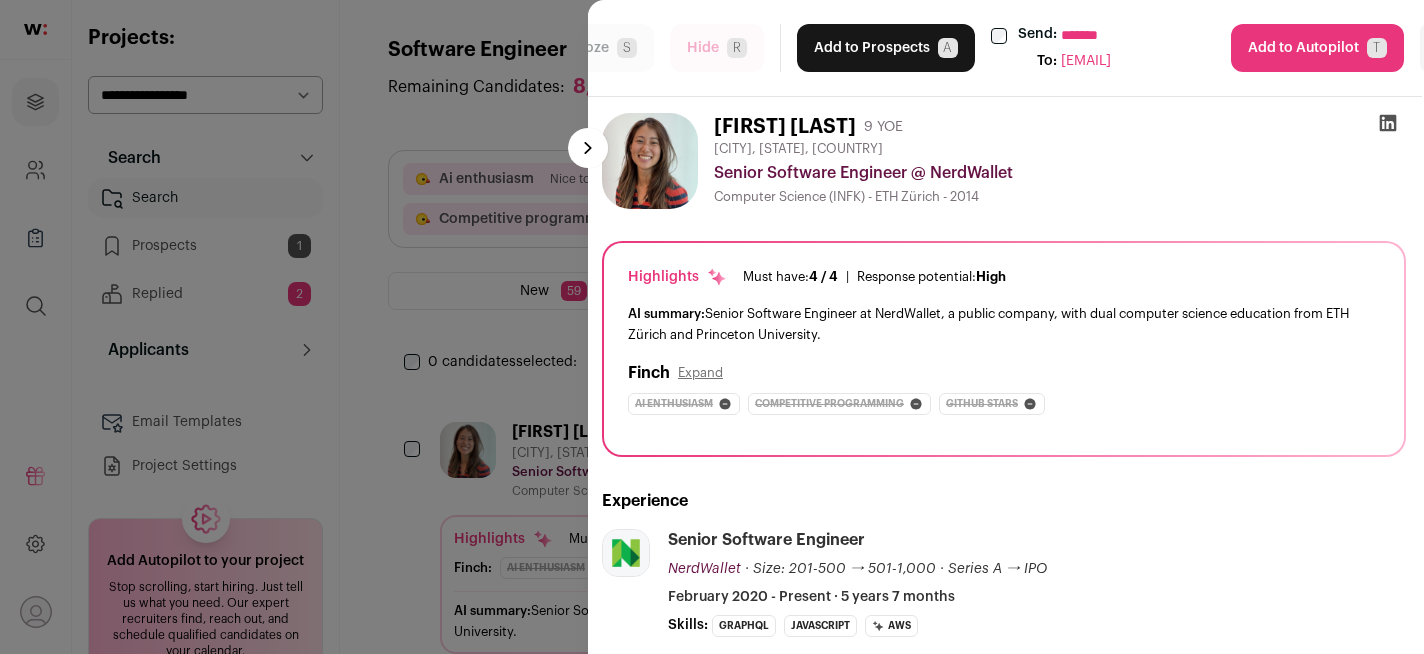 select on "*****" 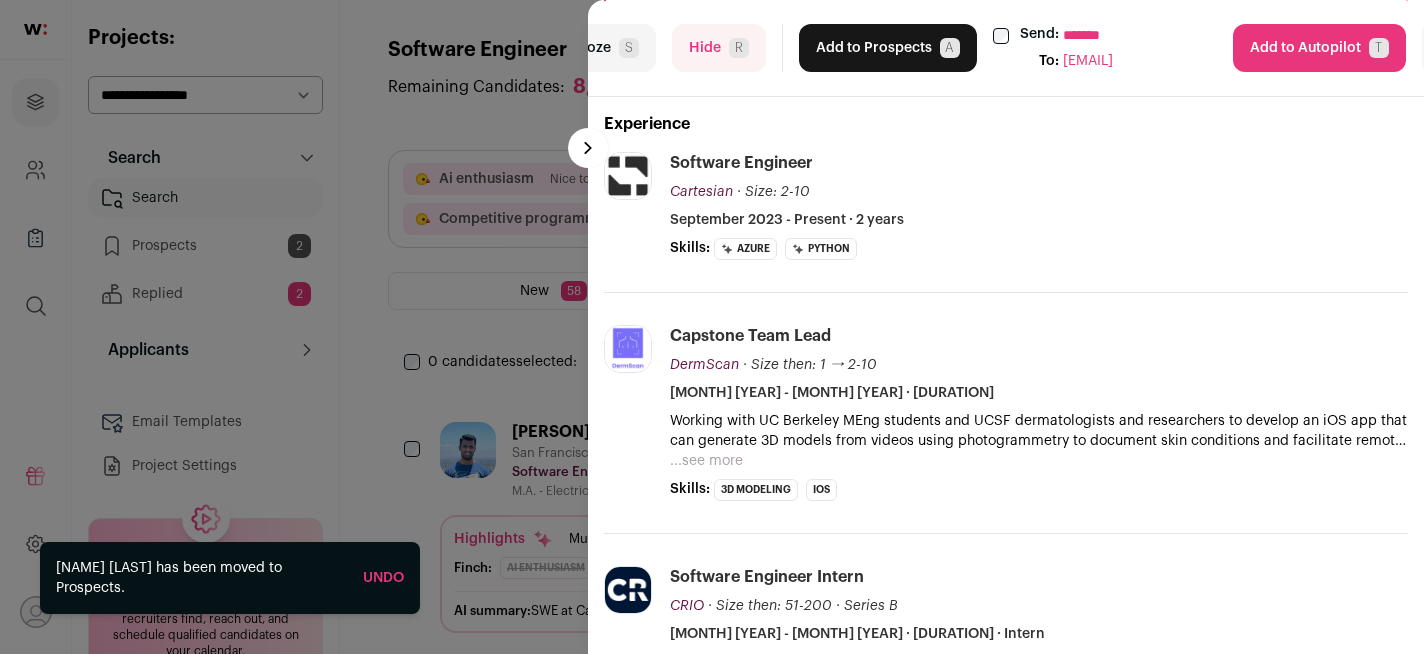 scroll, scrollTop: 393, scrollLeft: 0, axis: vertical 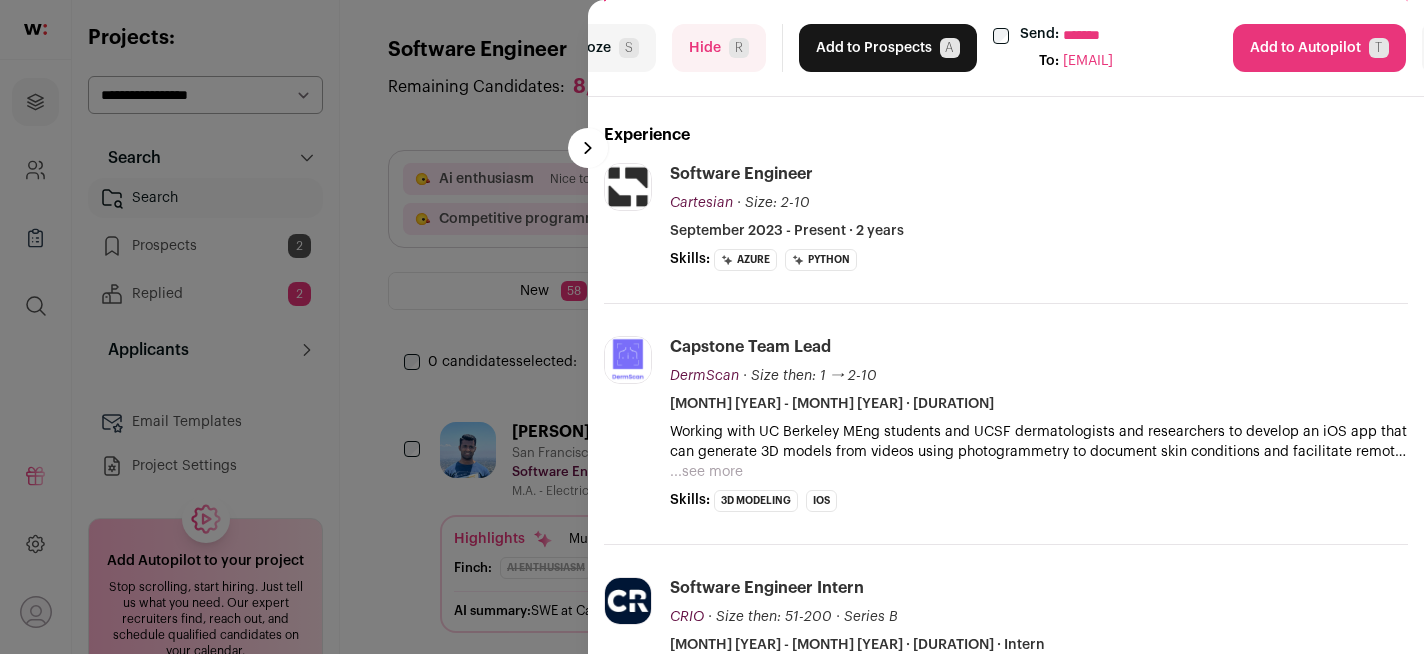 click on "Add to Prospects
A" at bounding box center (888, 48) 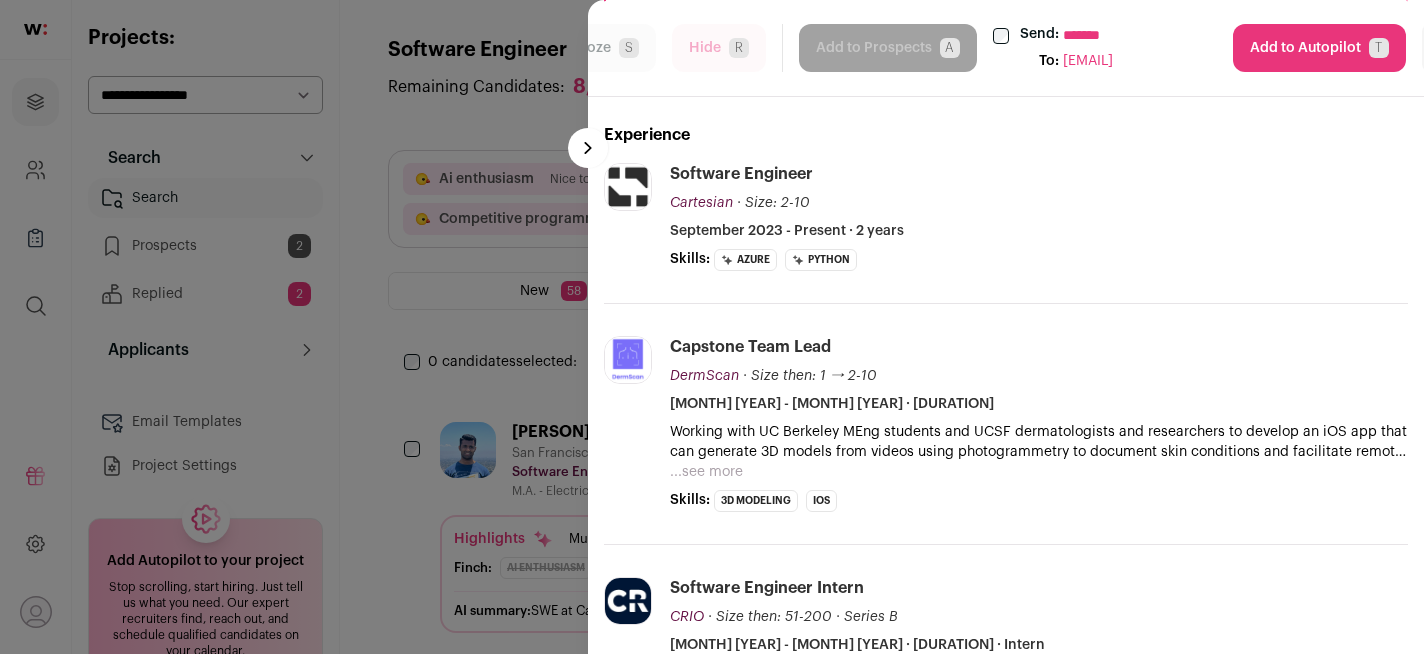 select on "*****" 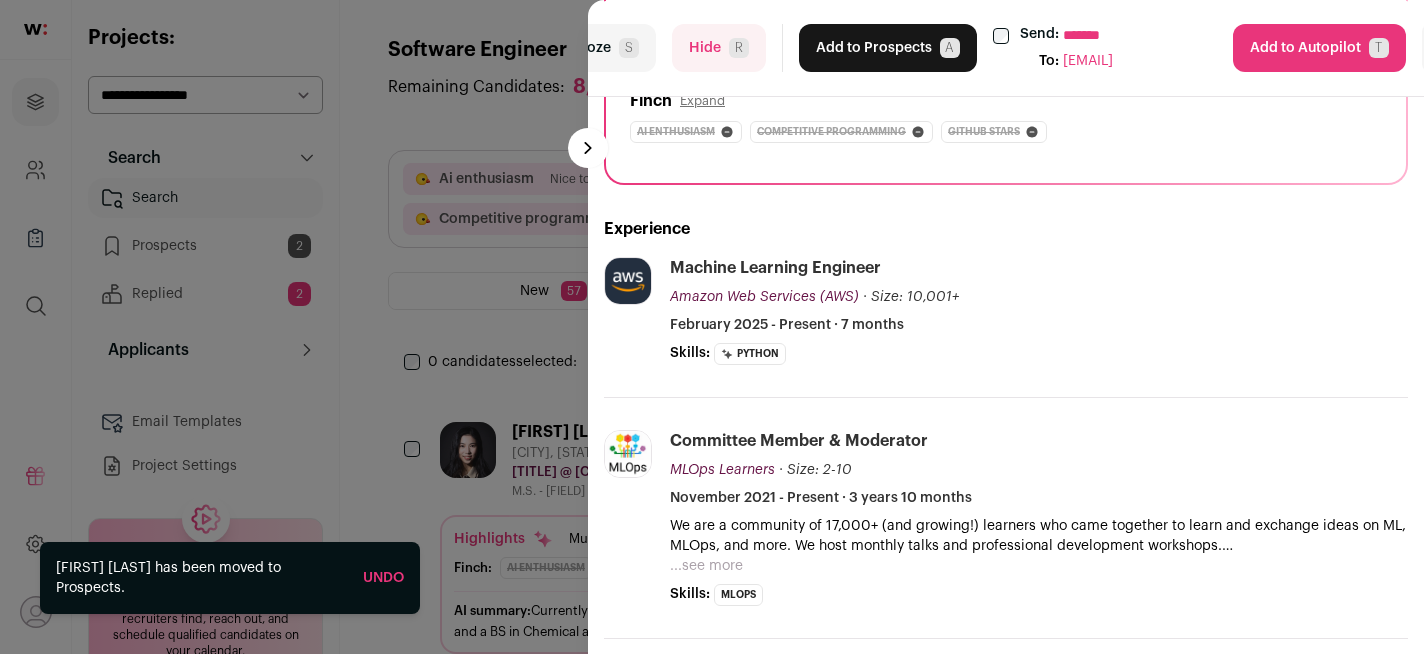 scroll, scrollTop: 319, scrollLeft: 0, axis: vertical 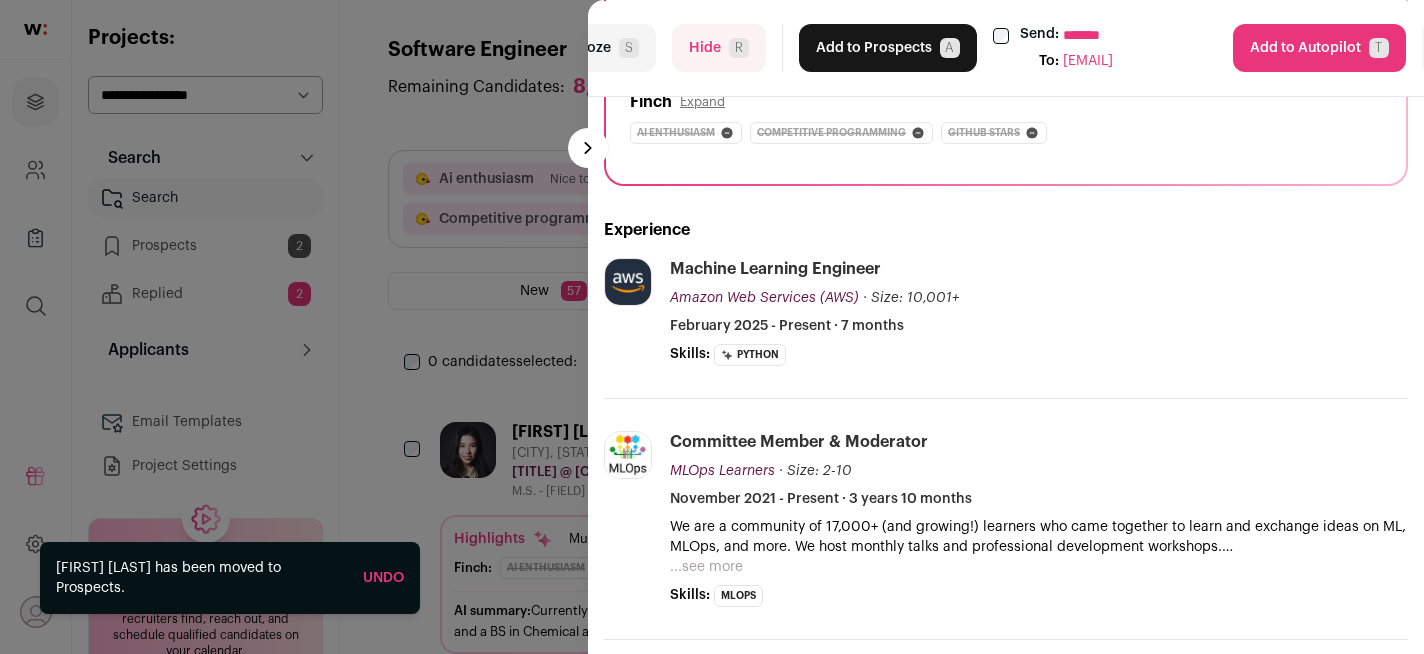 click on "Hide
R" at bounding box center (719, 48) 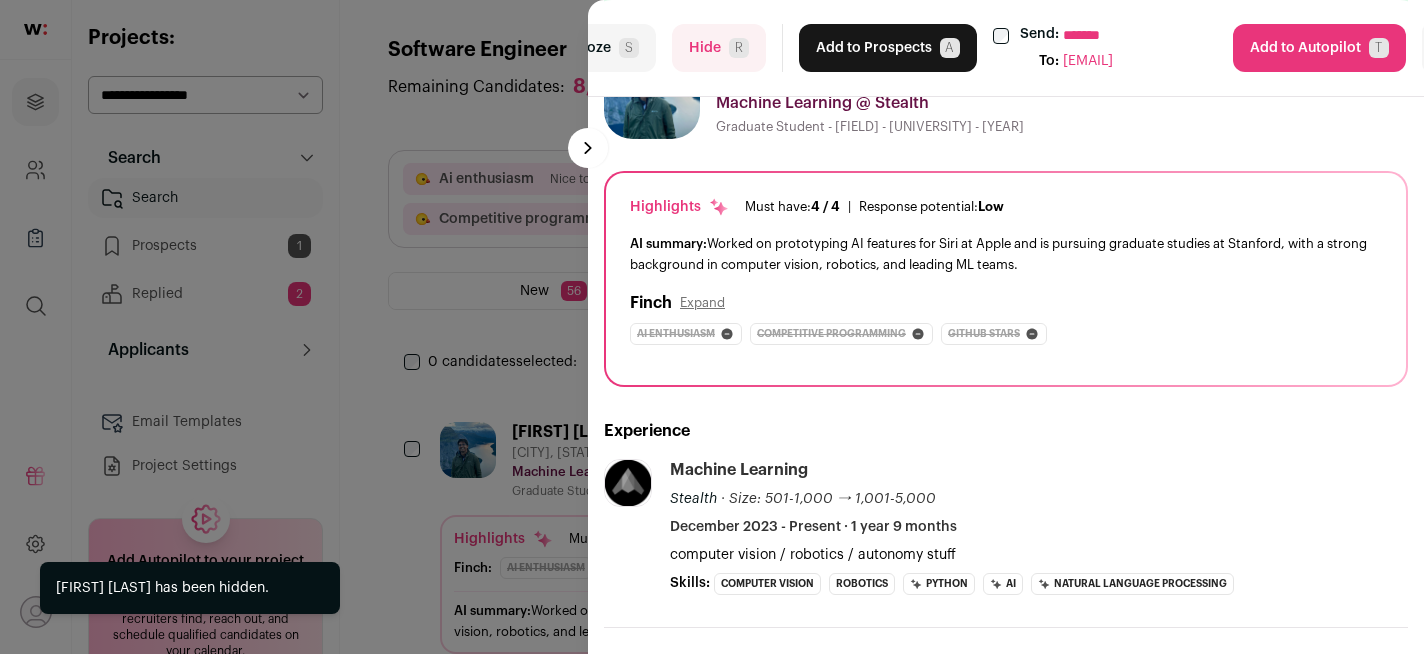 scroll, scrollTop: 0, scrollLeft: 0, axis: both 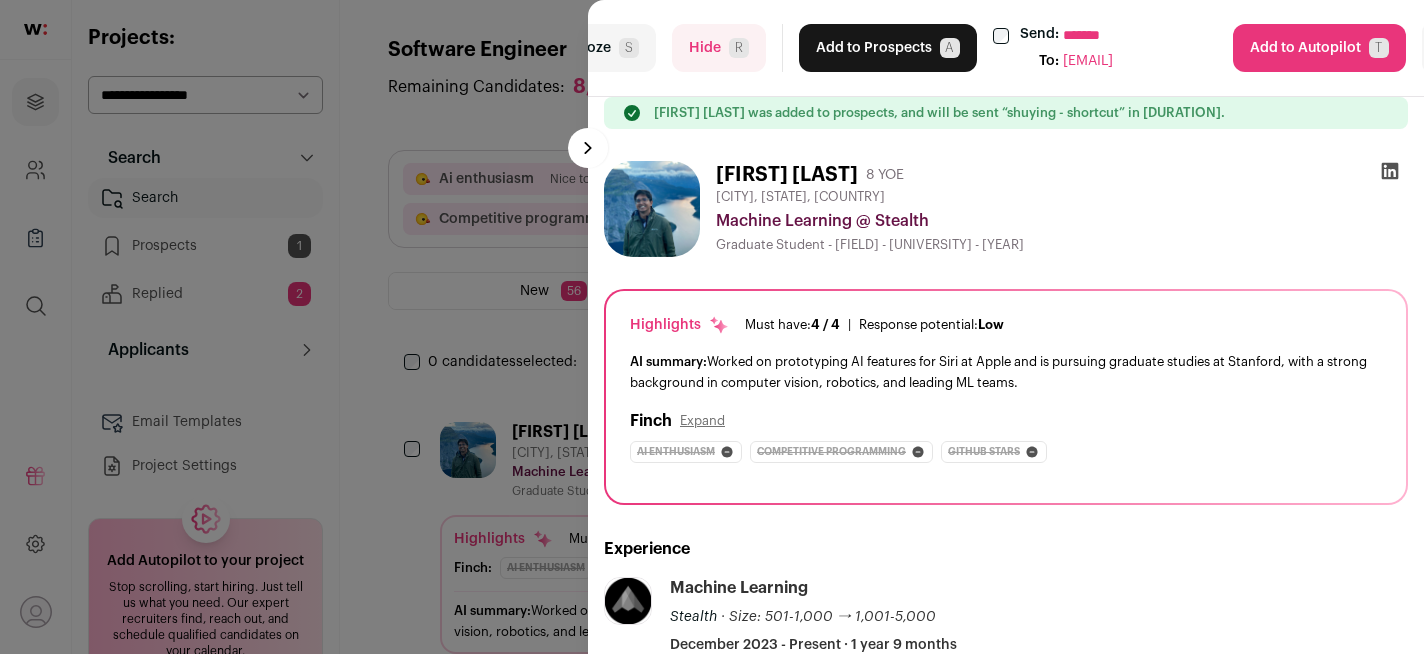 click on "**********" at bounding box center (1151, 35) 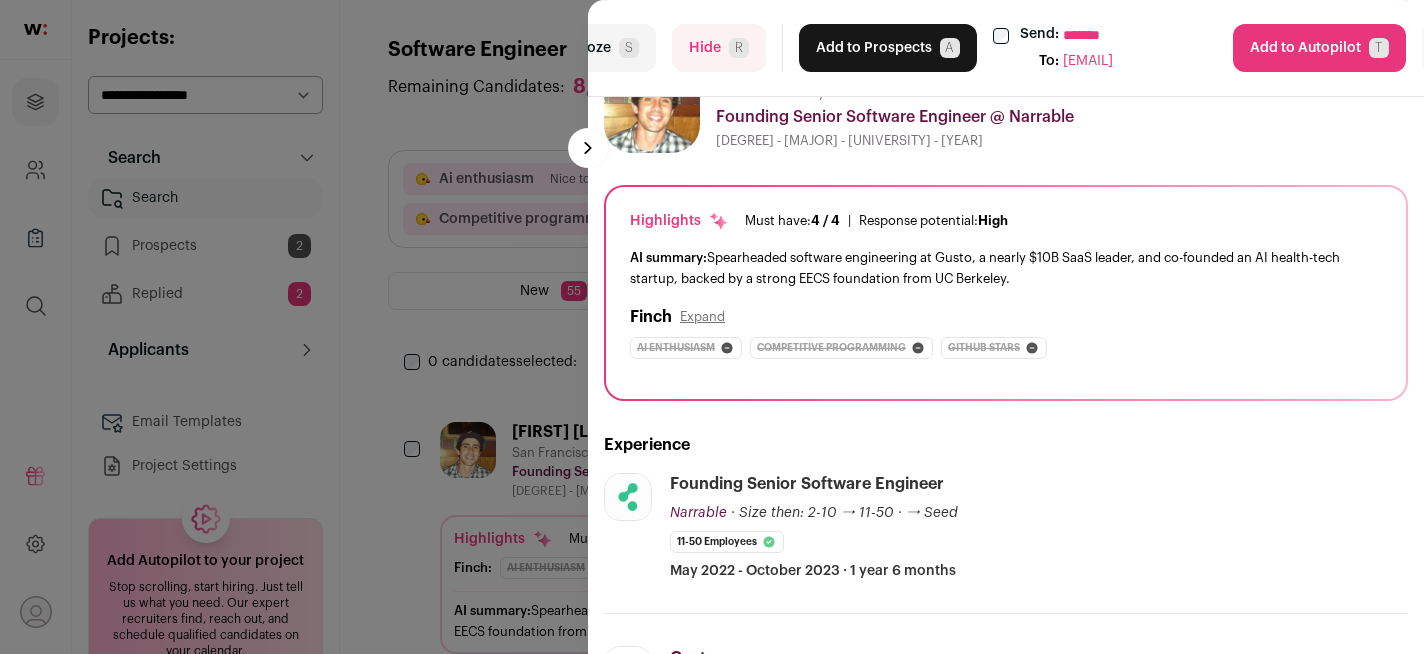 scroll, scrollTop: 105, scrollLeft: 0, axis: vertical 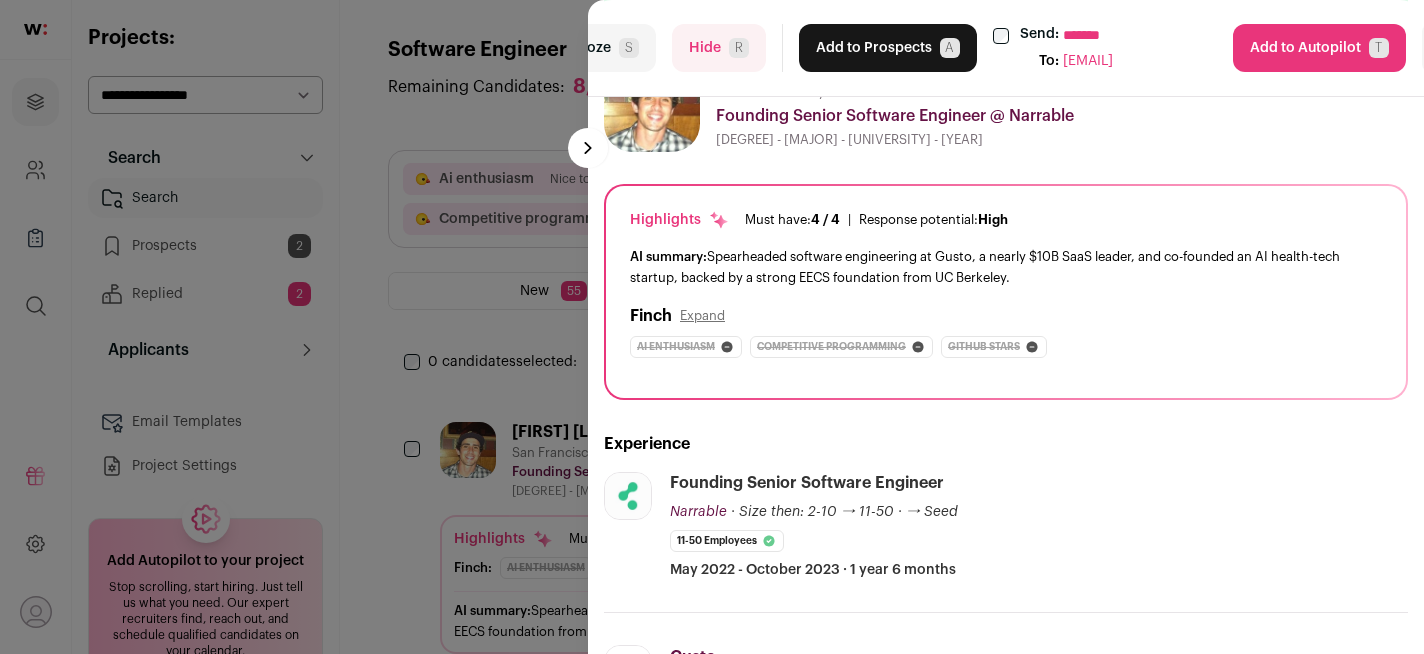 click on "**********" at bounding box center (1151, 35) 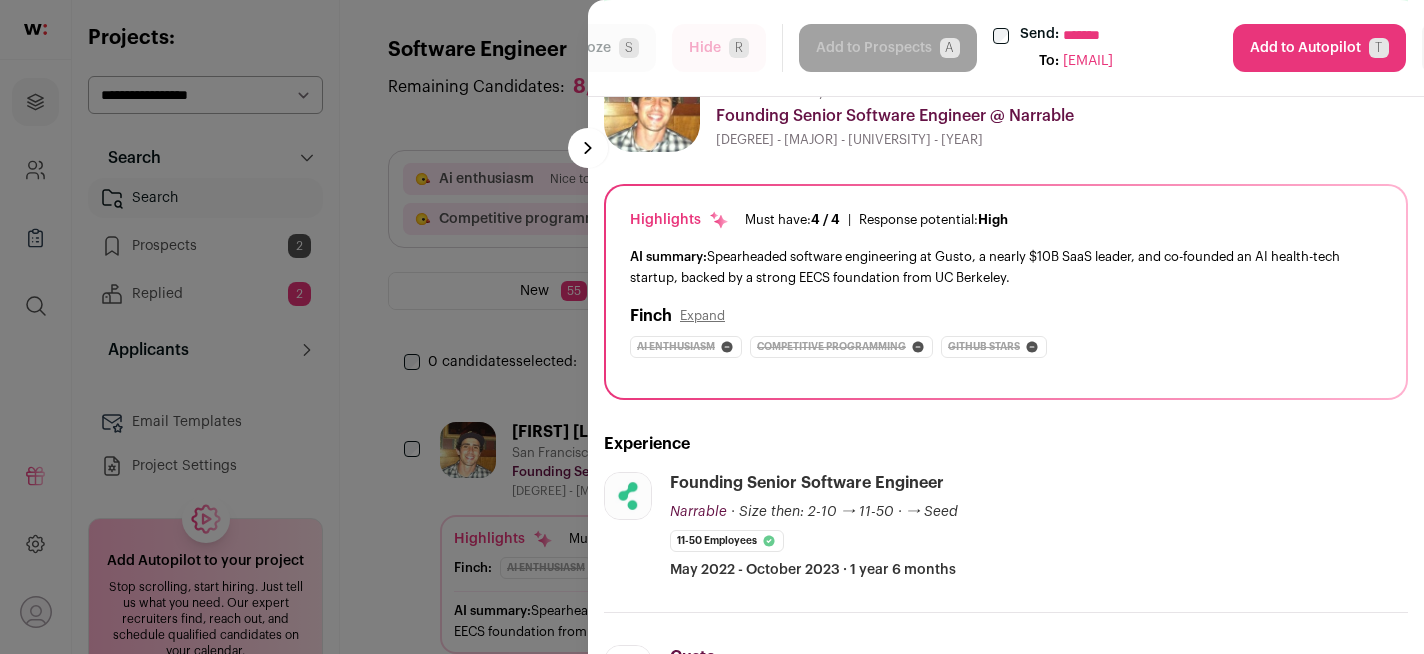 select on "*****" 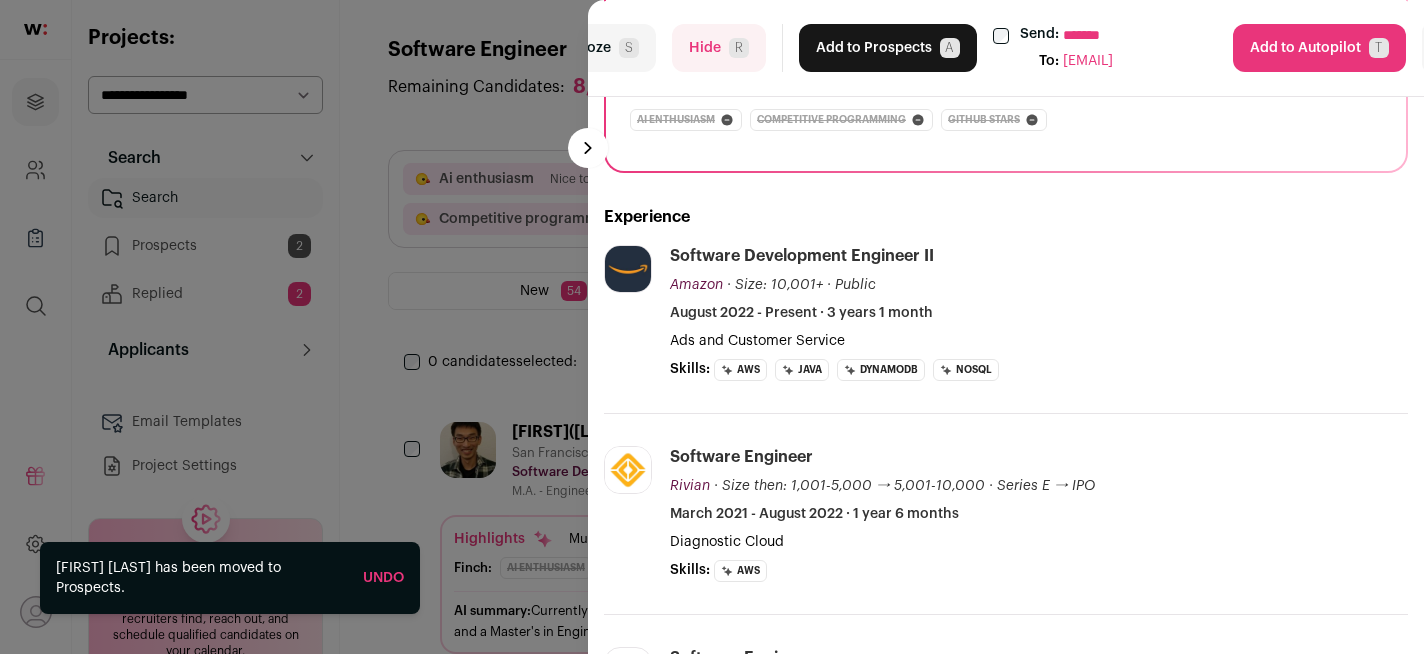 scroll, scrollTop: 352, scrollLeft: 0, axis: vertical 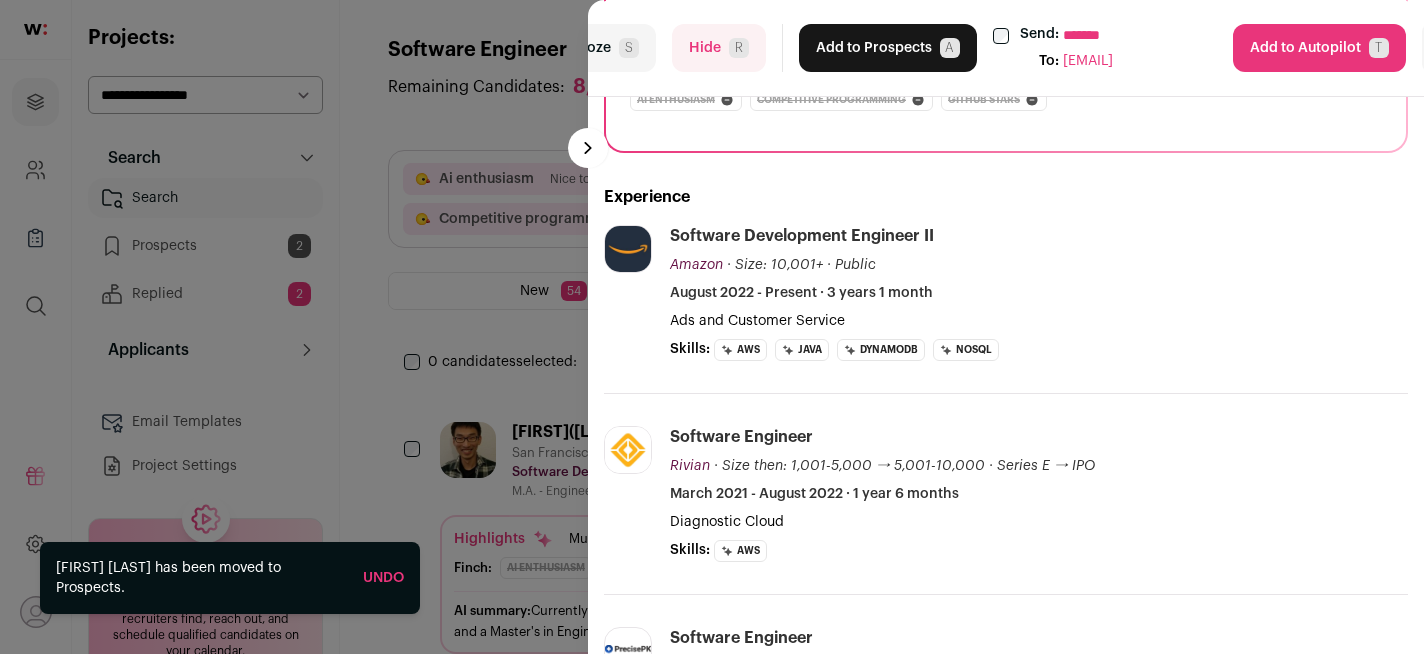 click on "Hide
R" at bounding box center [719, 48] 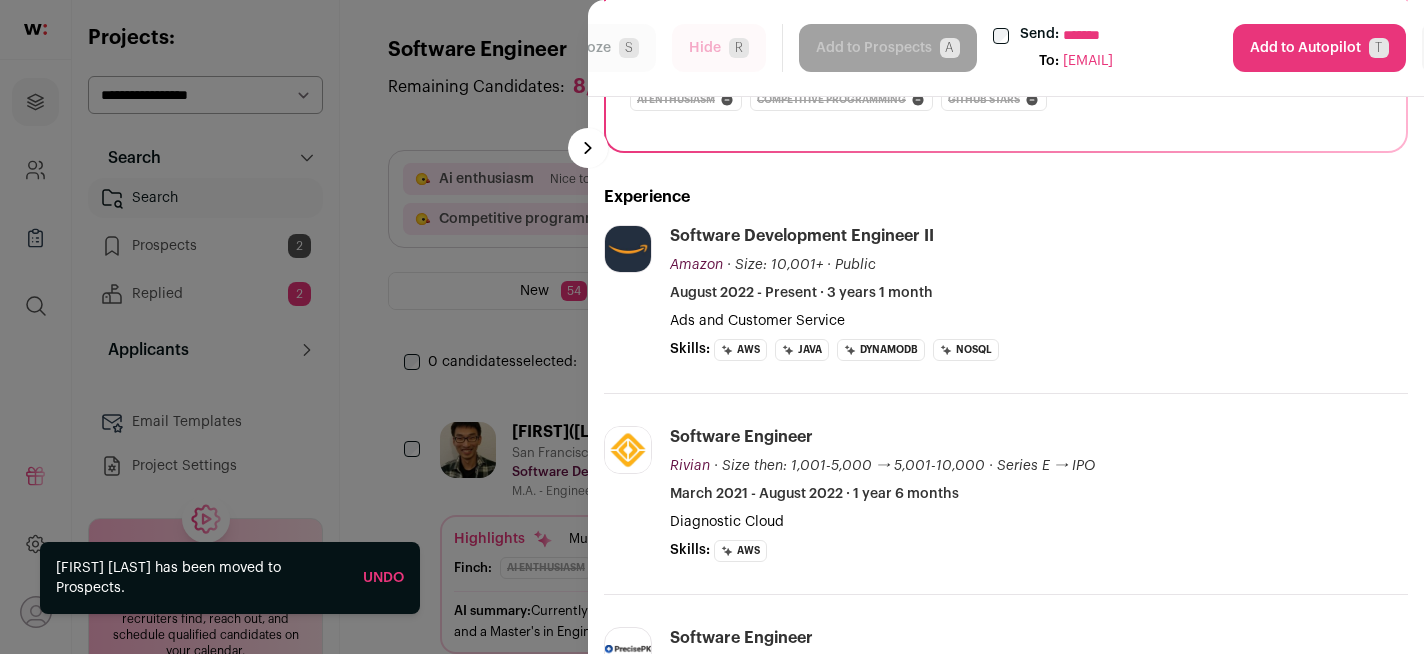 select on "*****" 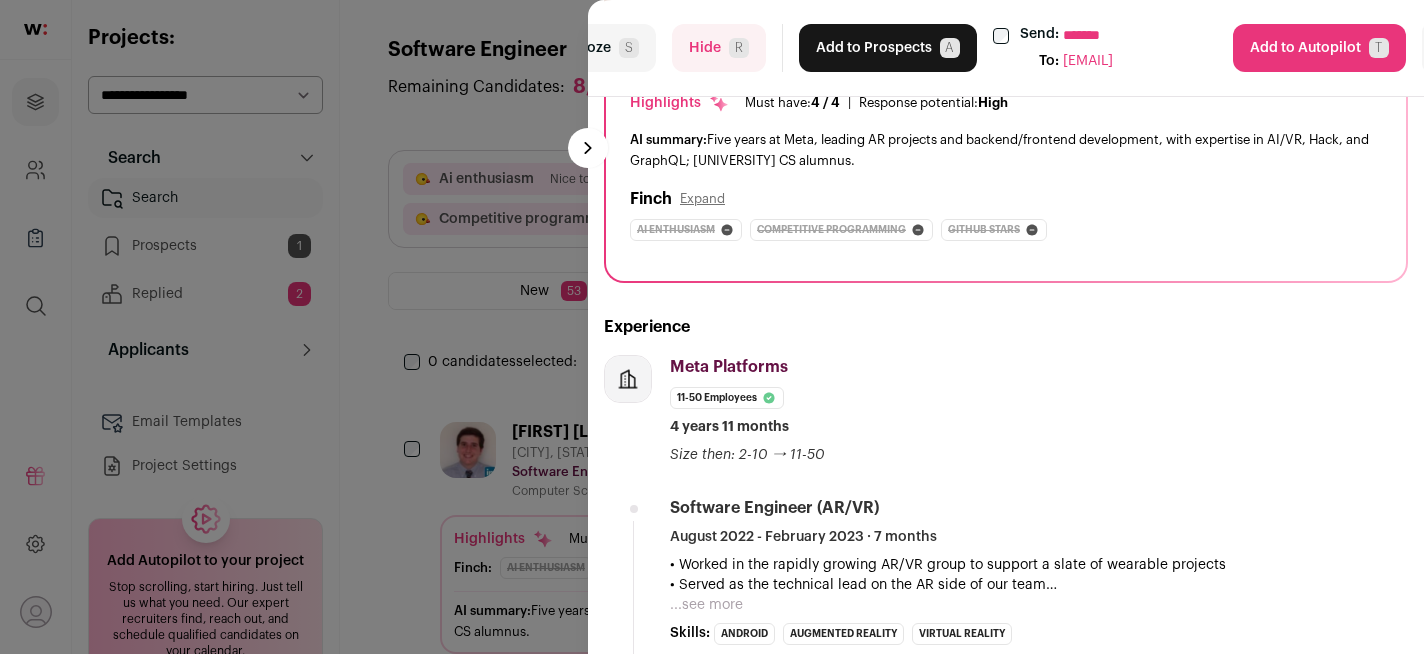 scroll, scrollTop: 0, scrollLeft: 0, axis: both 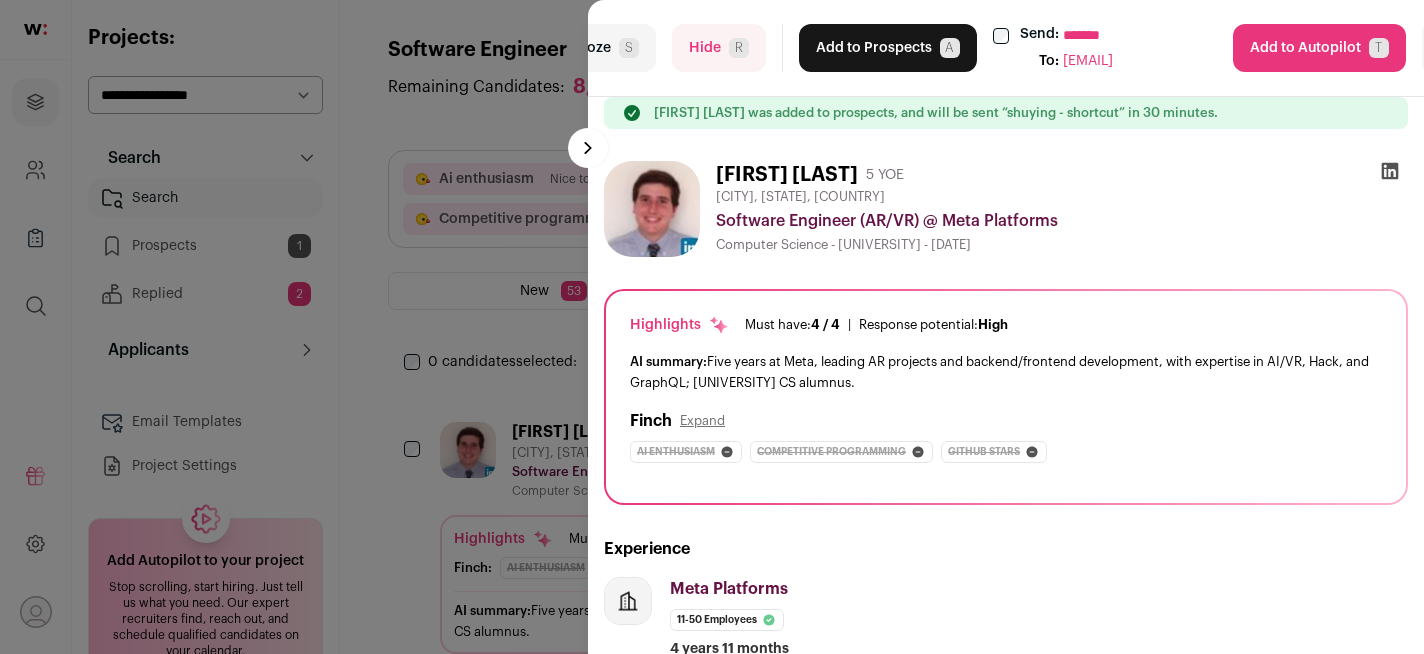 click on "Hide
R" at bounding box center [719, 48] 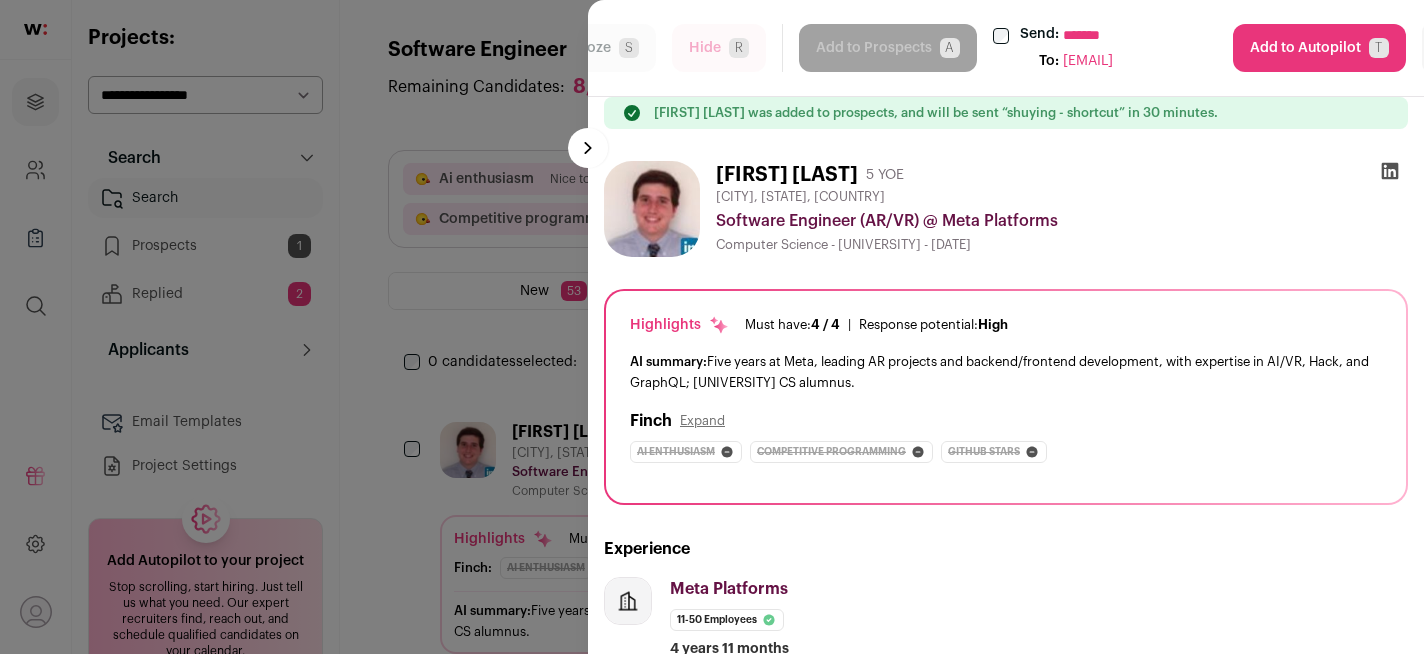 select on "*****" 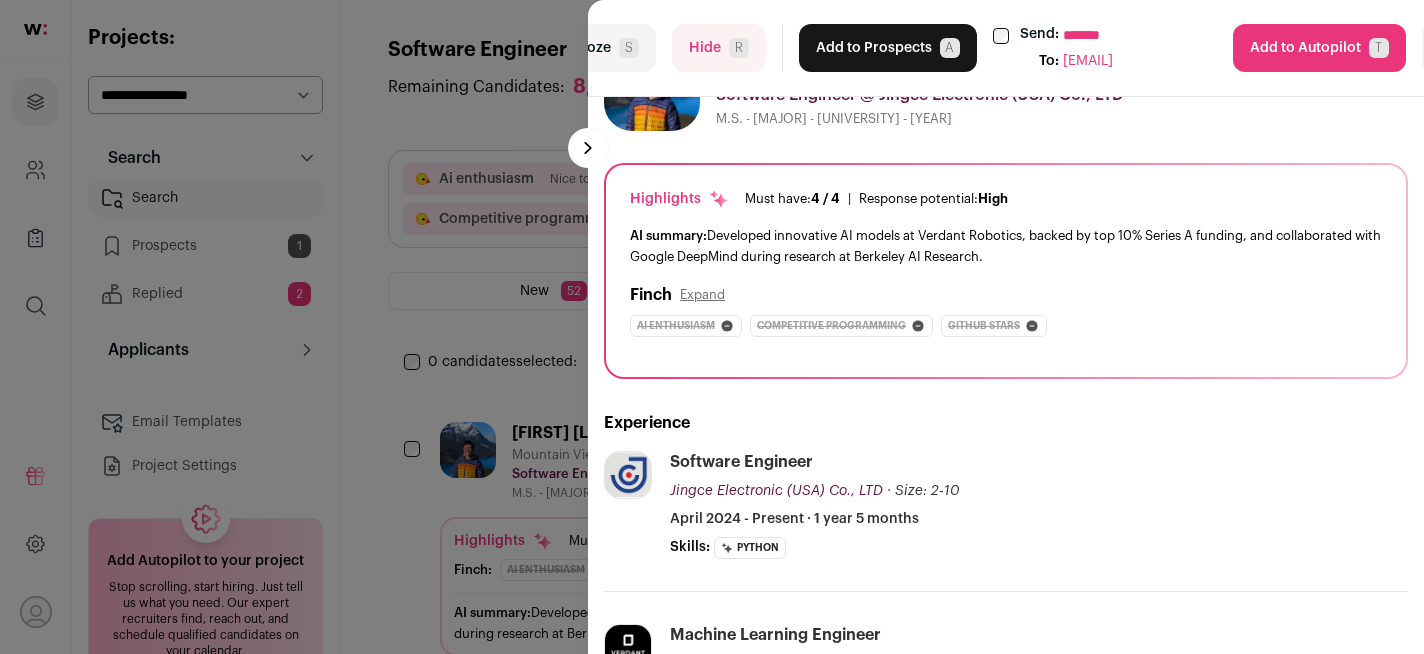 scroll, scrollTop: 0, scrollLeft: 0, axis: both 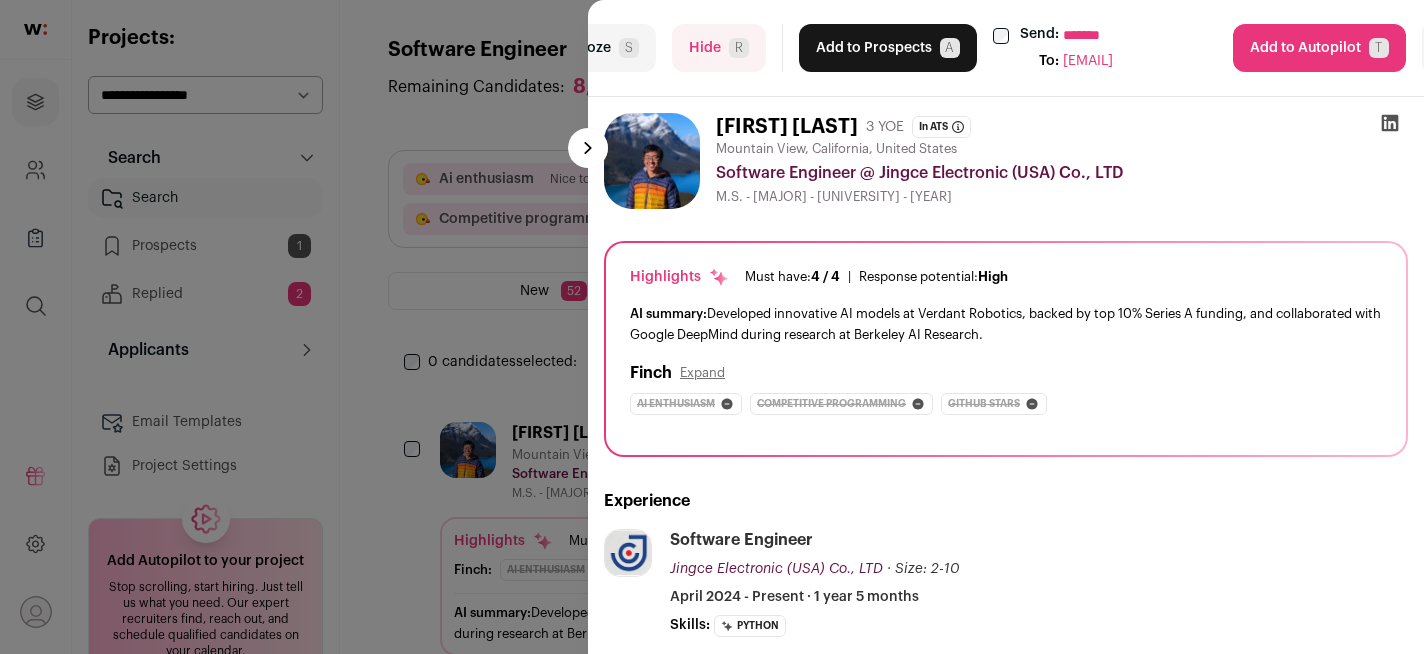 click on "Hide
R" at bounding box center (719, 48) 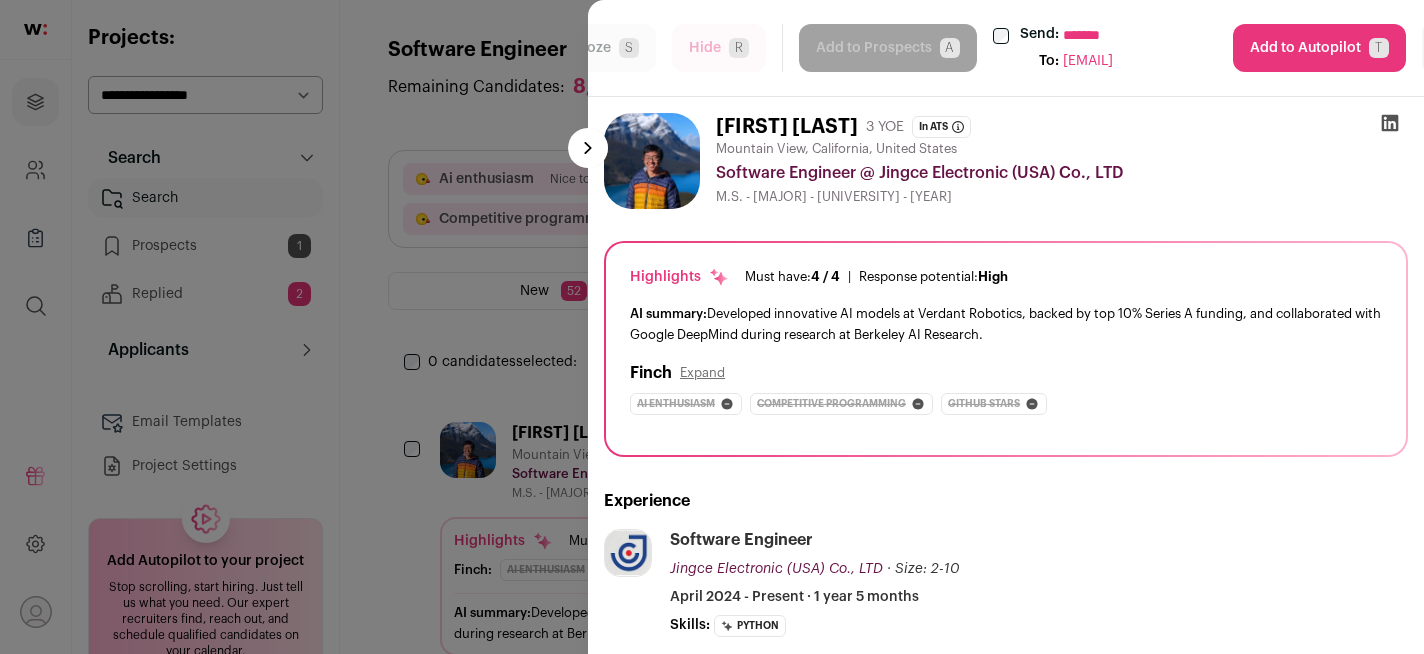 select on "*****" 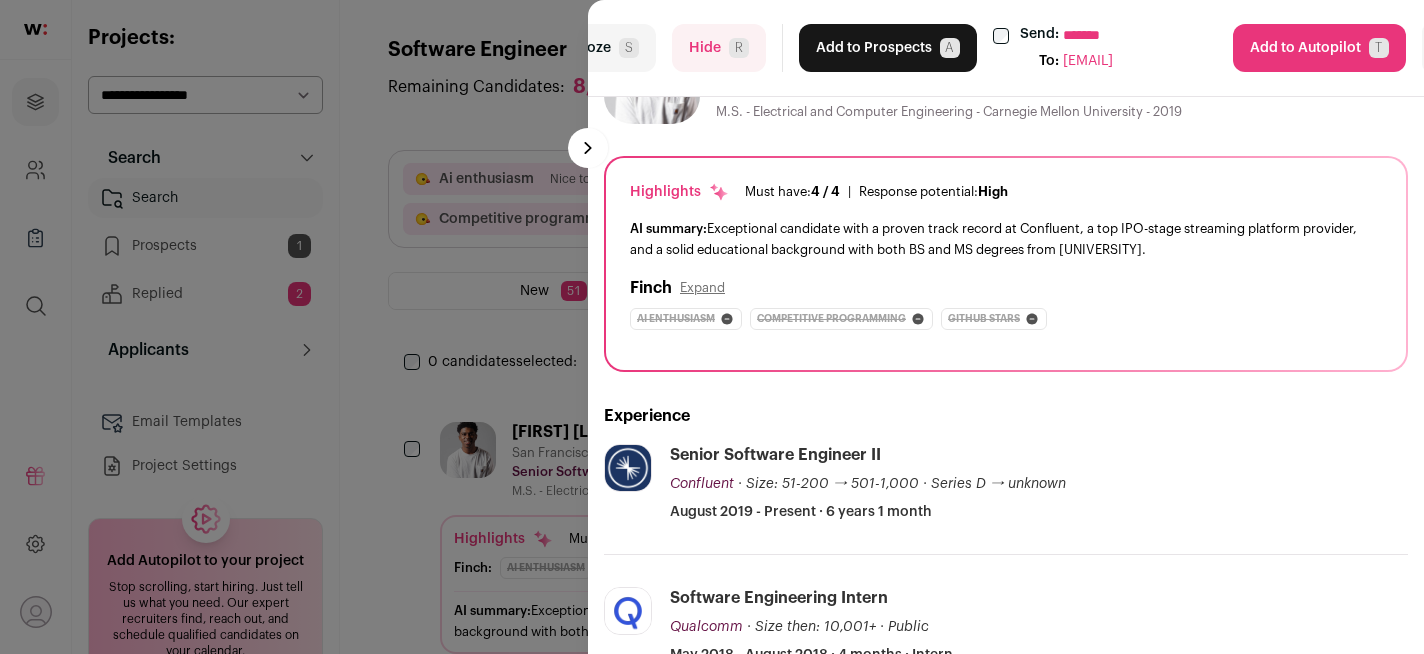 scroll, scrollTop: 0, scrollLeft: 0, axis: both 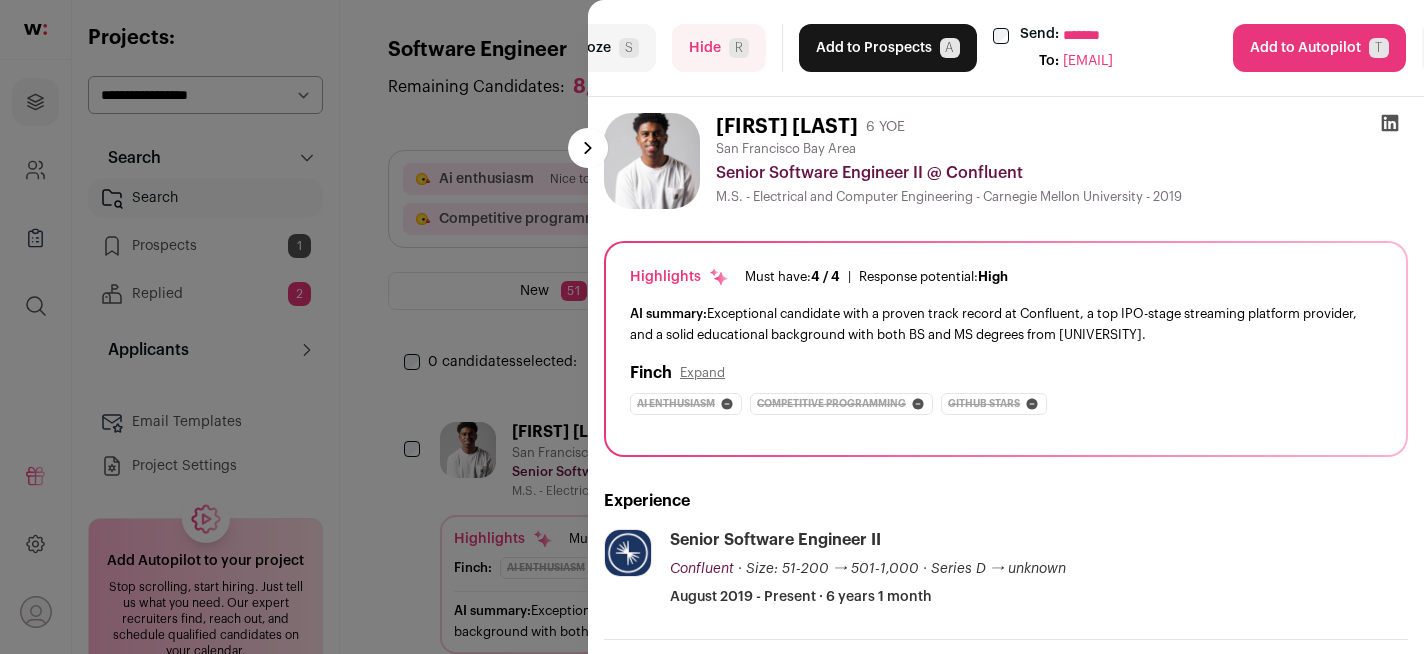 click on "Hide
R" at bounding box center (719, 48) 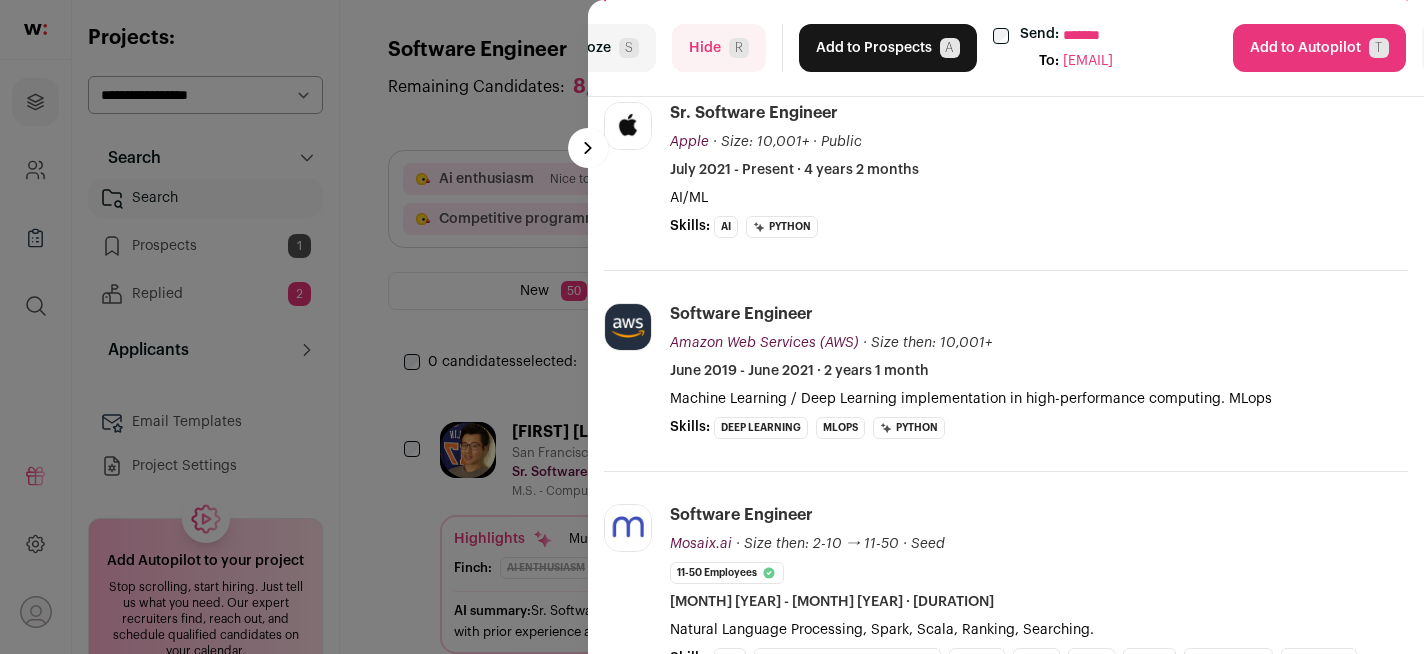 scroll, scrollTop: 424, scrollLeft: 0, axis: vertical 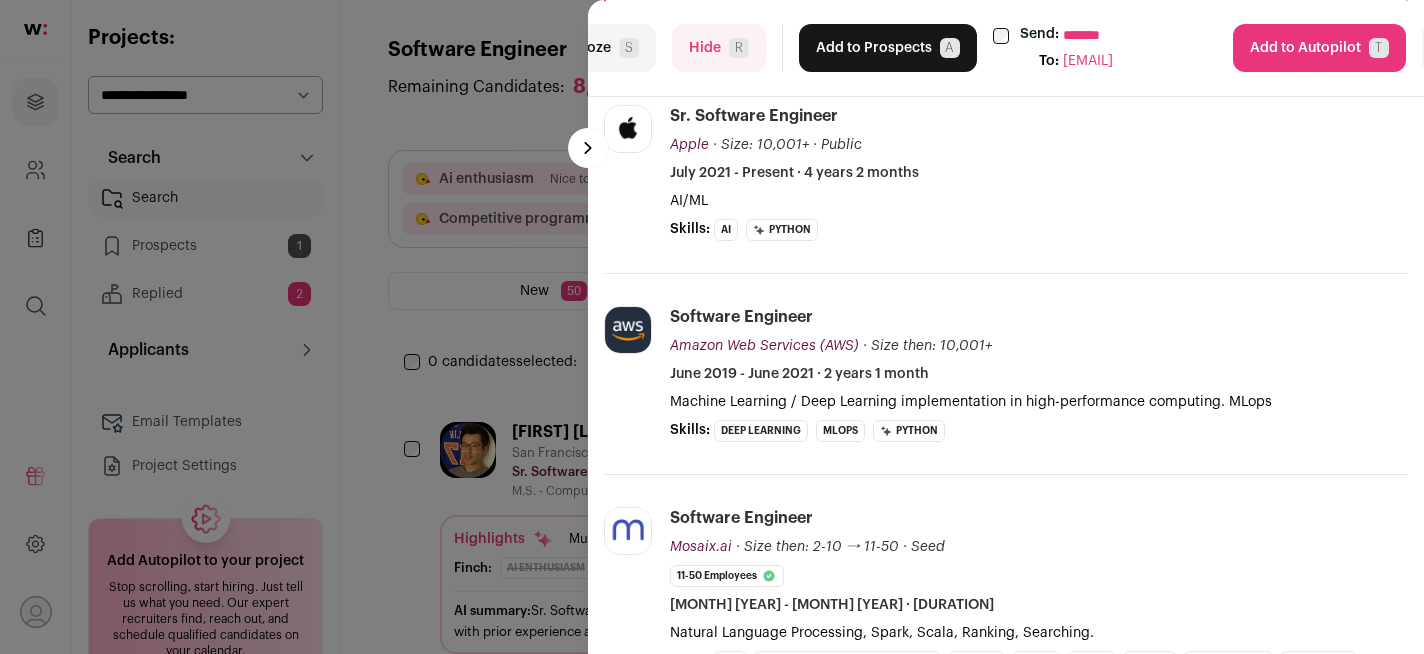 click on "**********" at bounding box center [1151, 35] 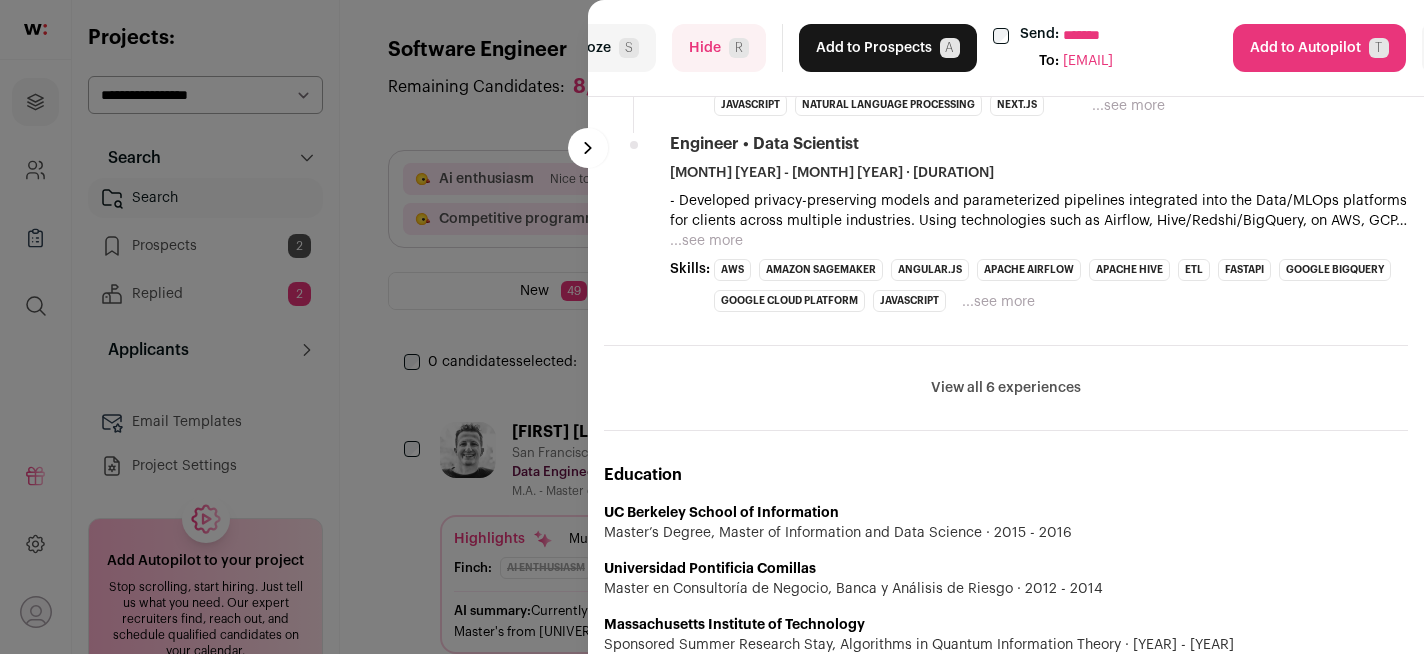 scroll, scrollTop: 1282, scrollLeft: 0, axis: vertical 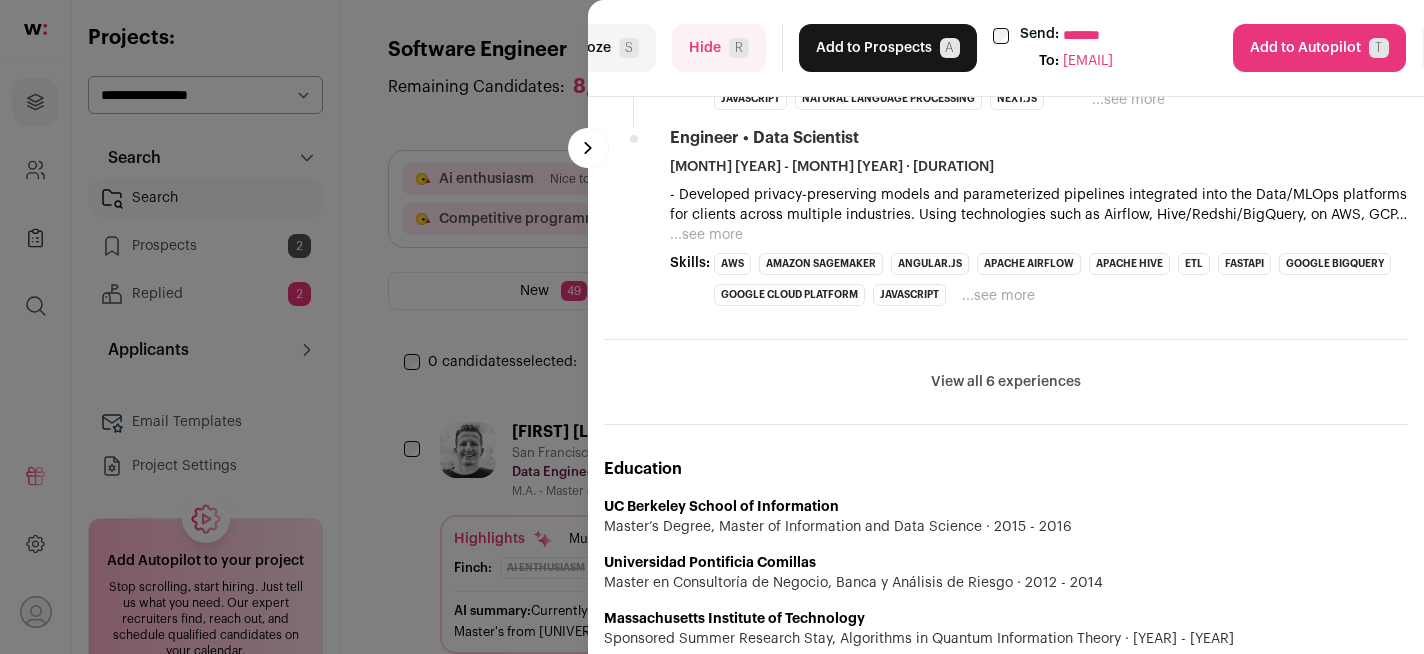 click on "Hide
R" at bounding box center (719, 48) 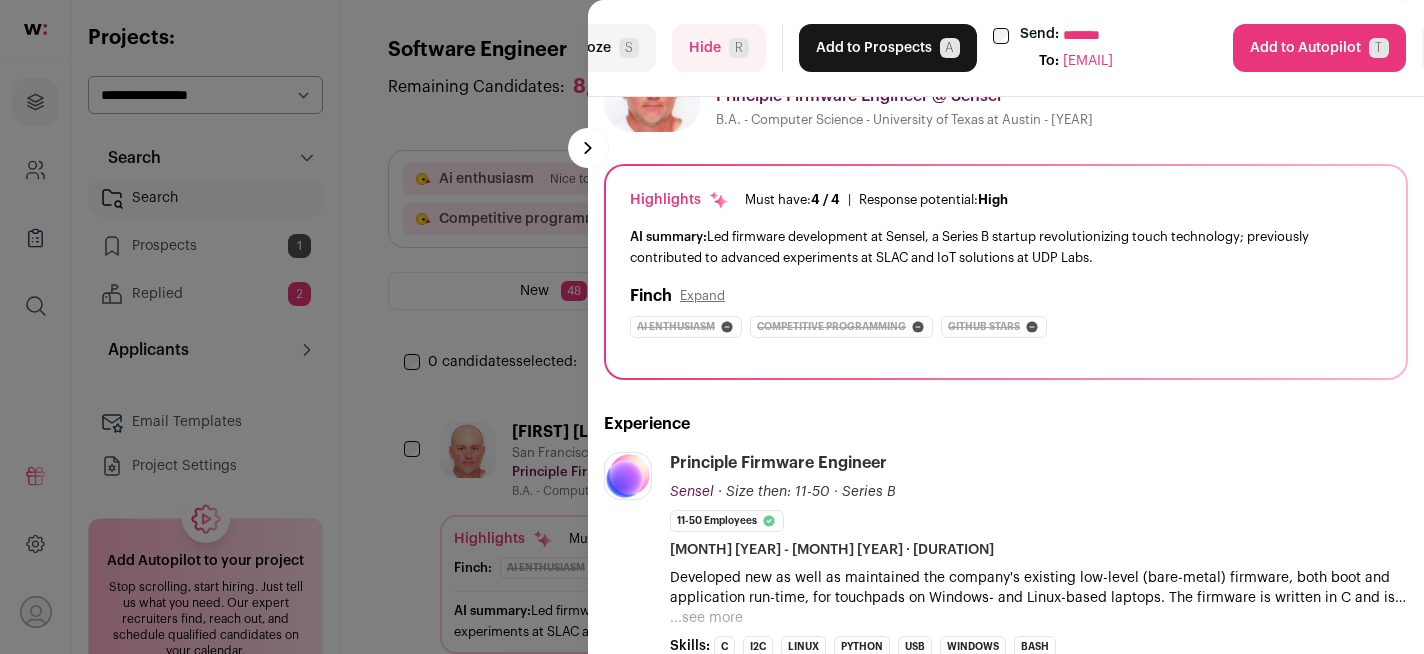 scroll, scrollTop: 61, scrollLeft: 0, axis: vertical 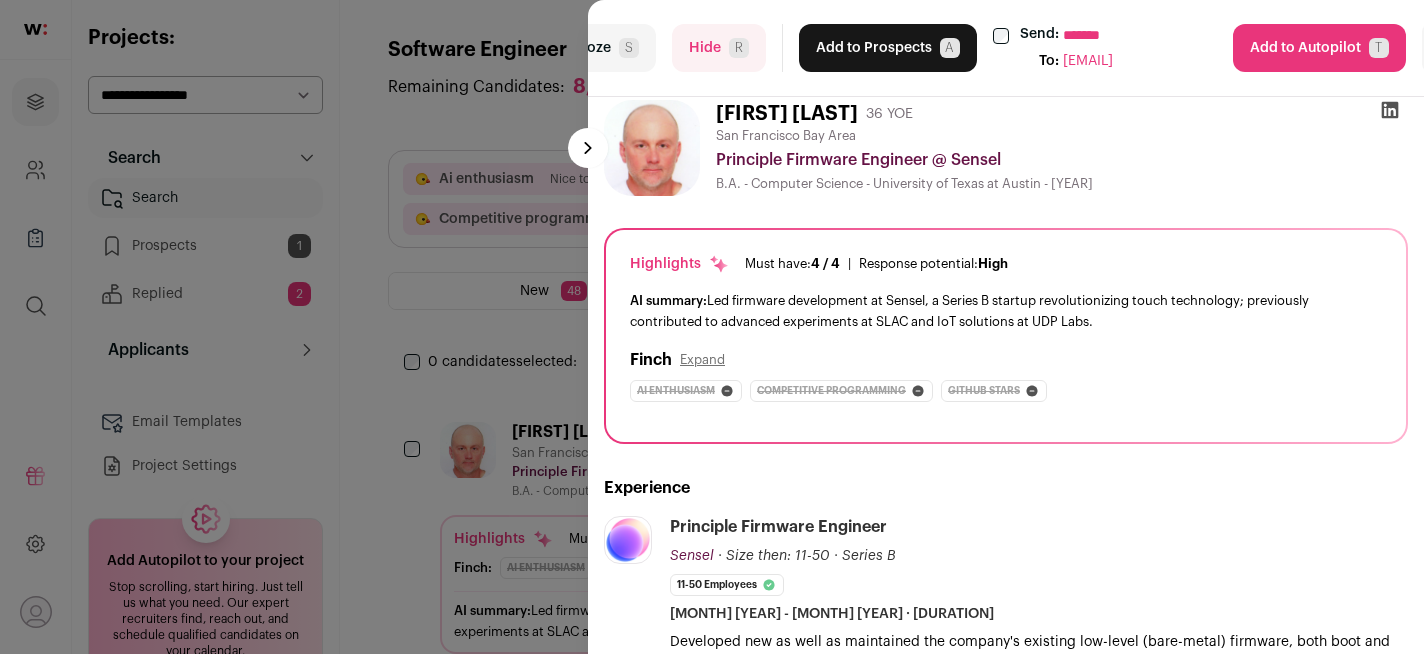 click on "Hide
R" at bounding box center [719, 48] 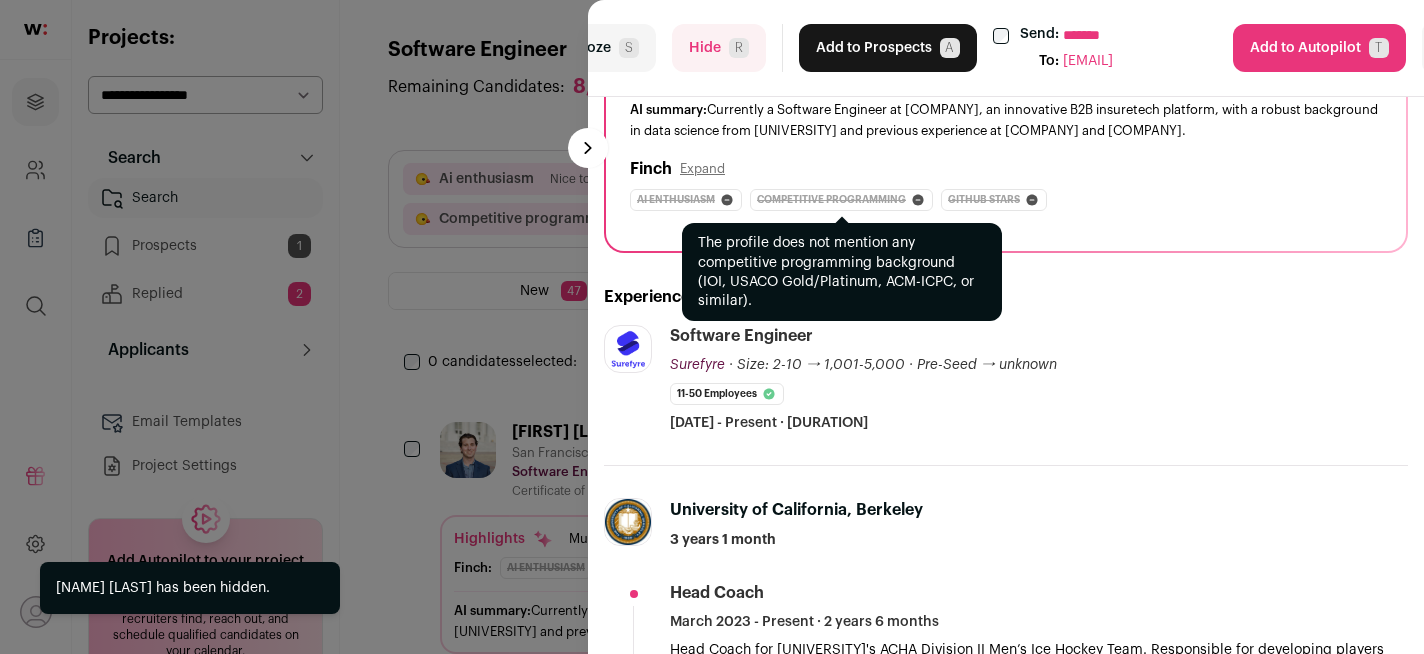 scroll, scrollTop: 136, scrollLeft: 0, axis: vertical 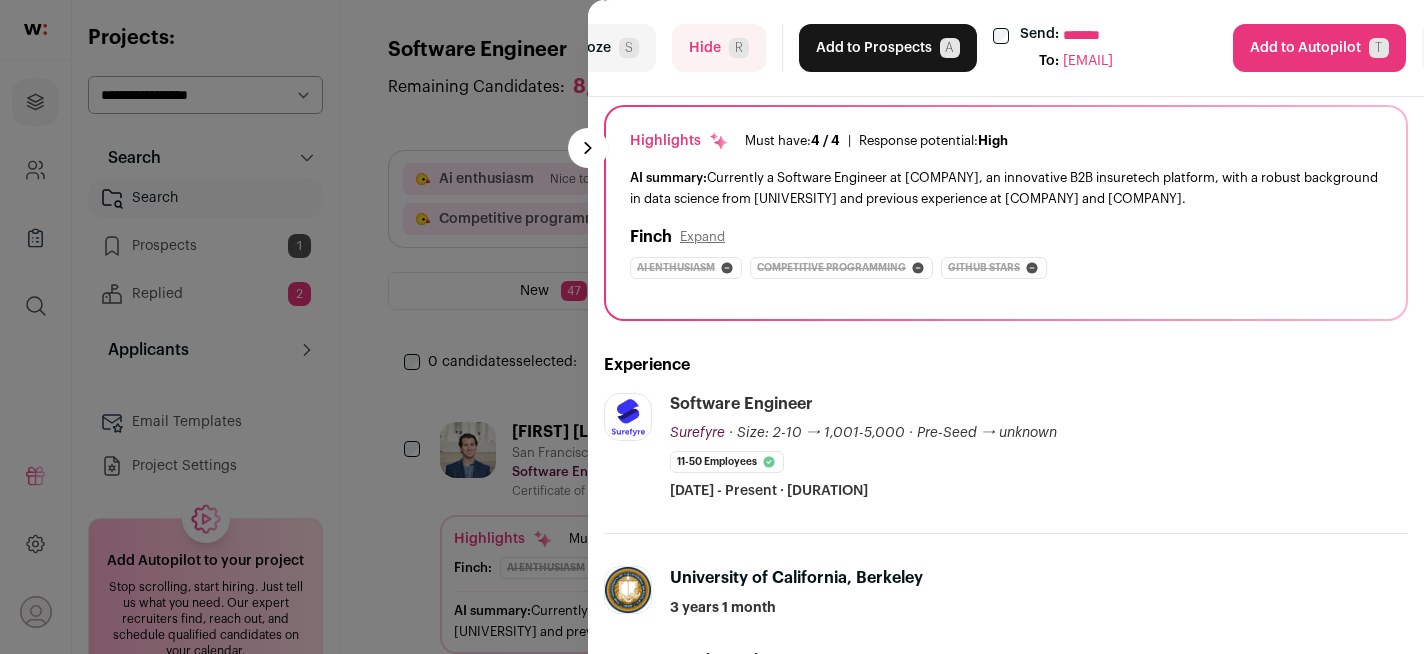 click on "**********" at bounding box center [1151, 35] 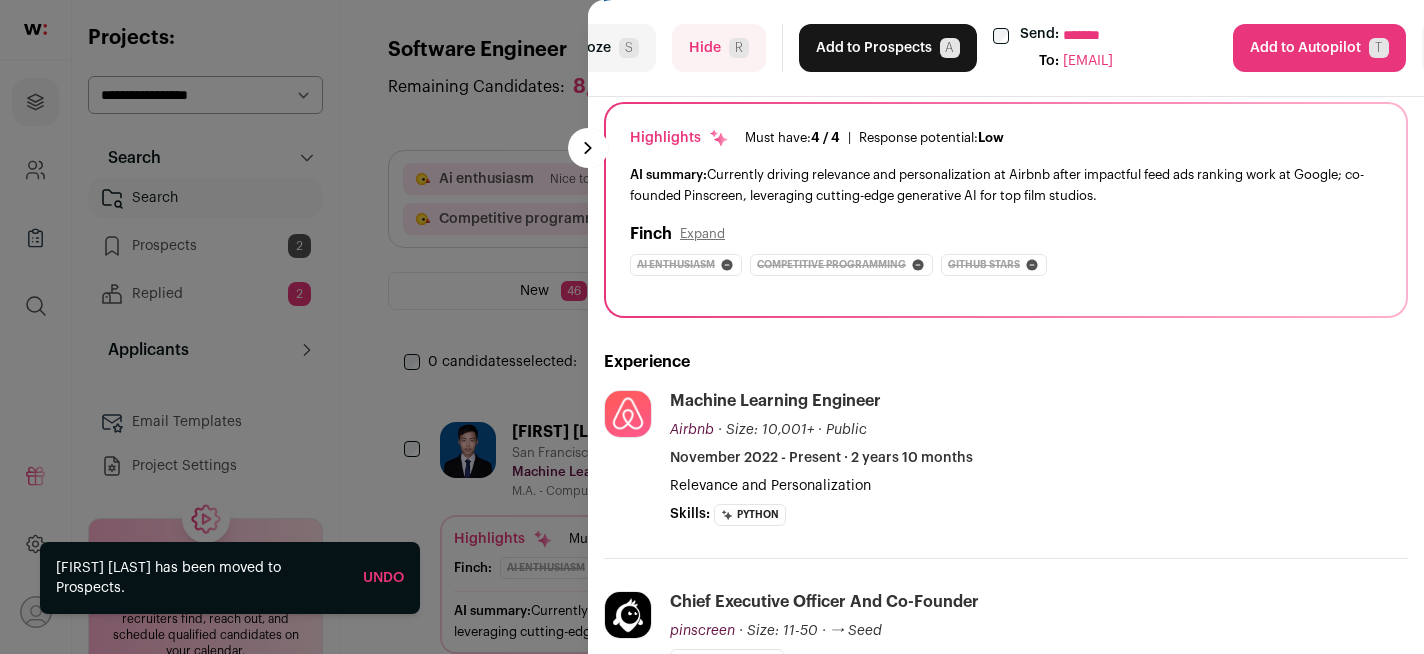 scroll, scrollTop: 172, scrollLeft: 0, axis: vertical 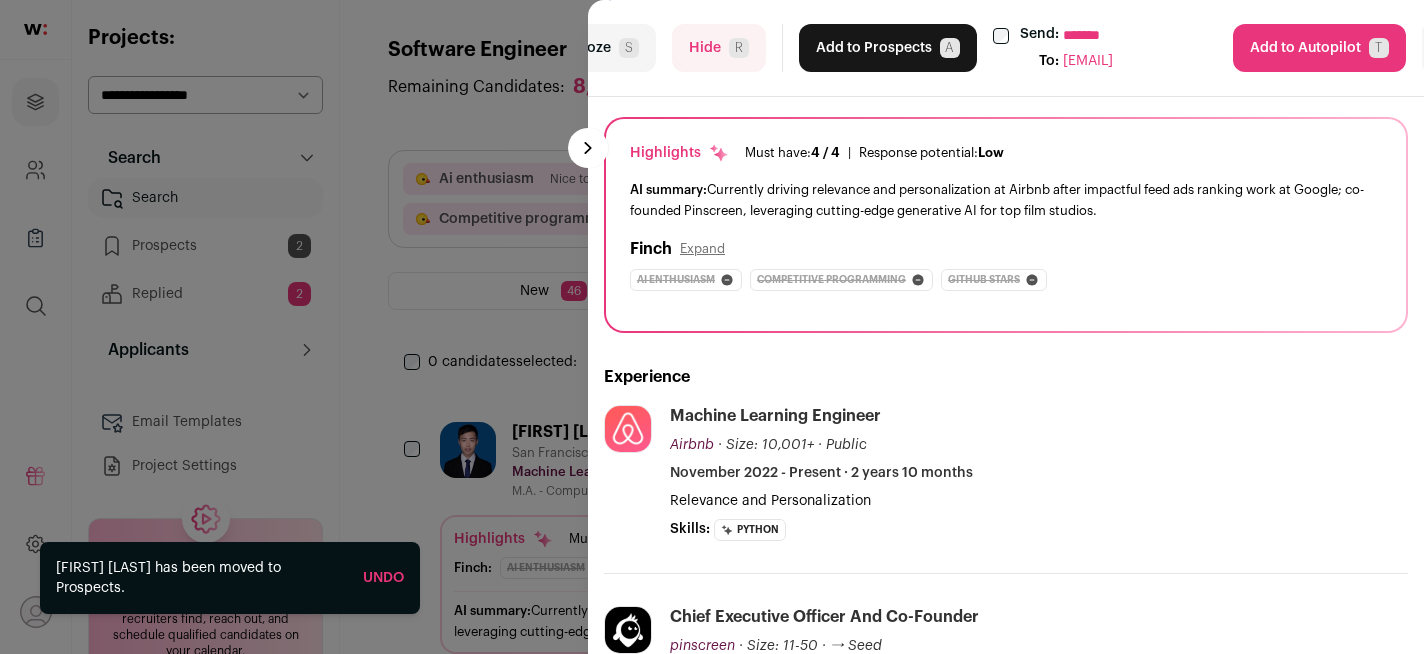 click on "**********" at bounding box center [1151, 35] 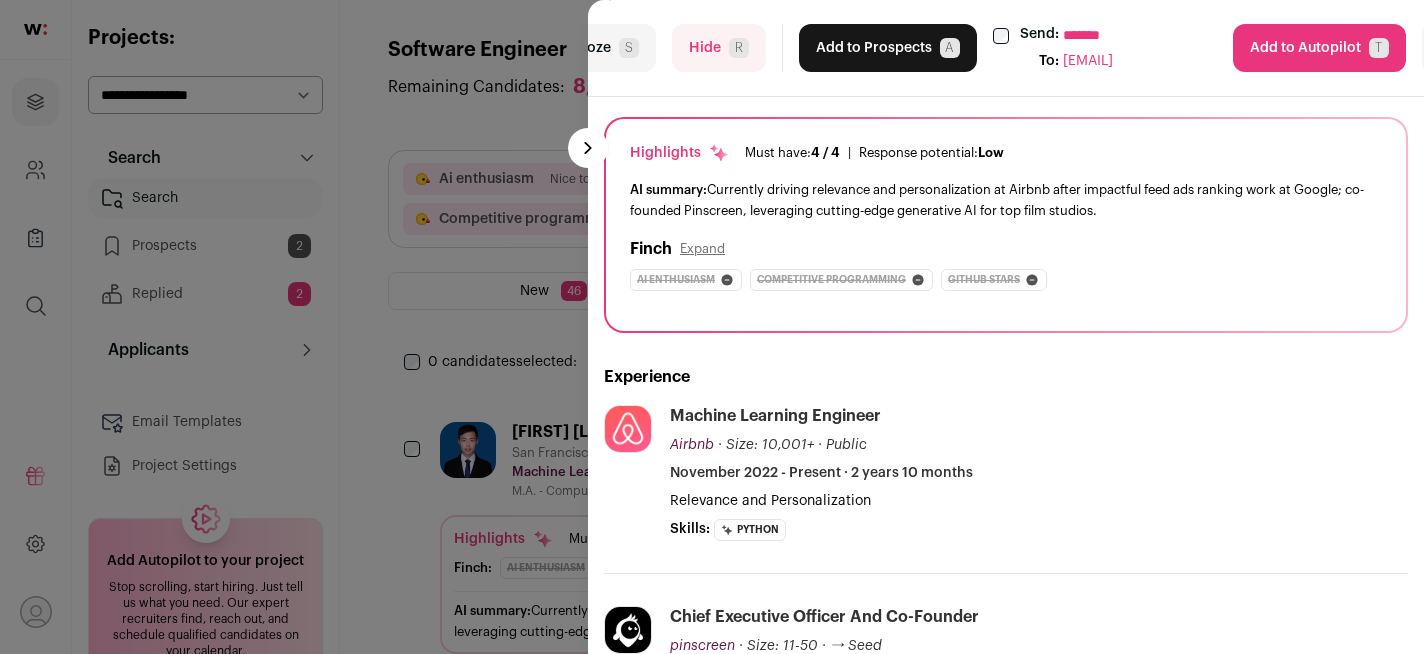 click on "Add to Prospects
A" at bounding box center [888, 48] 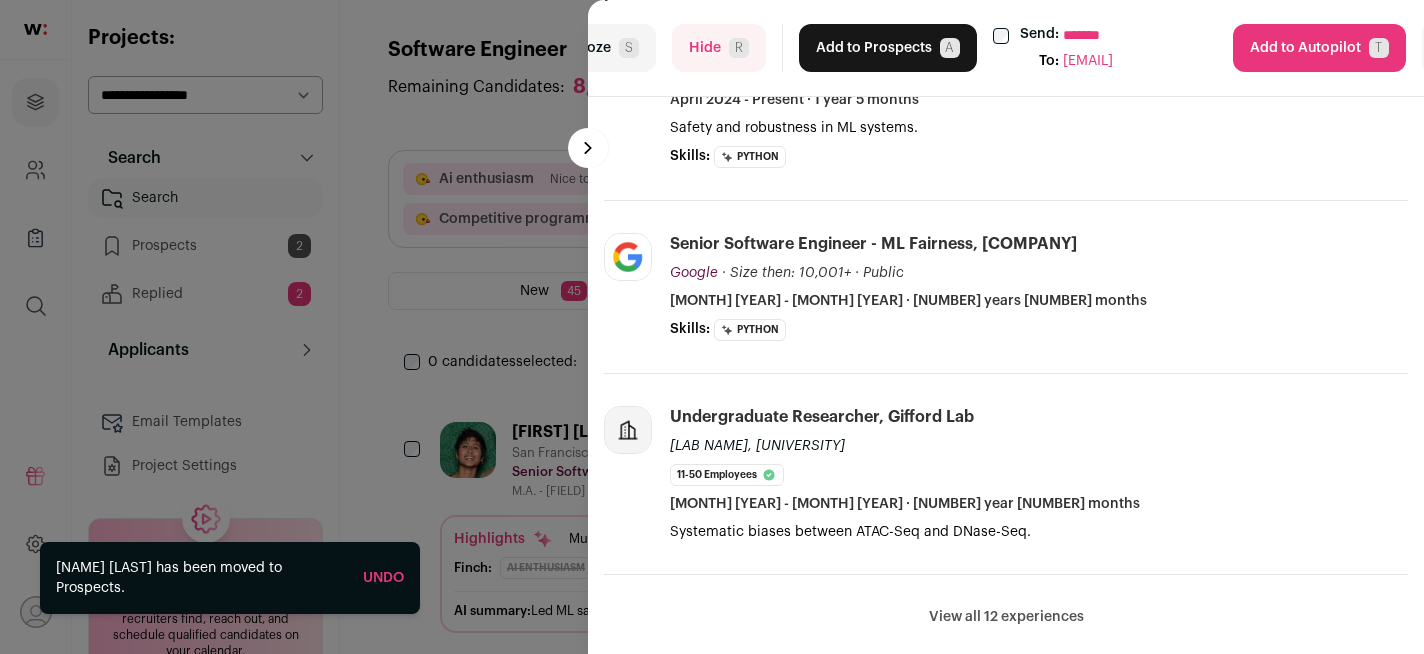 scroll, scrollTop: 693, scrollLeft: 0, axis: vertical 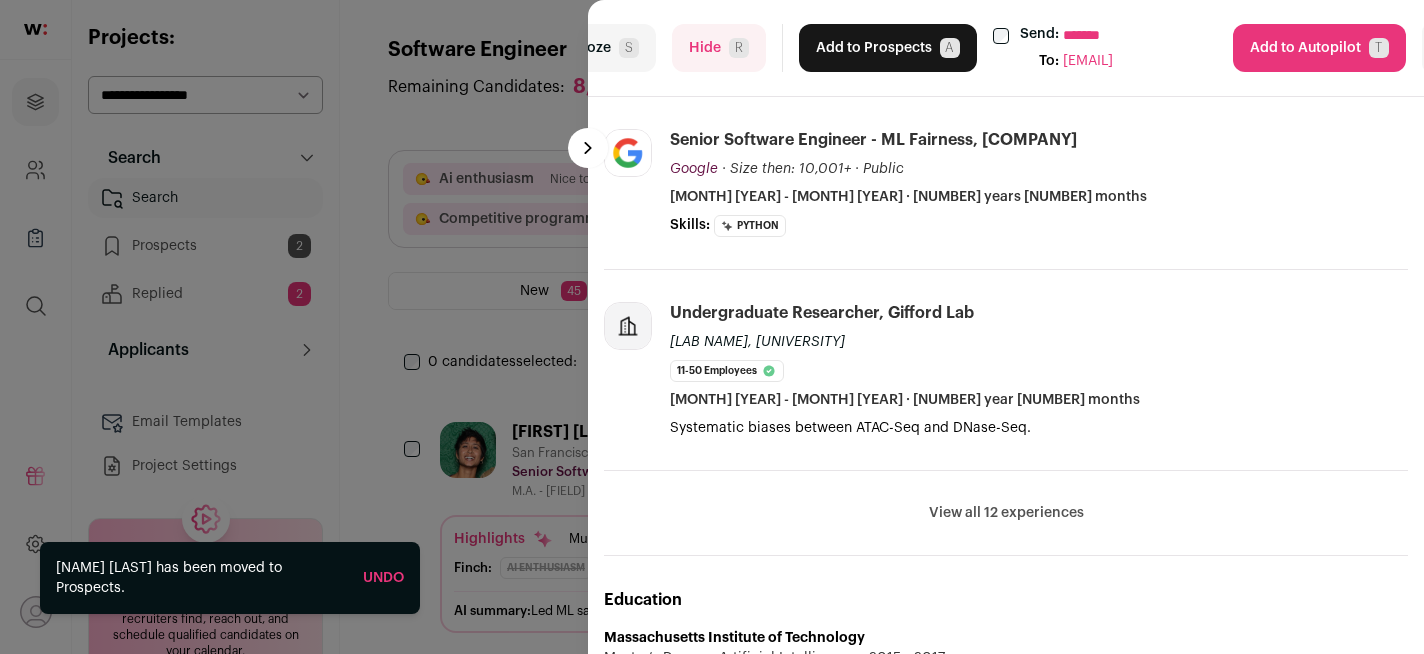 click on "Add to Prospects
A" at bounding box center (888, 48) 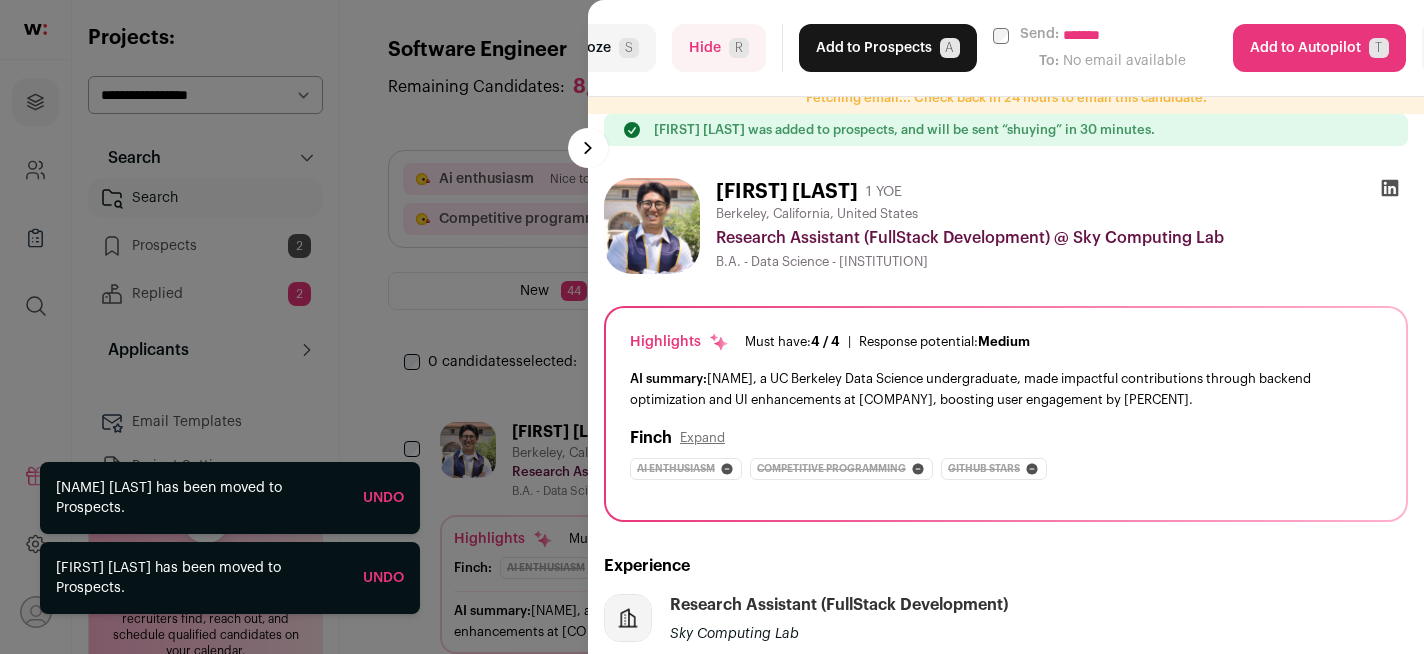 scroll, scrollTop: 0, scrollLeft: 0, axis: both 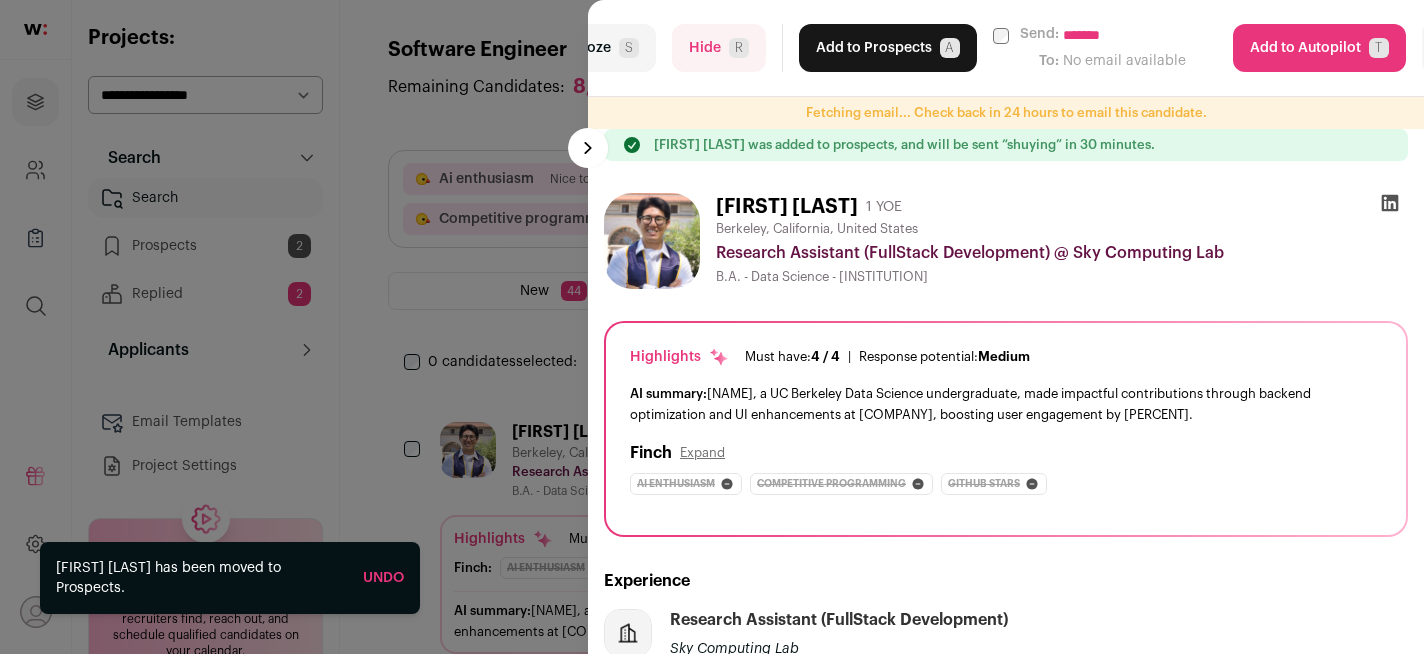 click on "last
Snooze
S
Hide
R
Add to Prospects
A
Send:
[PHONE]
[PHONE]
To:
No email available" at bounding box center (712, 327) 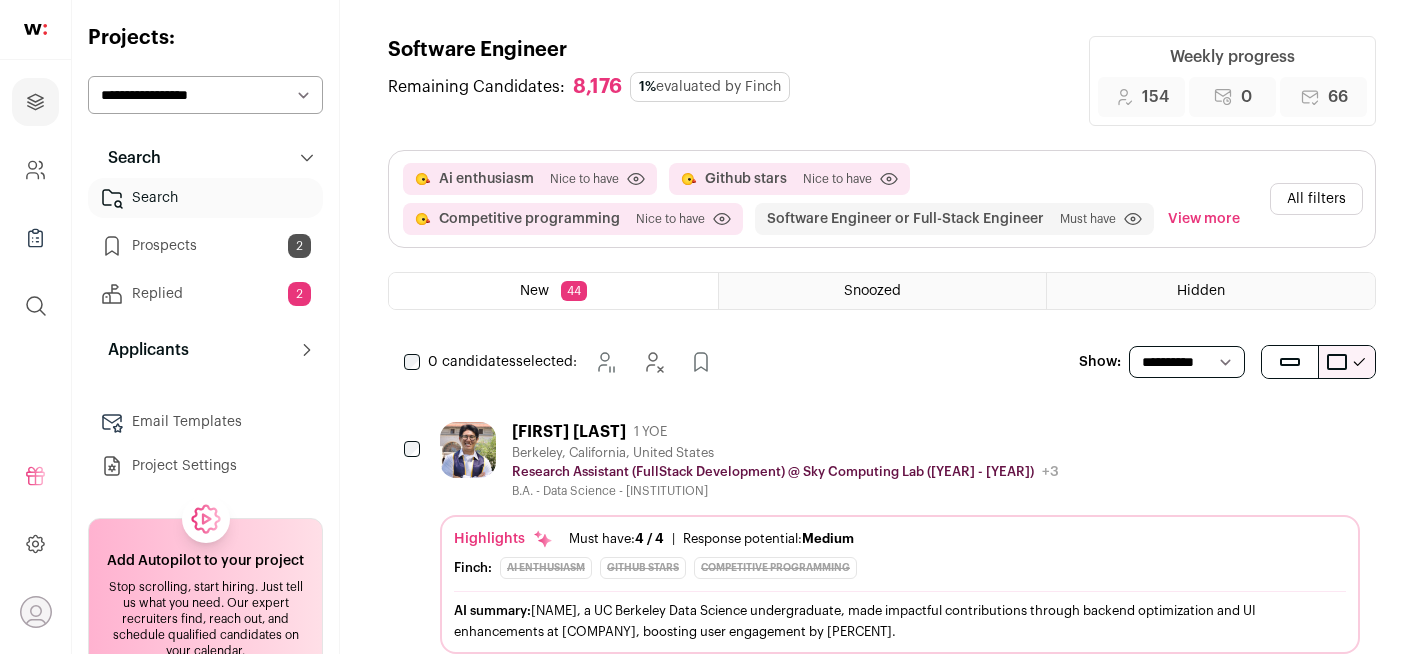 click on "View more" at bounding box center [1204, 219] 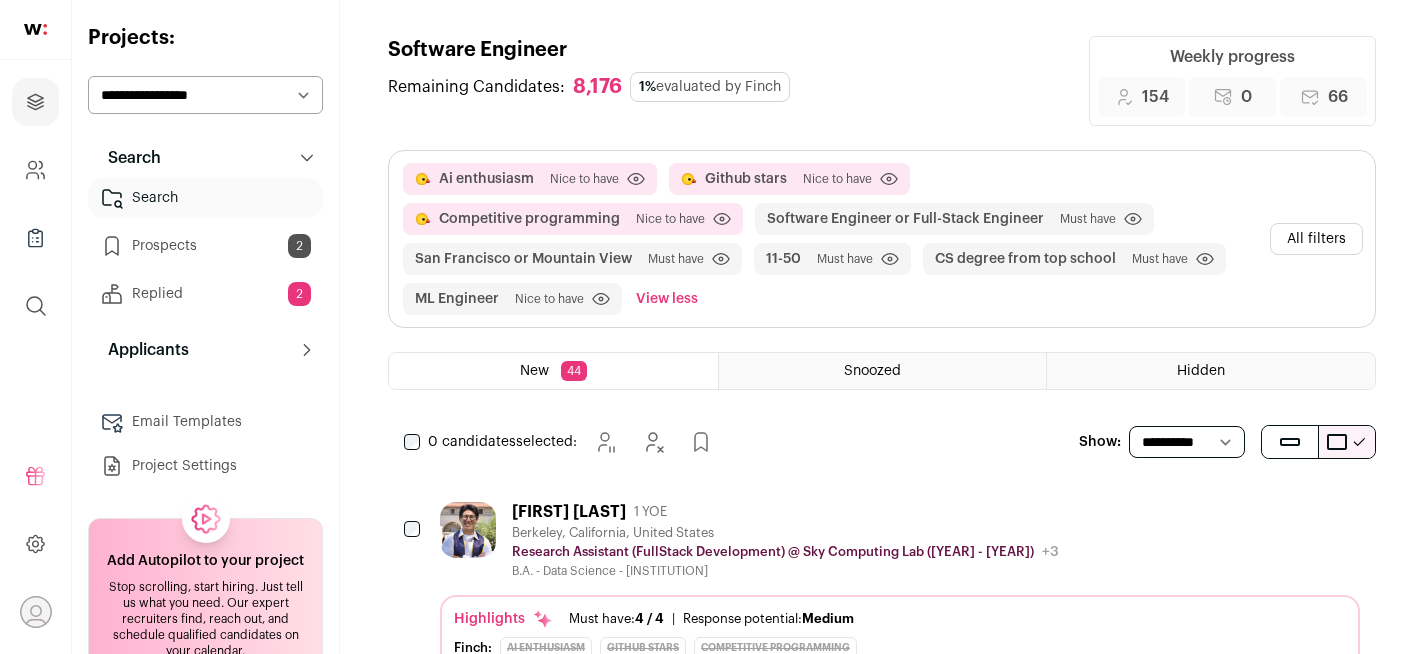 click on "All filters" at bounding box center (1316, 239) 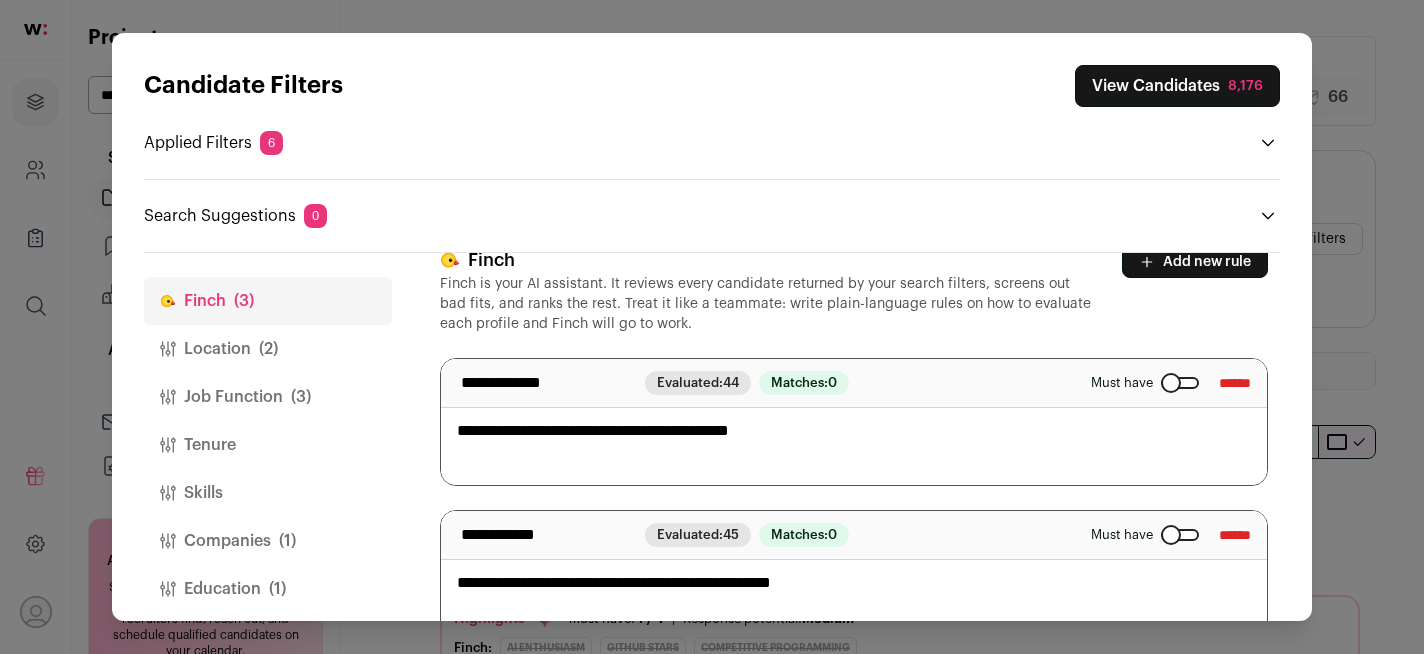scroll, scrollTop: 5, scrollLeft: 0, axis: vertical 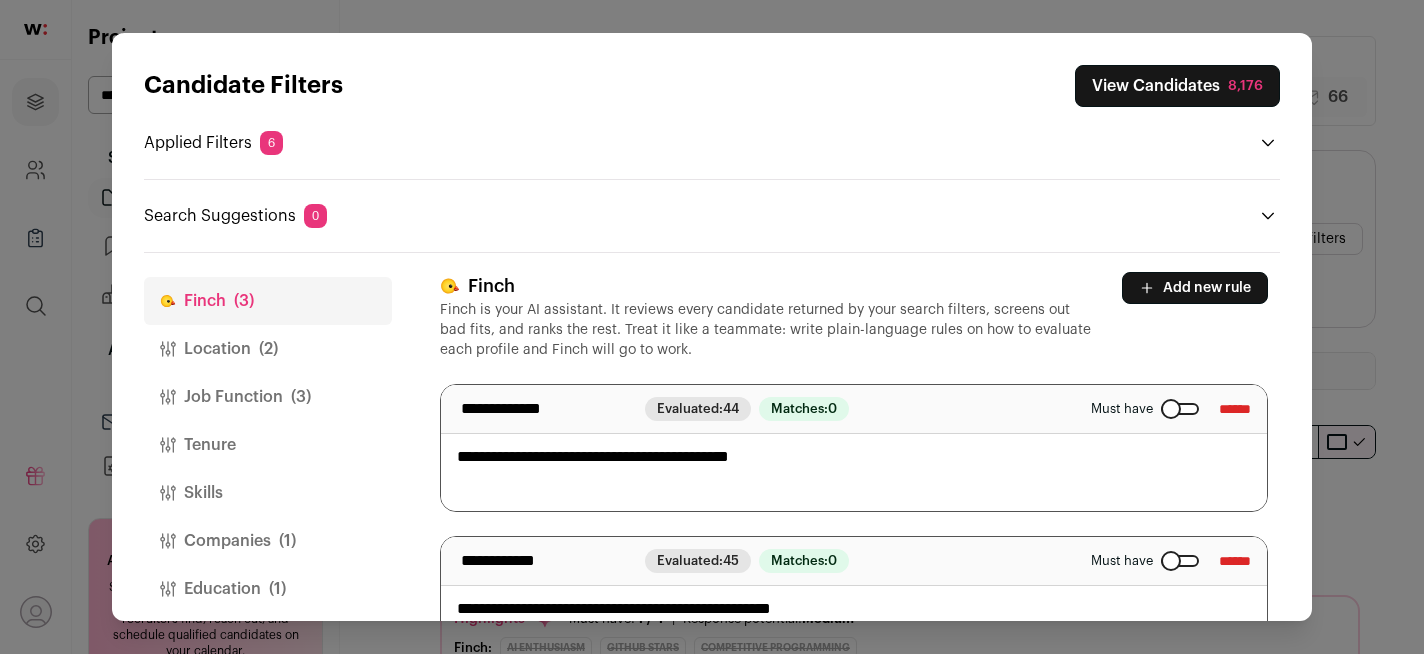 click on "Add new rule" at bounding box center (1195, 288) 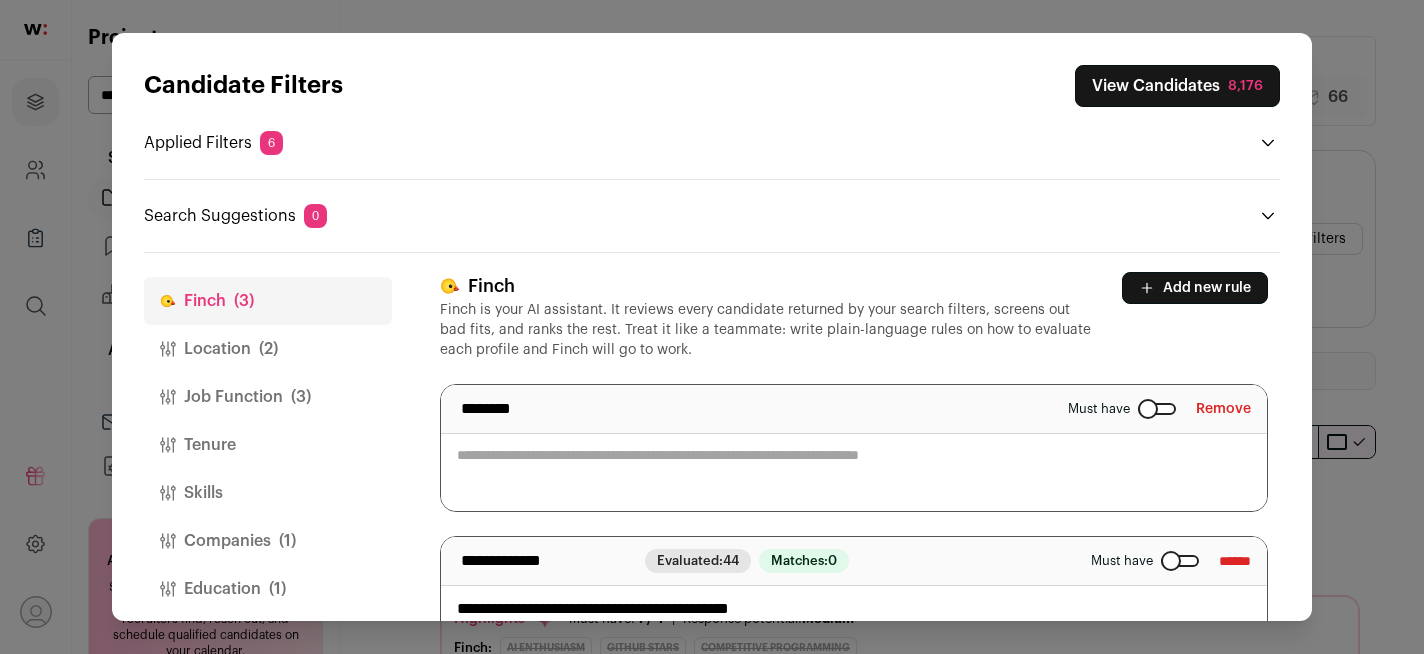 click at bounding box center [854, 448] 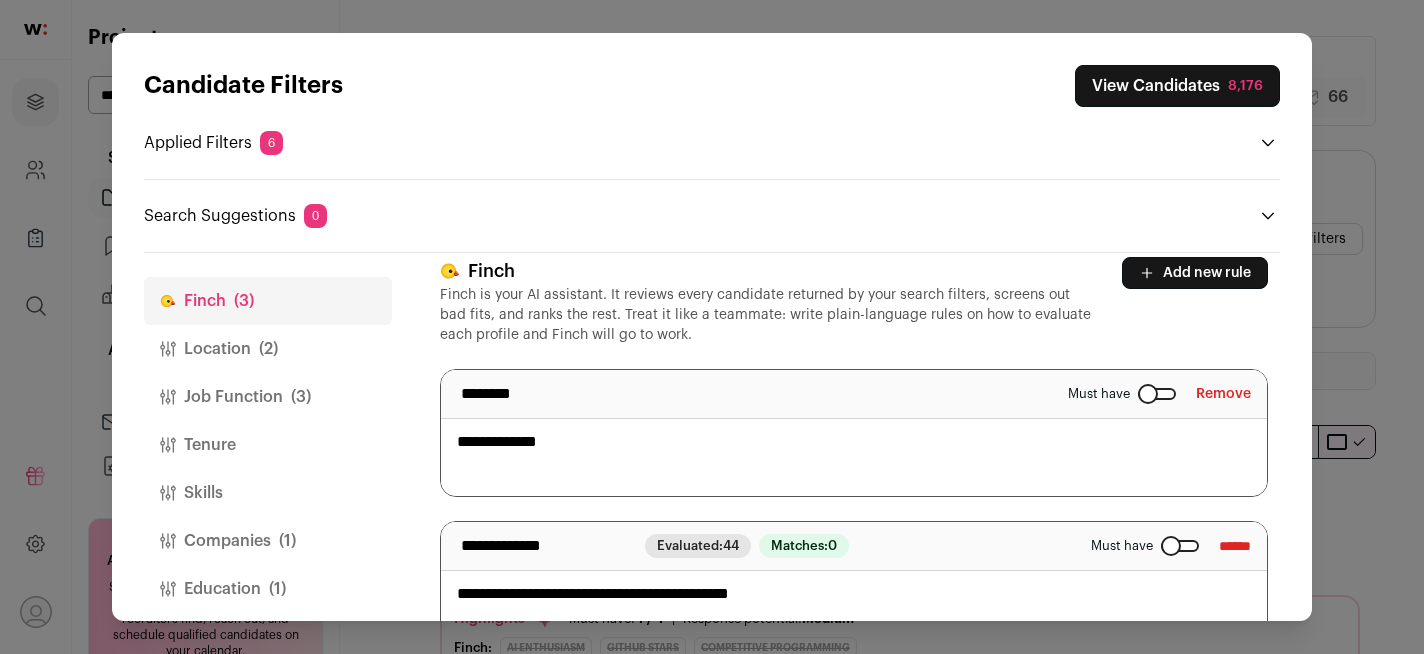 scroll, scrollTop: 19, scrollLeft: 0, axis: vertical 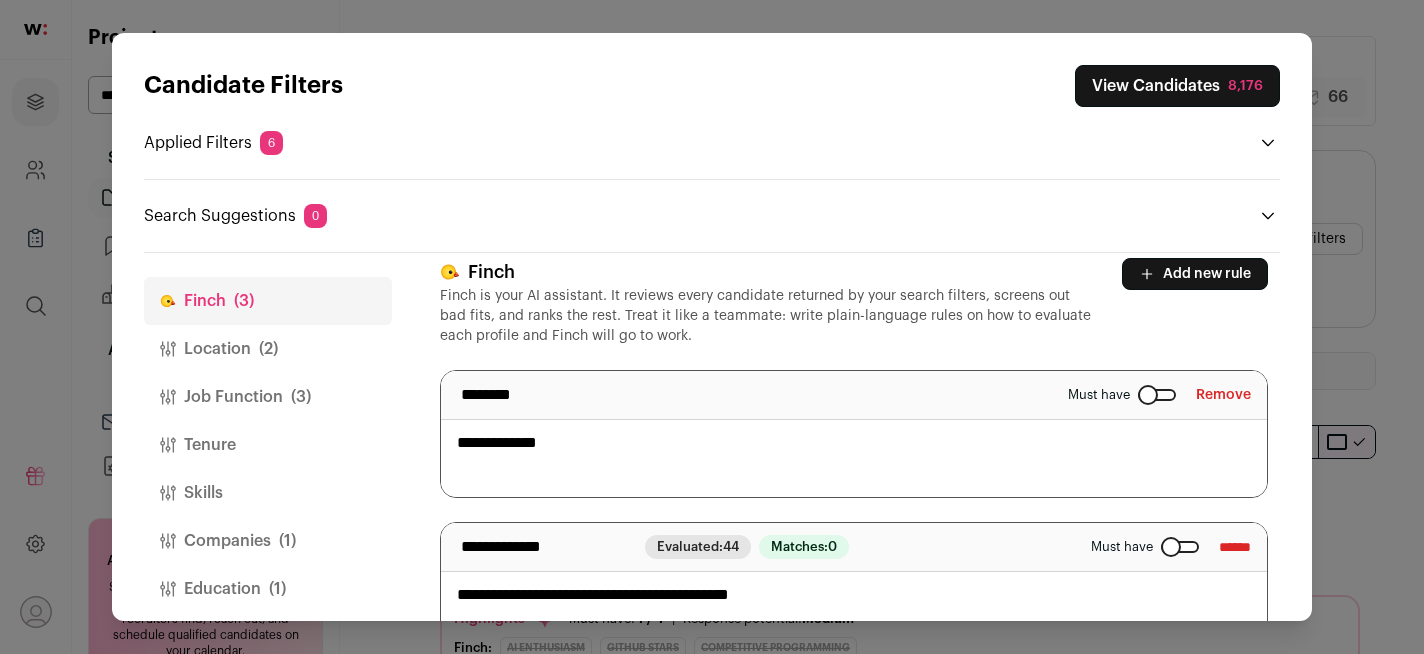 type on "**********" 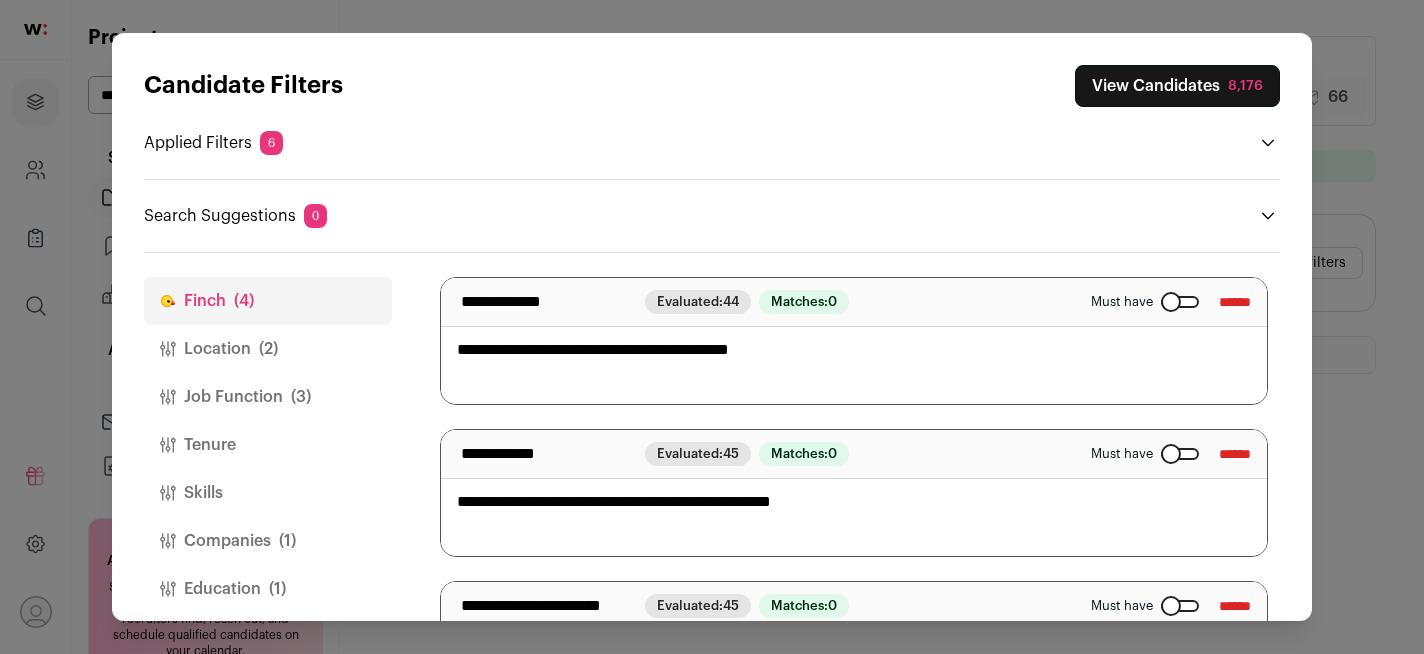 scroll, scrollTop: 282, scrollLeft: 0, axis: vertical 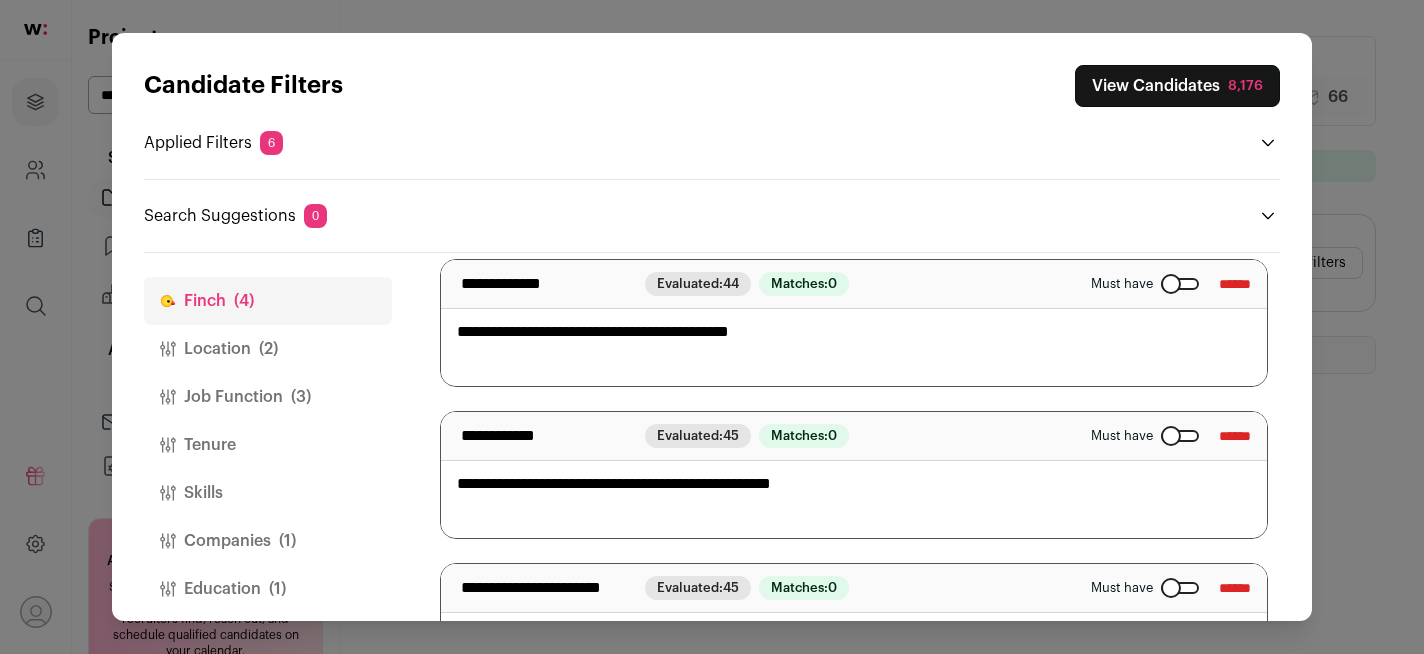 click on "******" at bounding box center [1235, 436] 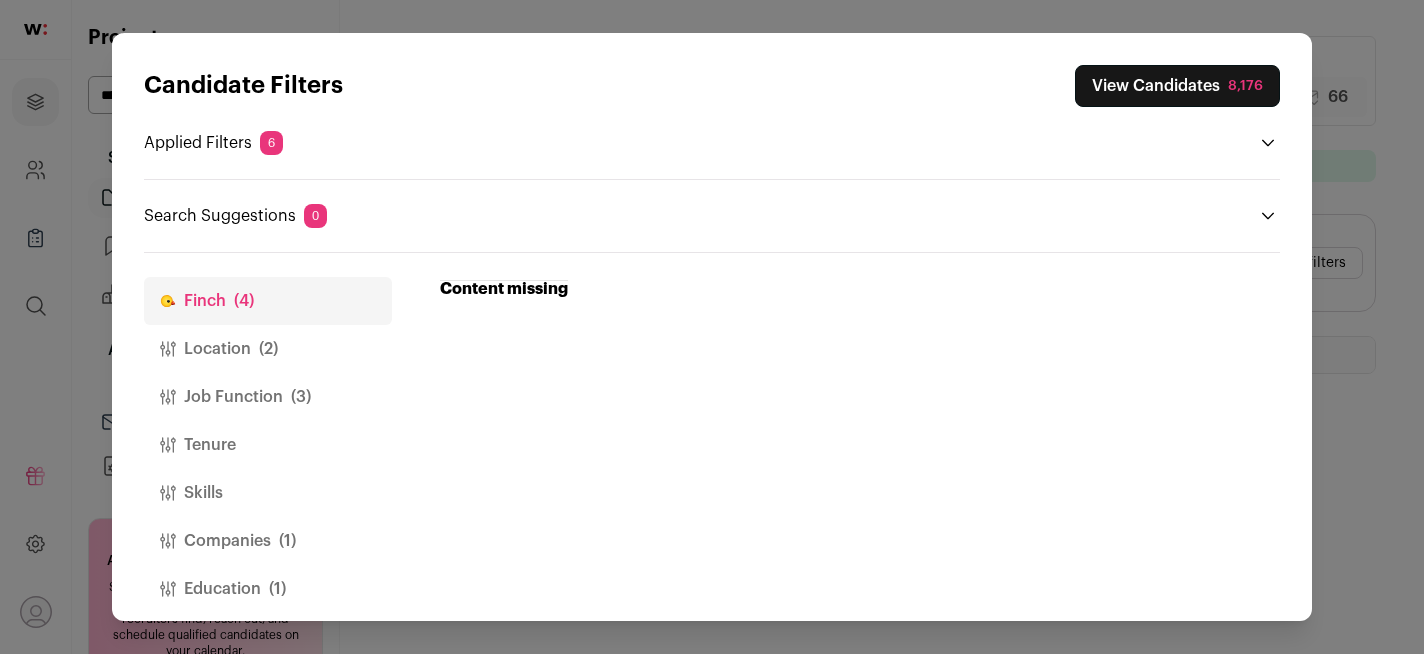 click on "Candidate Filters
View Candidates
[NUMBER]
Applied Filters
[NUMBER]
[COMPANY] founder, Ai enthusiasm or [NUMBER] more
Must have
Software Engineer or Full-Stack Engineer
Must have
ML Engineer
Nice to have
San Francisco or Mountain View
Must have
[SIZE]
Must have
Must have" at bounding box center (712, 327) 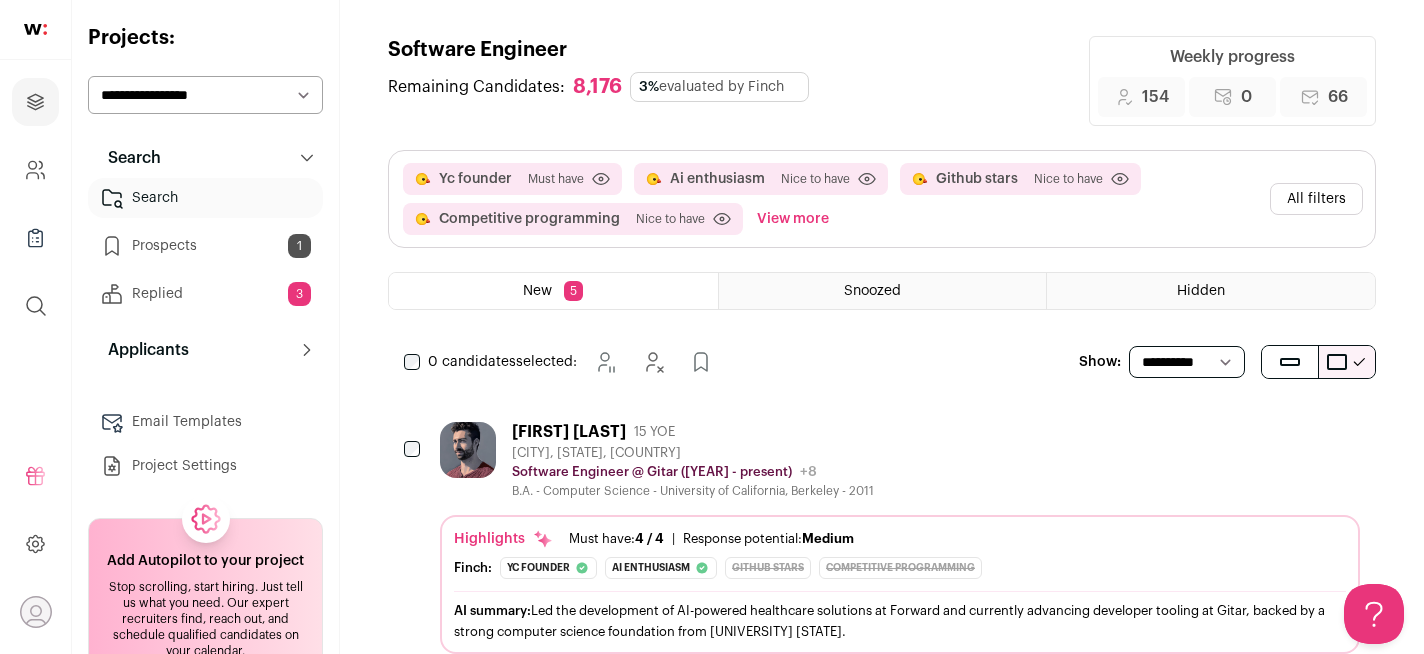 scroll, scrollTop: 0, scrollLeft: 0, axis: both 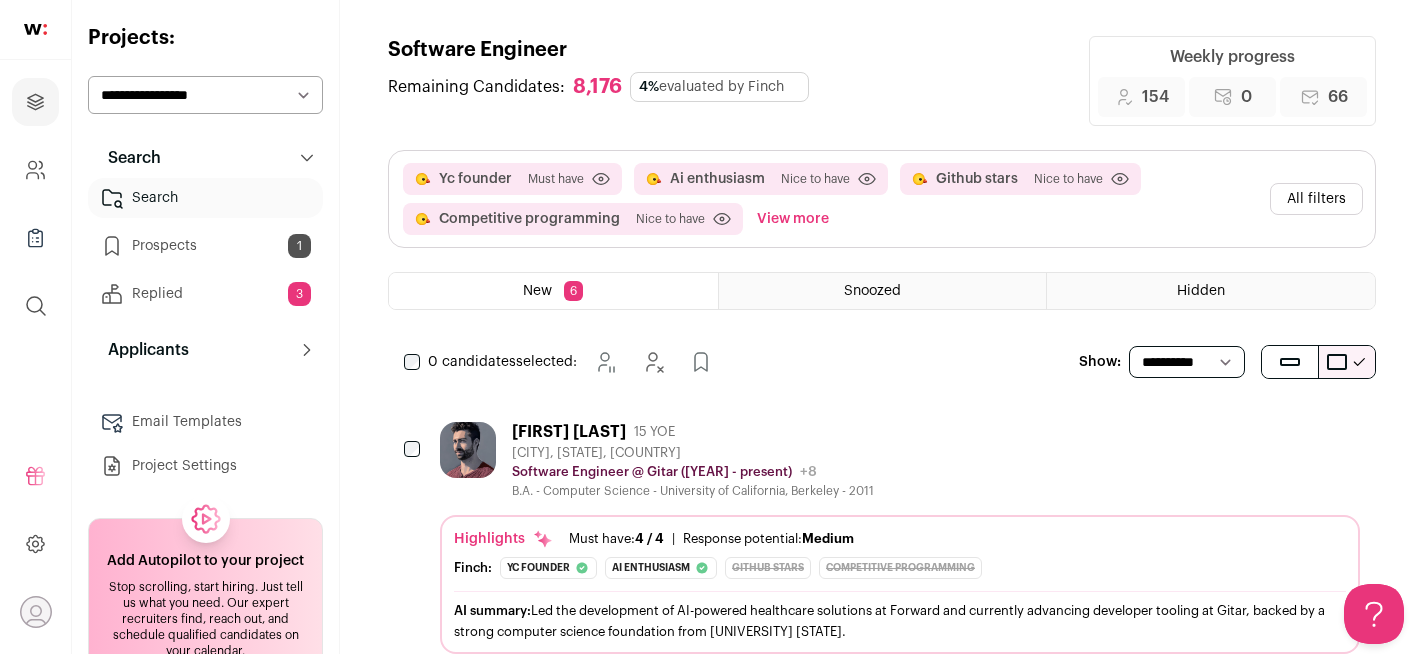click on "All filters" at bounding box center [1316, 199] 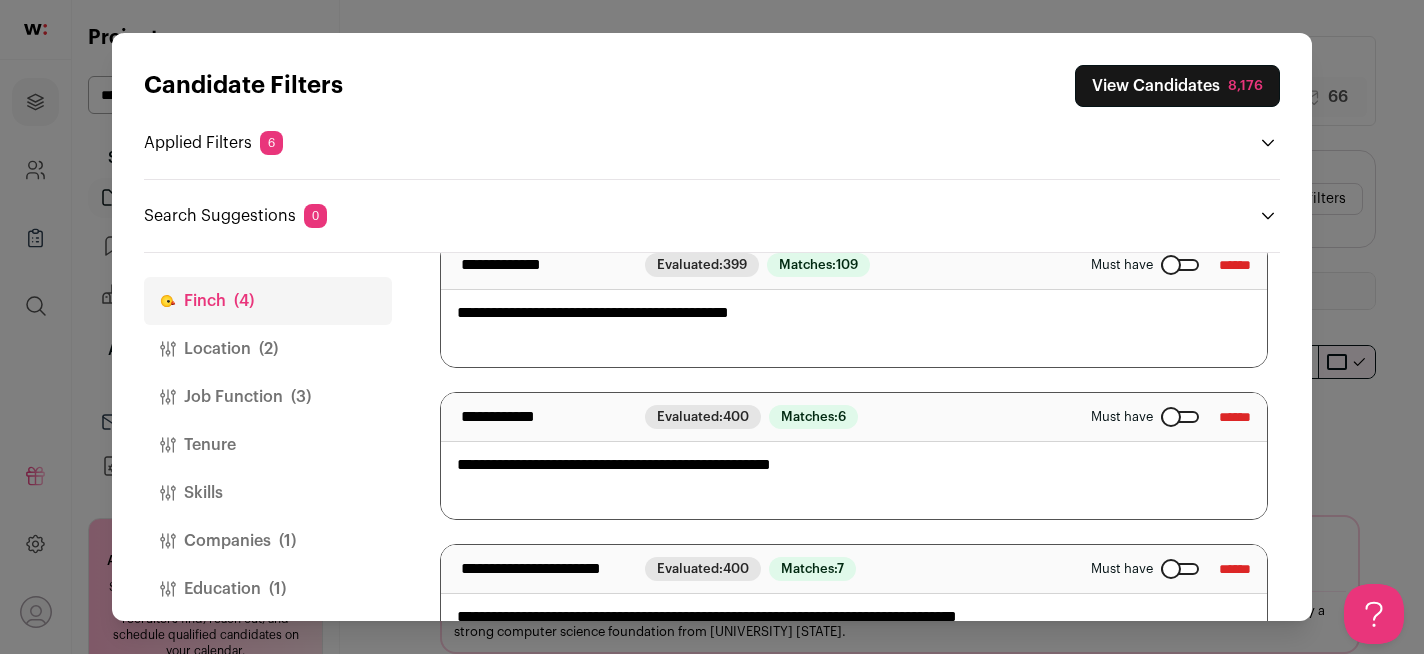 scroll, scrollTop: 308, scrollLeft: 0, axis: vertical 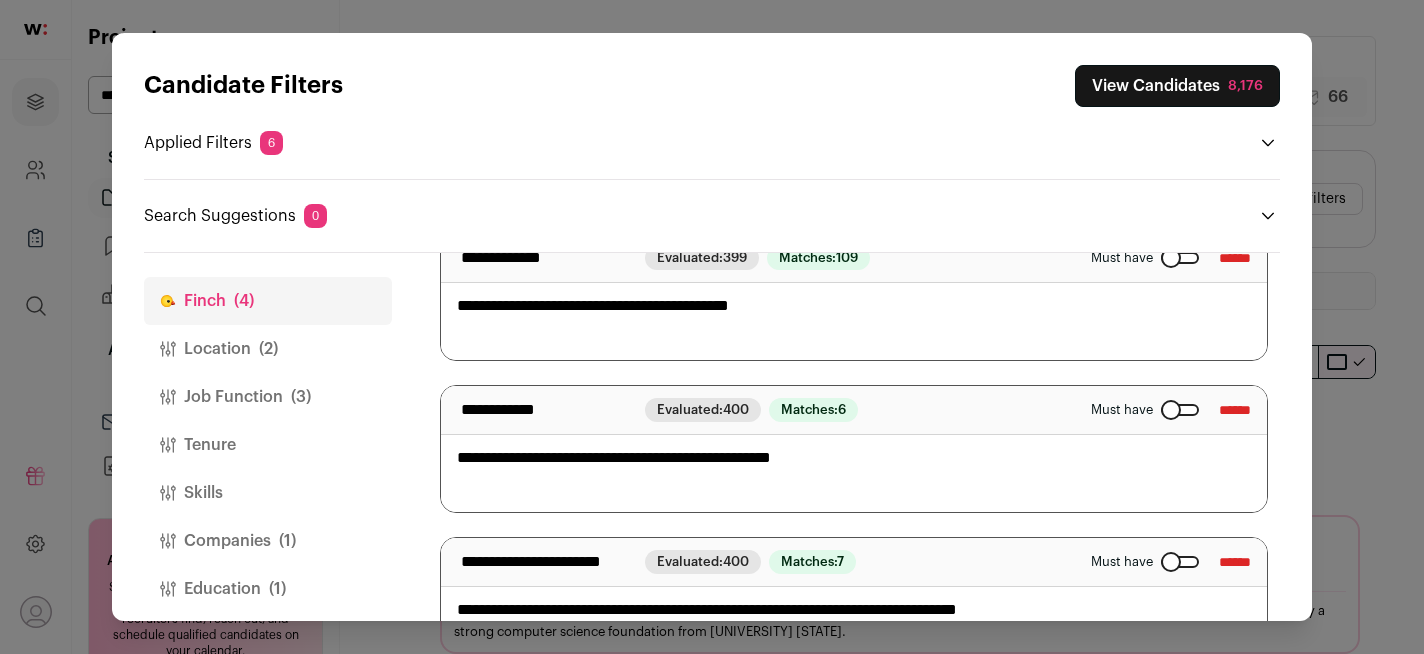 click on "******" at bounding box center (1235, 410) 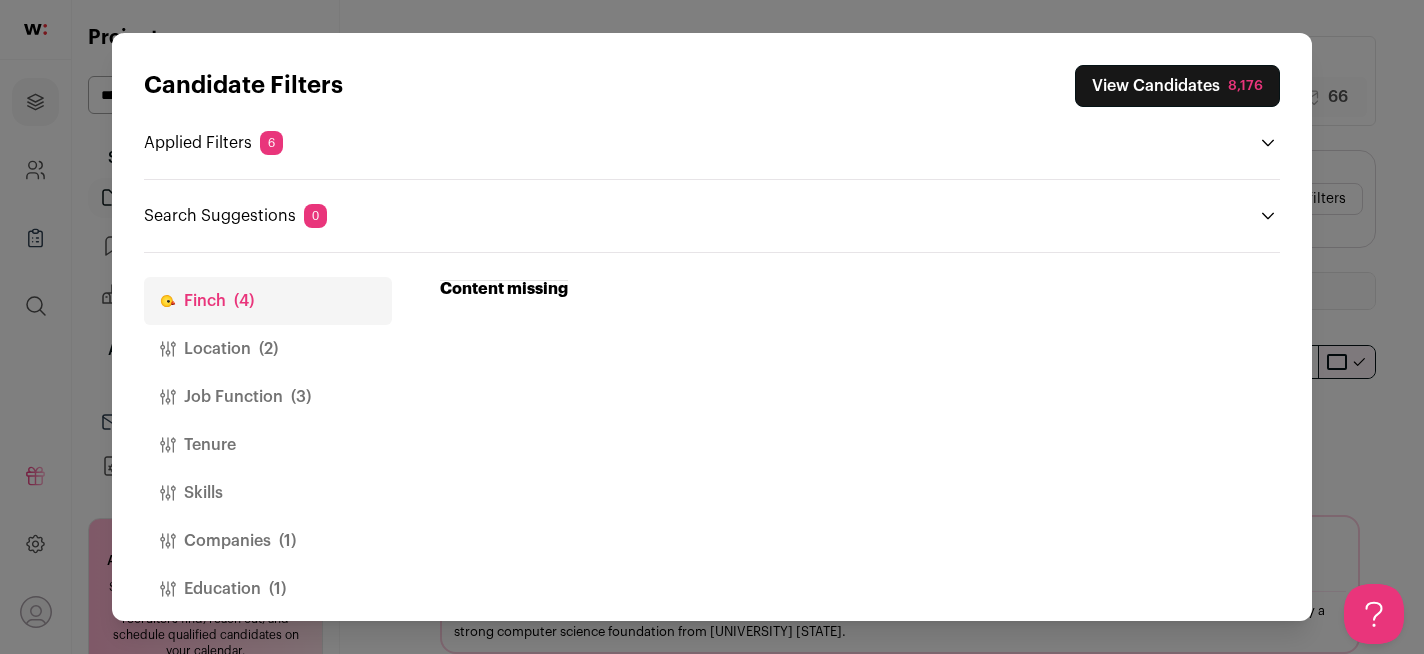 scroll, scrollTop: 0, scrollLeft: 0, axis: both 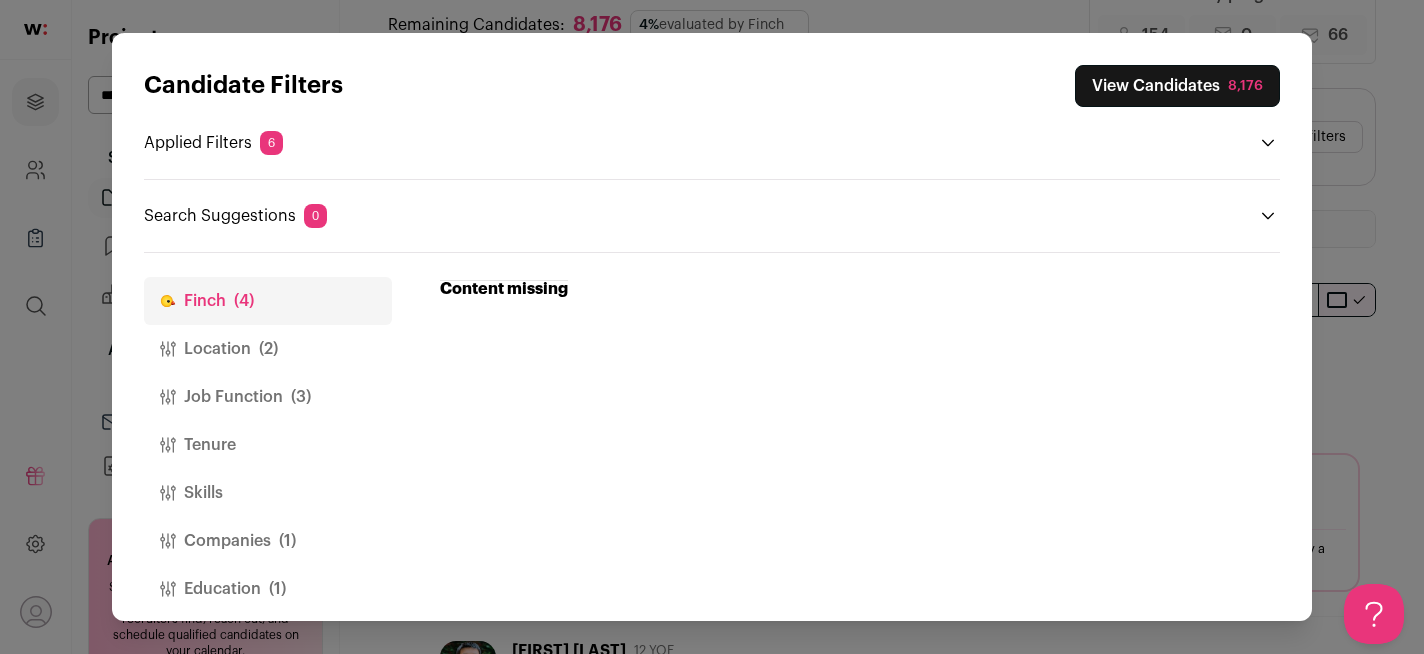 click on "Candidate Filters
View Candidates
8,176
Applied Filters
6
Yc founder, Ai enthusiasm or 2 more
Must have
Software Engineer or Full-Stack Engineer
Must have
ML Engineer
Nice to have
San Francisco or Mountain View
Must have
11-50
Must have
Must have" at bounding box center (712, 327) 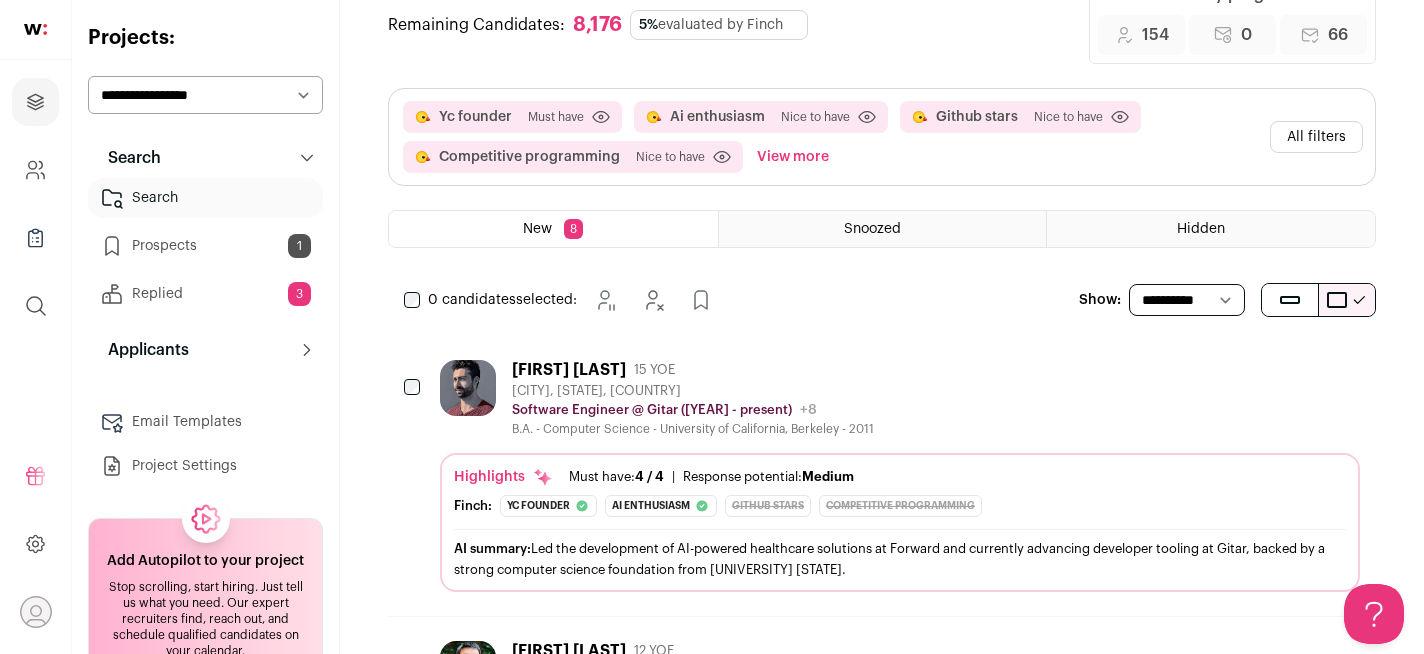 scroll, scrollTop: 0, scrollLeft: 0, axis: both 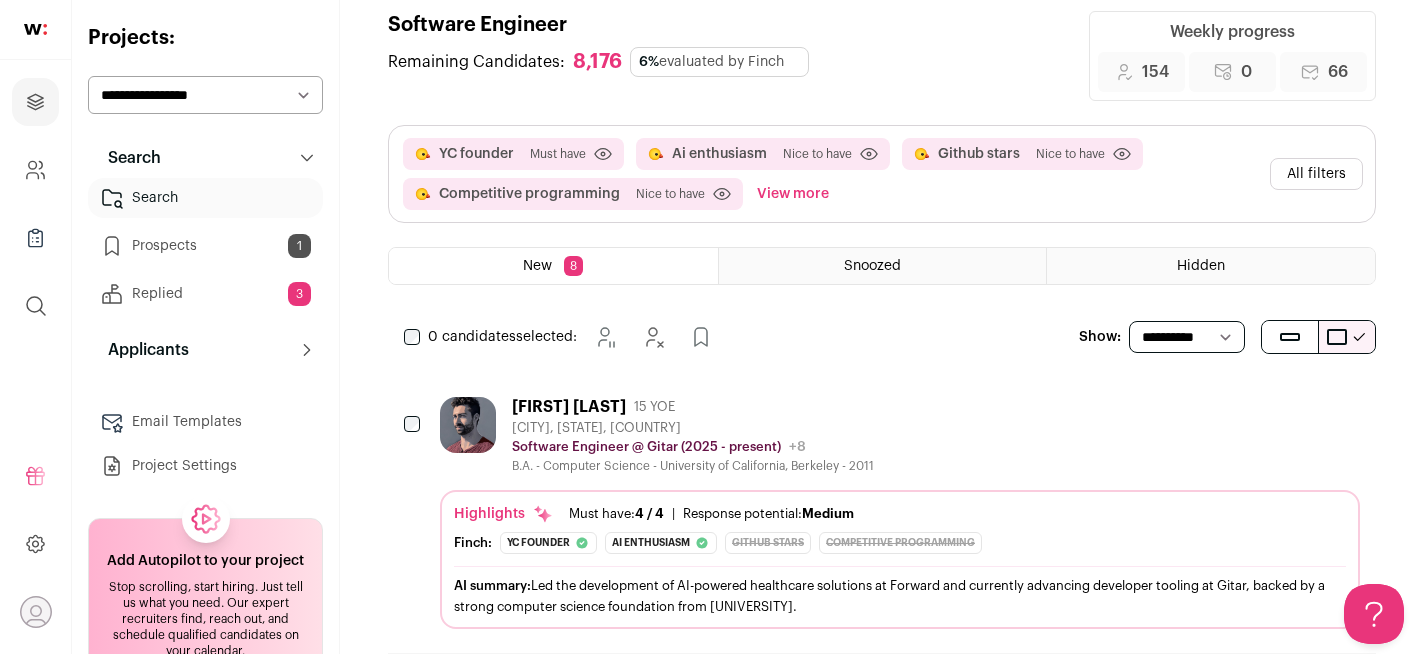click on "View more" at bounding box center [793, 194] 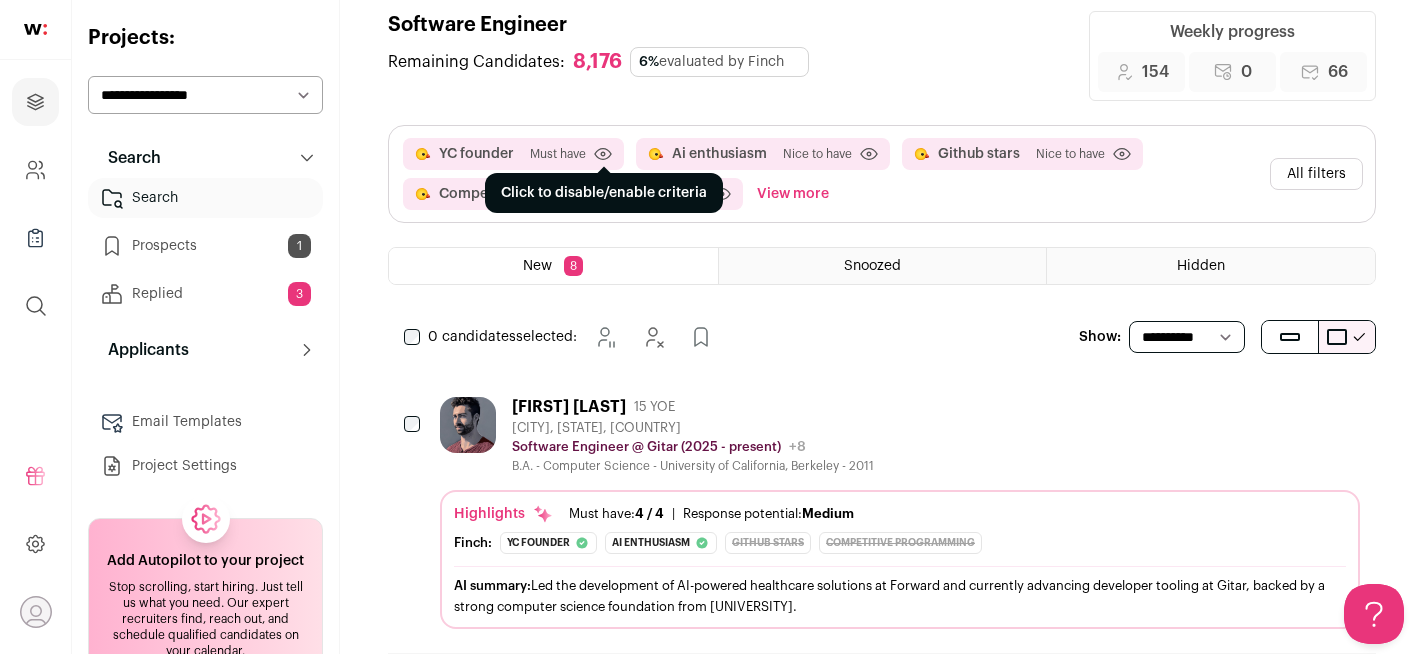 click 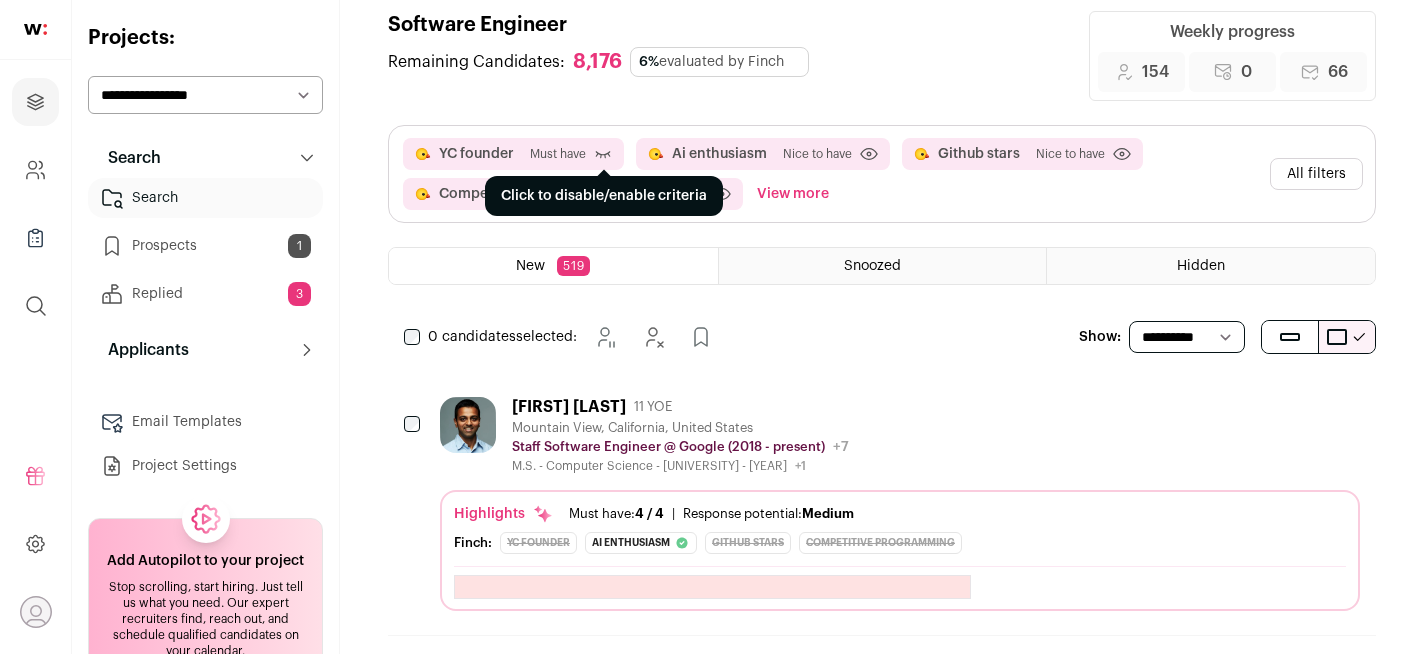 click 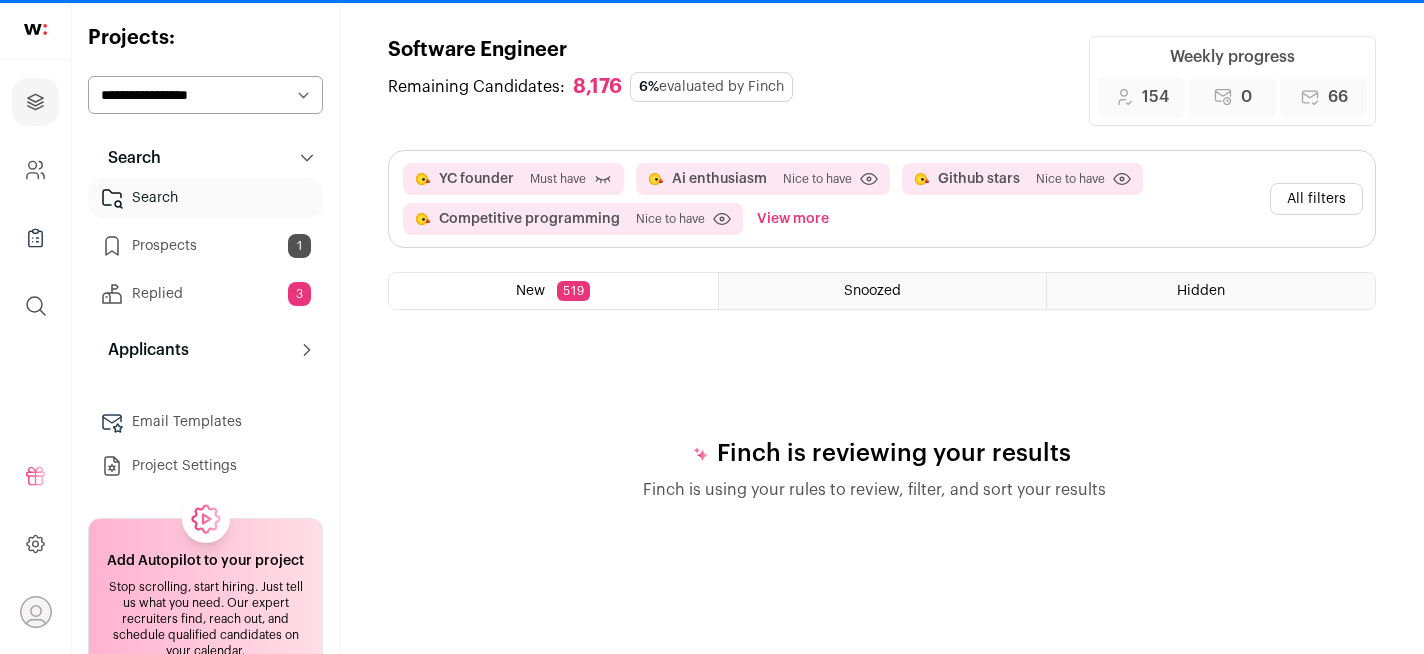 scroll, scrollTop: 0, scrollLeft: 0, axis: both 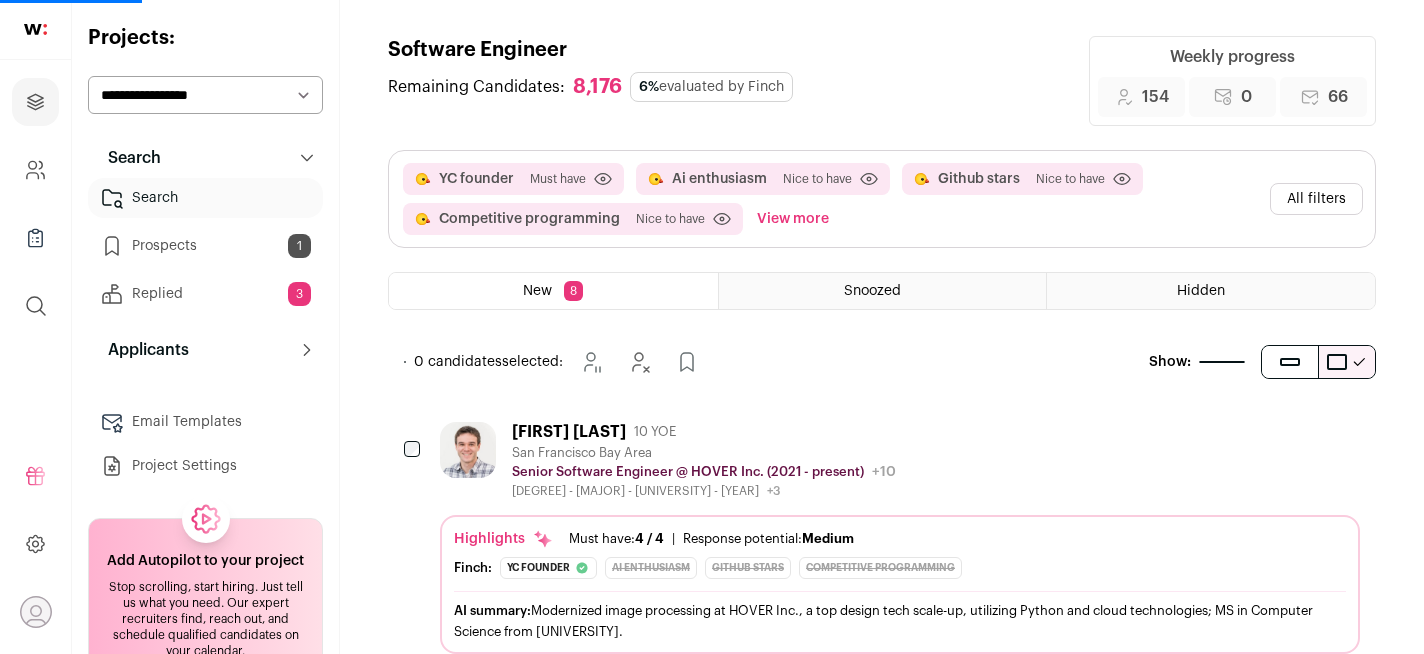 click on "Yc founder
Must have
Click to disable/enable criteria
Ai enthusiasm
Nice to have
Click to disable/enable criteria
Github stars
Nice to have
Click to disable/enable criteria
Competitive programming
Nice to have
Click to disable/enable criteria" at bounding box center (882, 199) 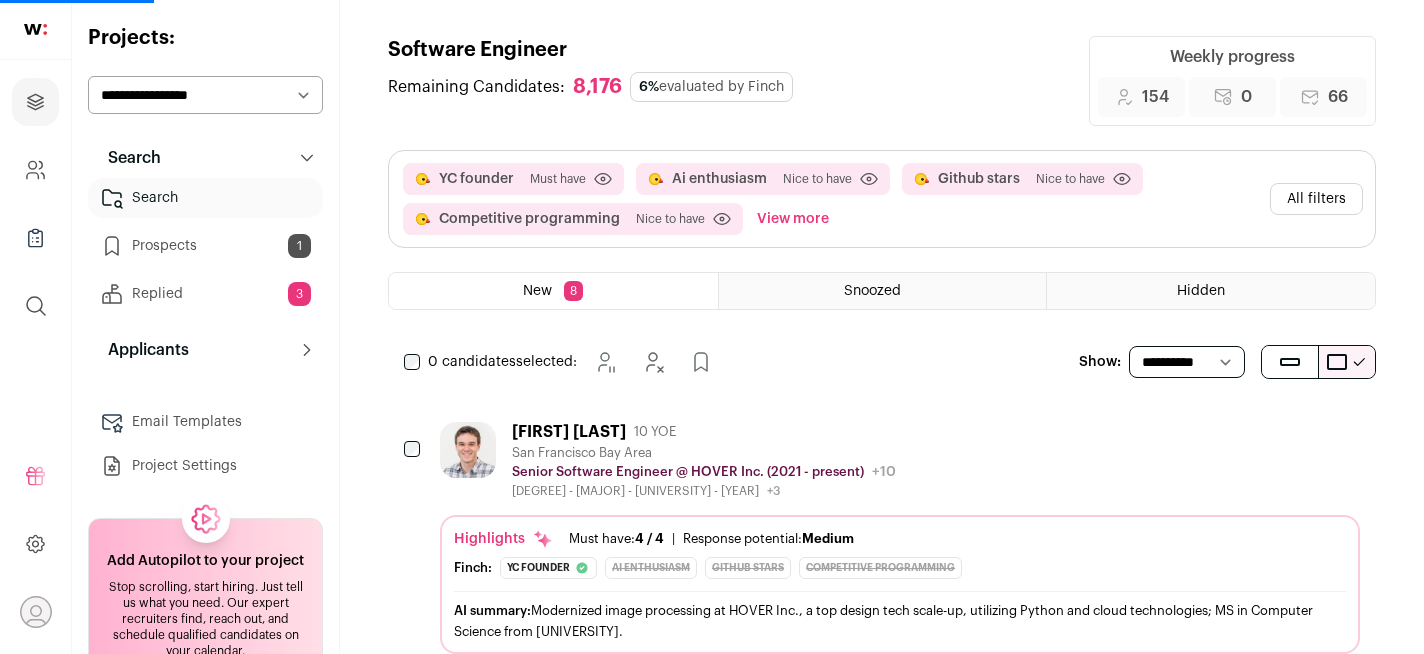 click on "Must have" at bounding box center (558, 179) 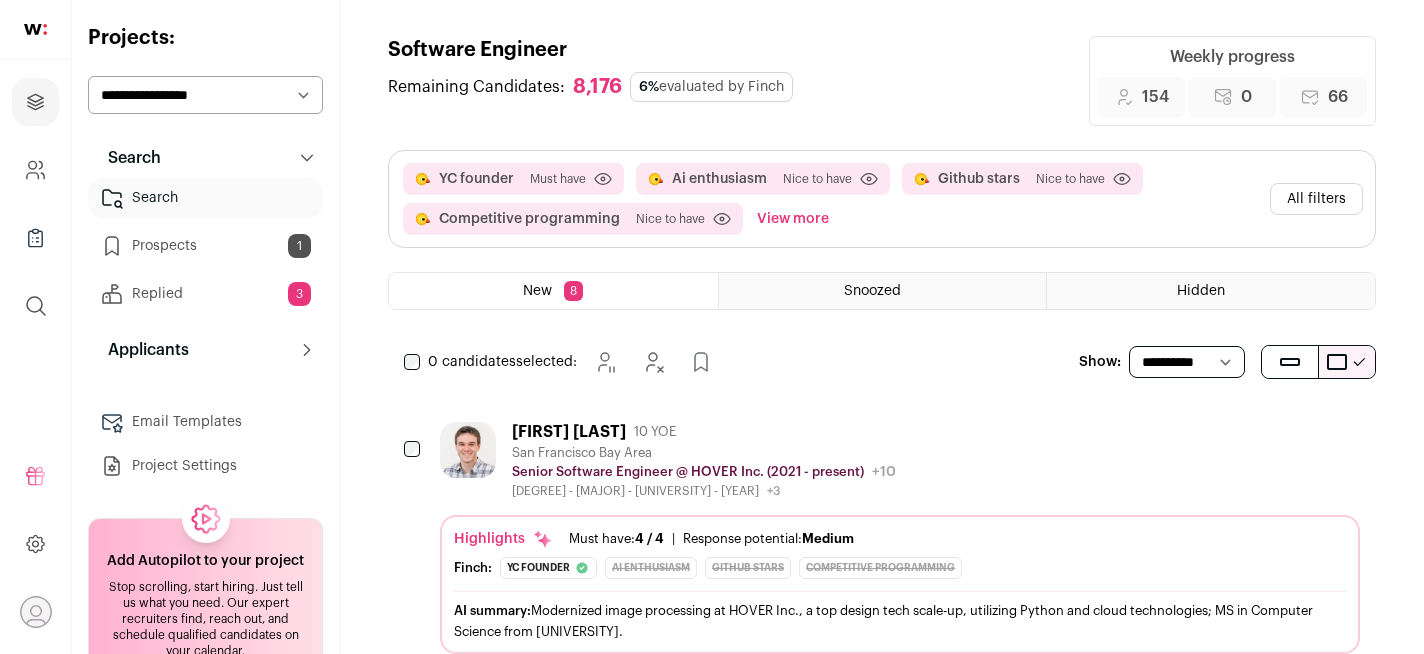 click on "YC founder" at bounding box center (476, 179) 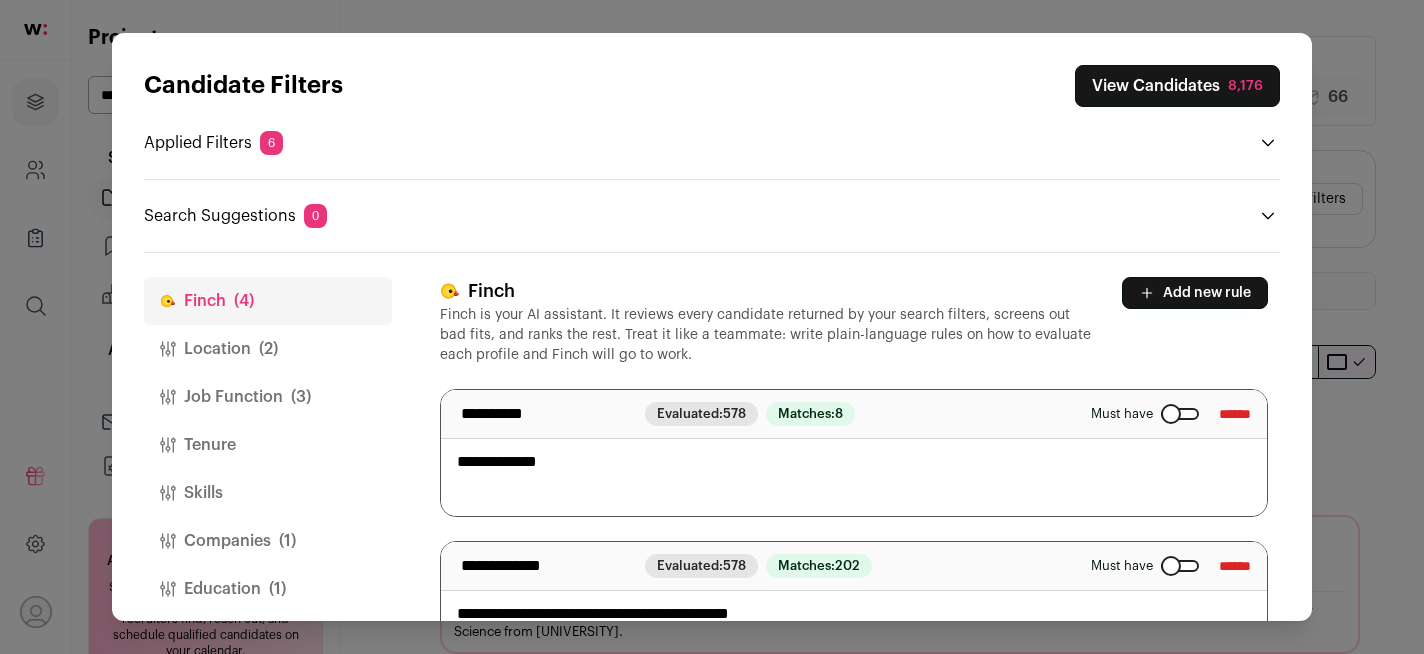 click at bounding box center (1180, 414) 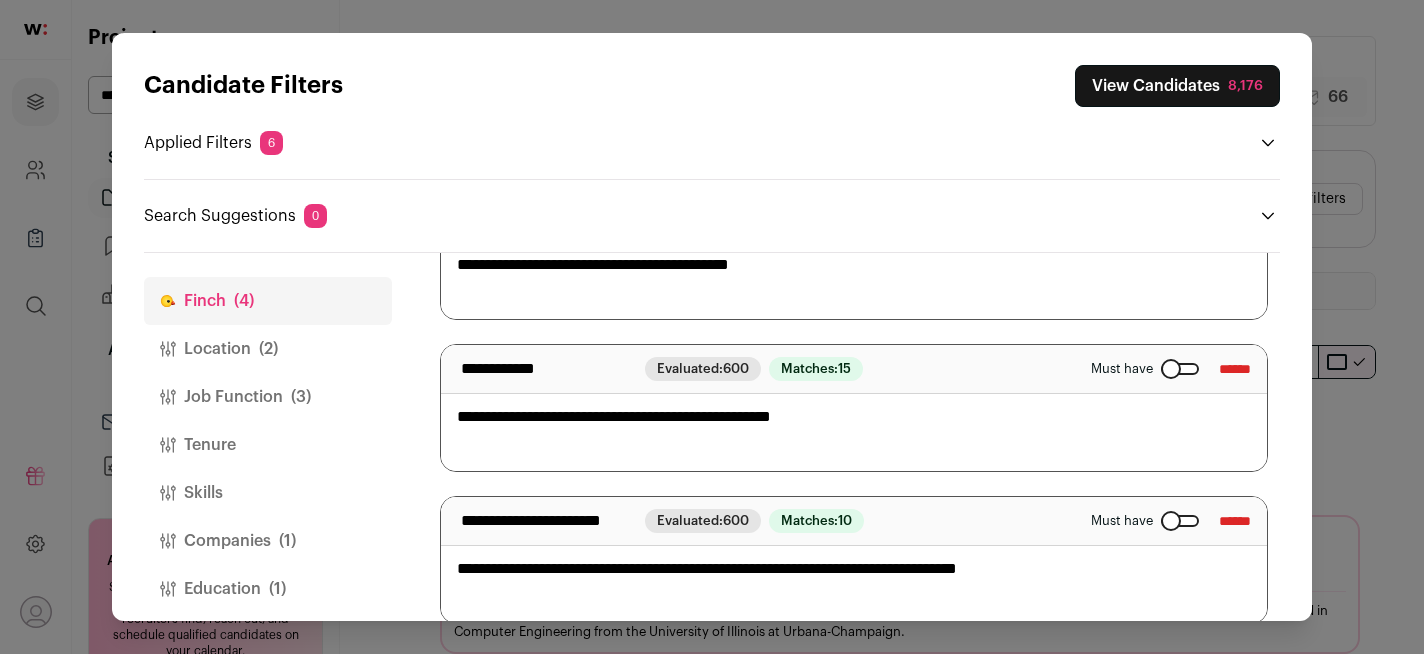 scroll, scrollTop: 375, scrollLeft: 0, axis: vertical 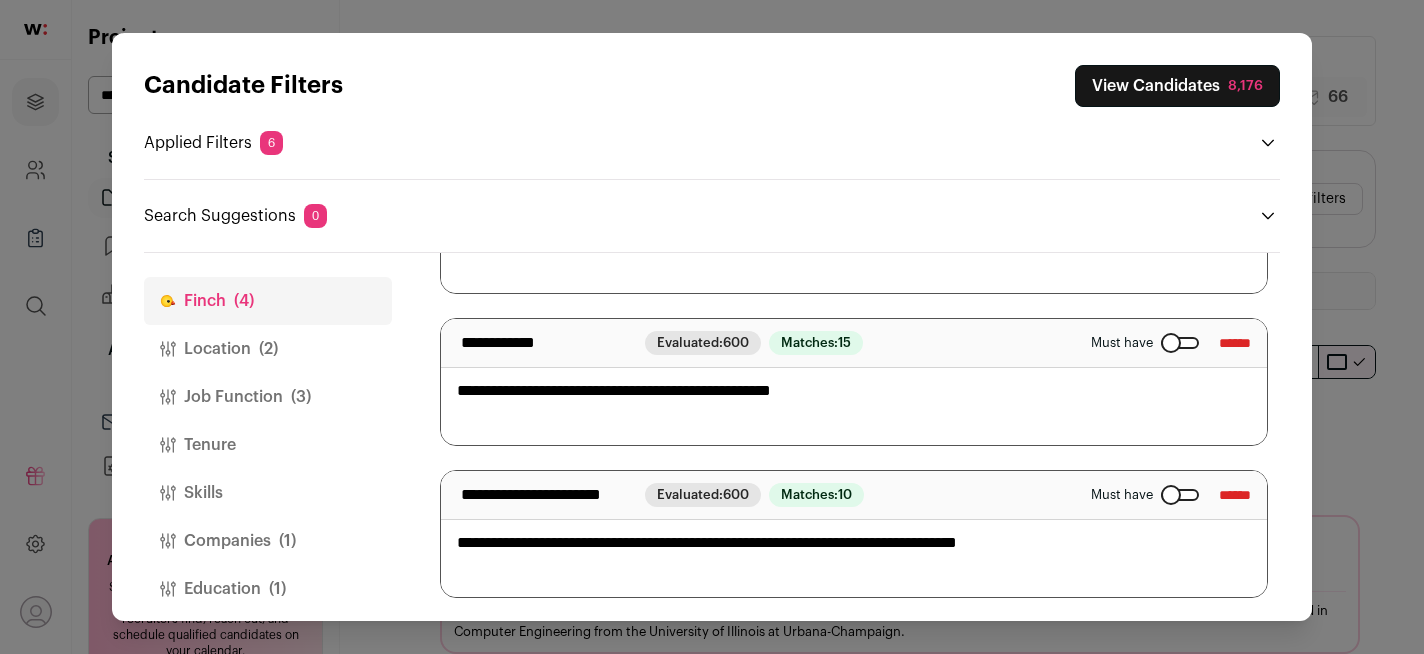 click on "View Candidates
8,176" at bounding box center [1177, 86] 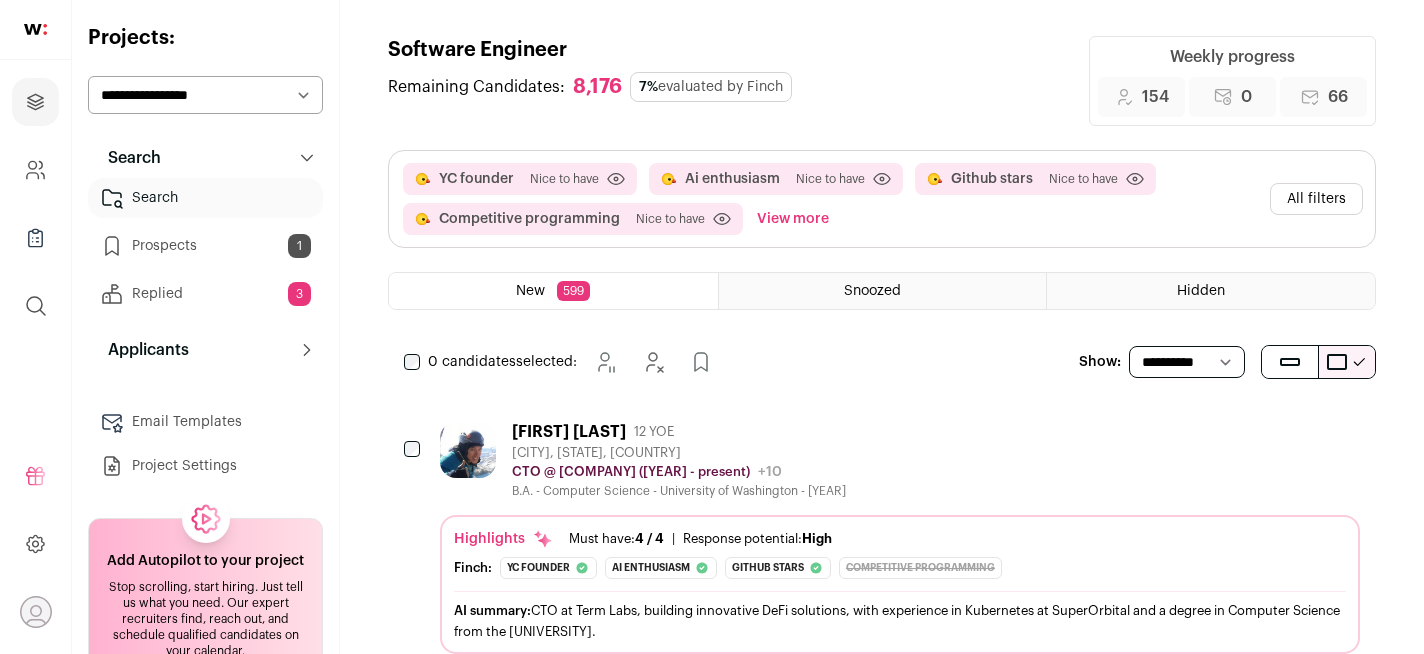 click on "Robert Chu
12 YOE
San Francisco, California, United States
CTO @ Term Labs, Inc.
(2023 - present)
Term Labs, Inc.
Public / Private
Private
Valuation
Unknown
Company size
11-50
Founded
2022
Last funding" at bounding box center [900, 460] 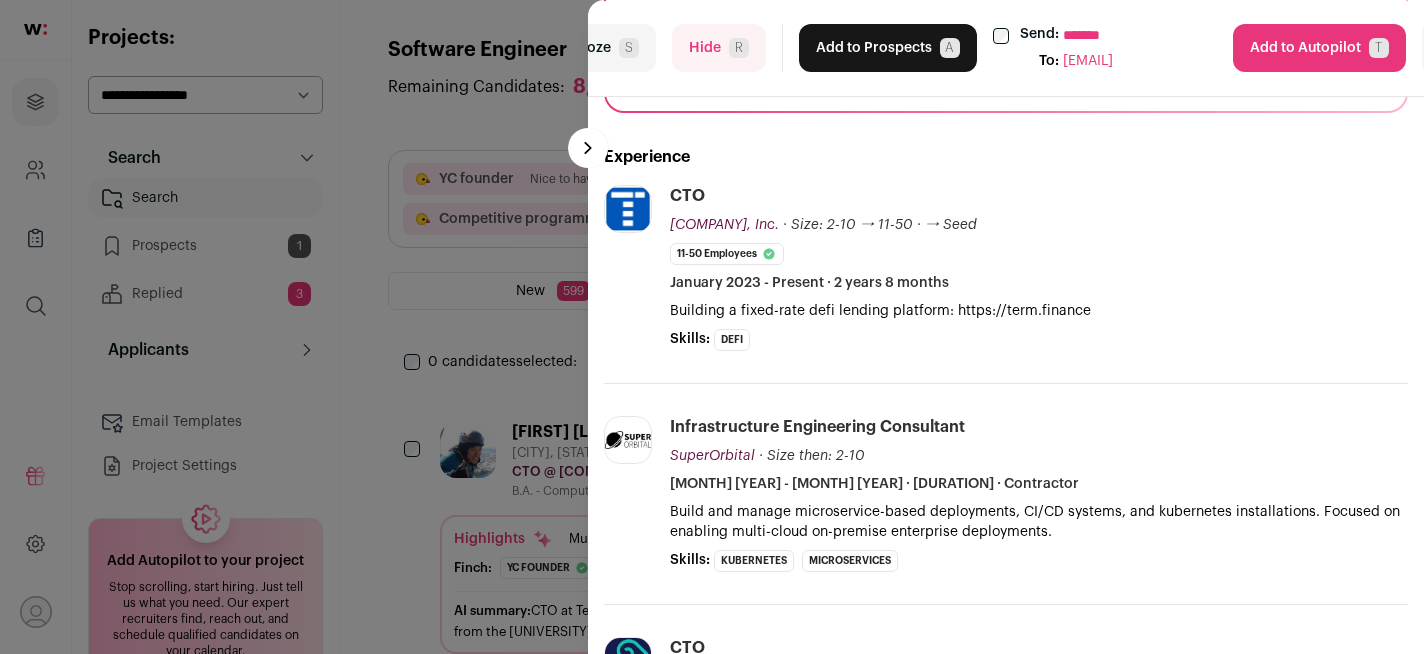 scroll, scrollTop: 189, scrollLeft: 0, axis: vertical 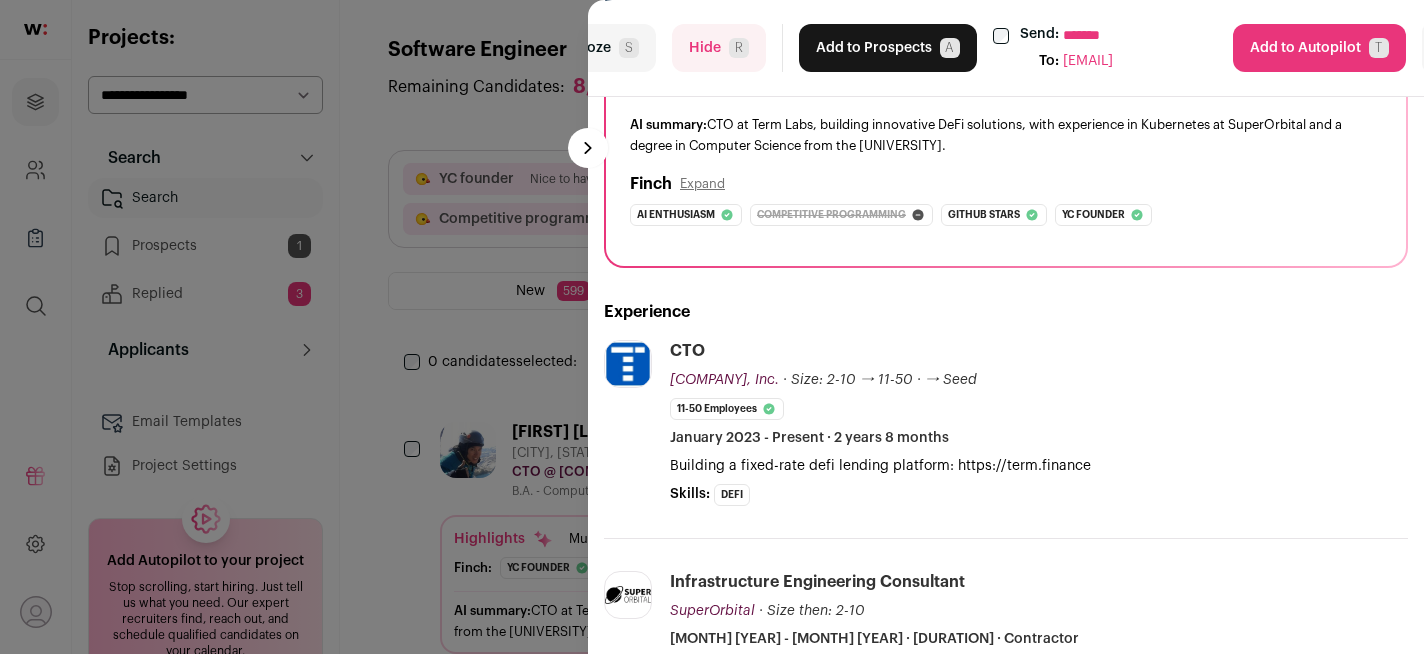 click on "Hide
R" at bounding box center [719, 48] 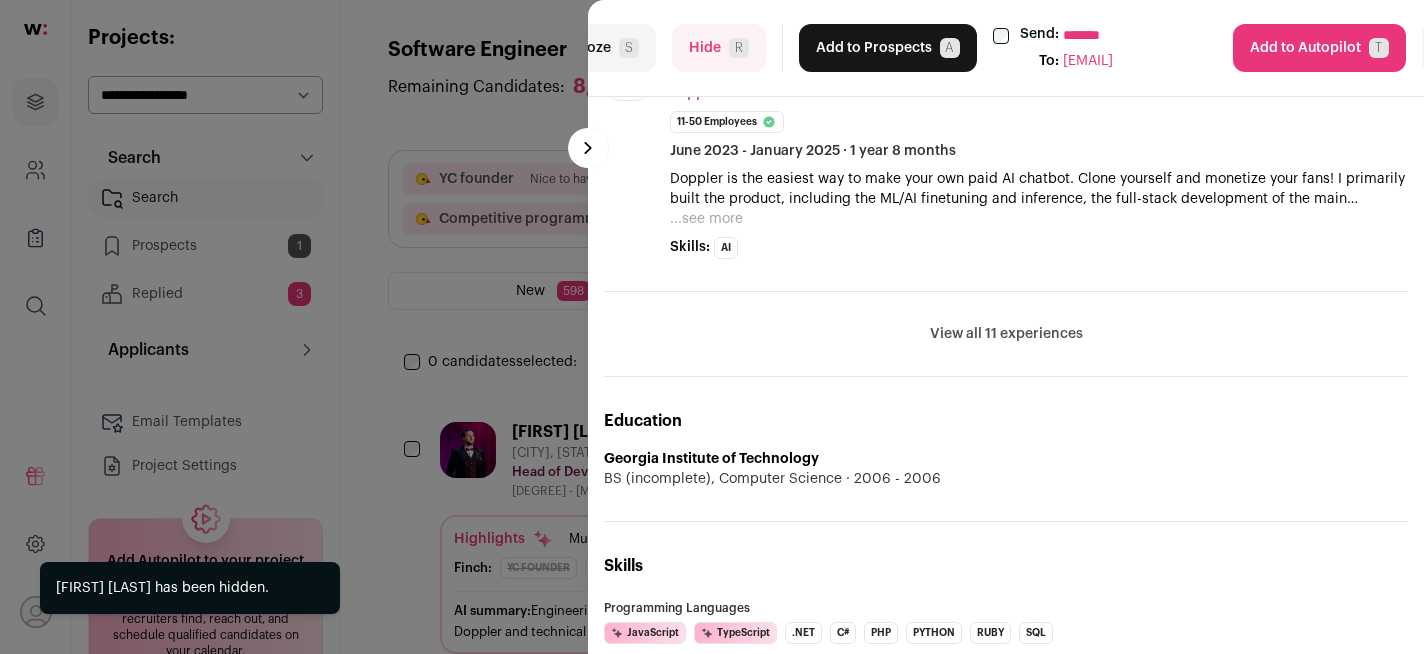 scroll, scrollTop: 438, scrollLeft: 0, axis: vertical 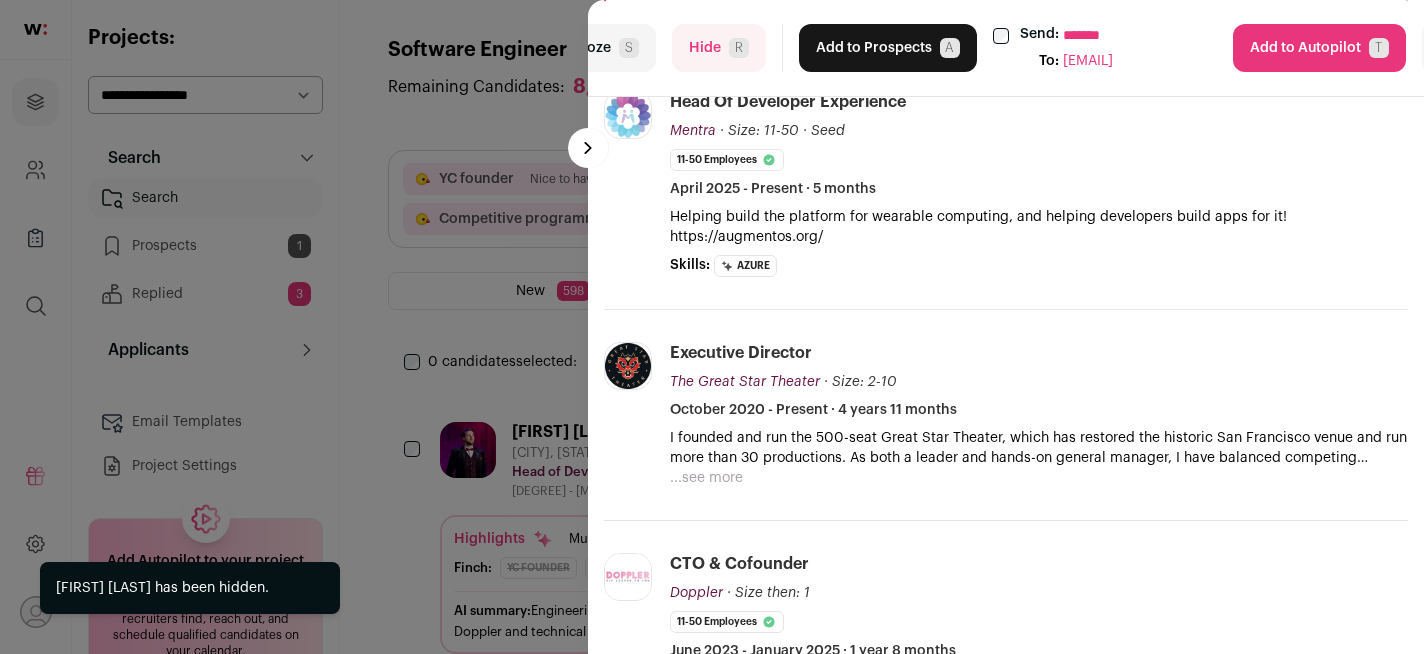 click on "Hide
R" at bounding box center [719, 48] 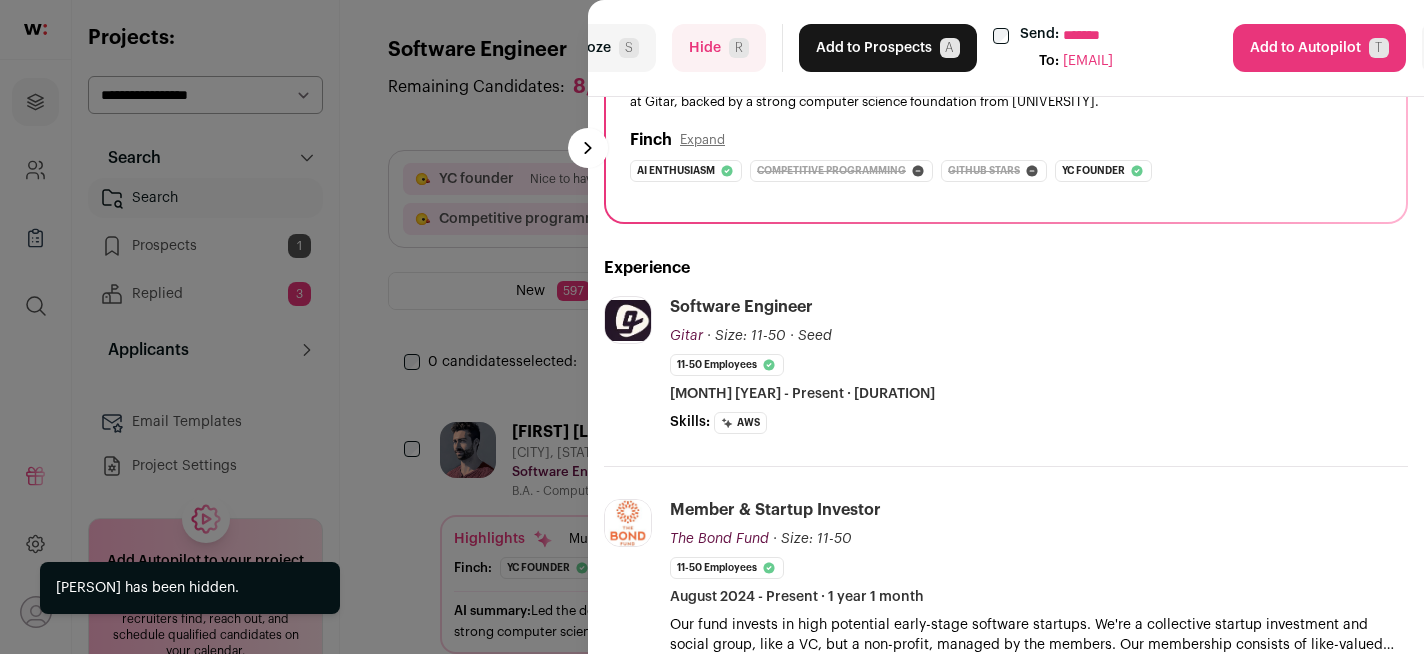 scroll, scrollTop: 221, scrollLeft: 0, axis: vertical 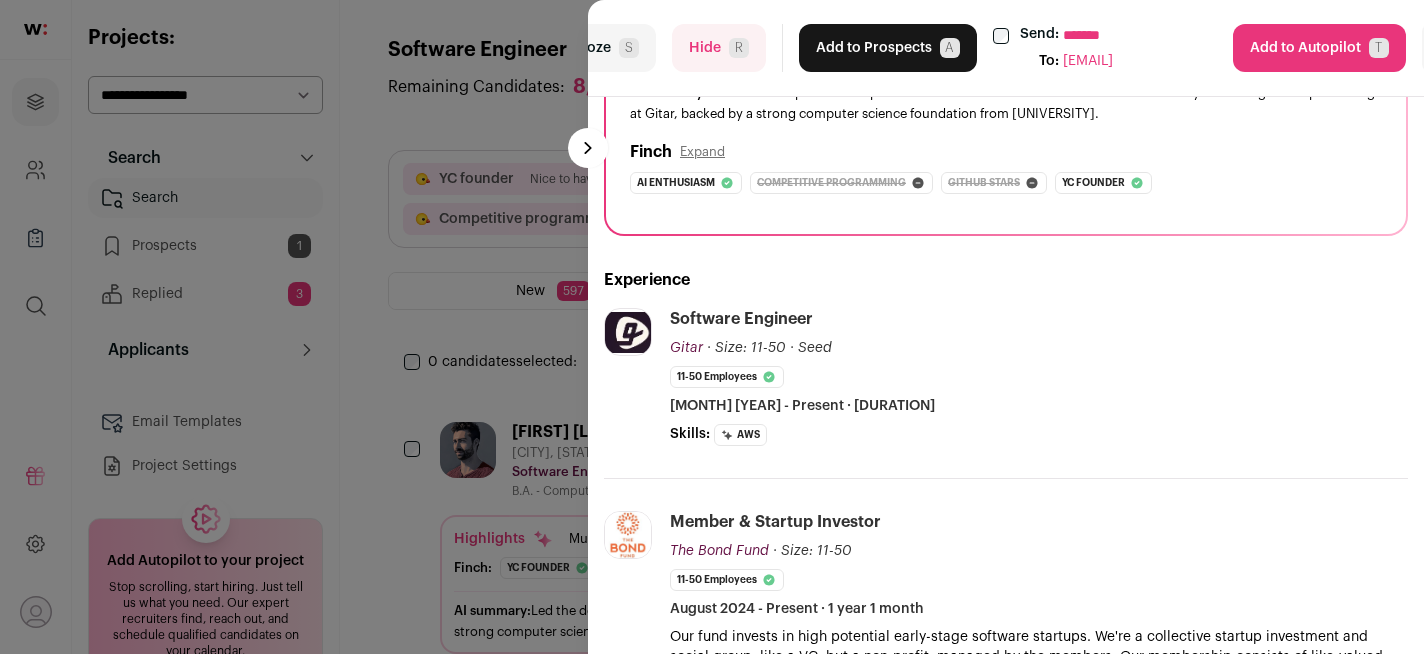 click on "**********" at bounding box center [1151, 35] 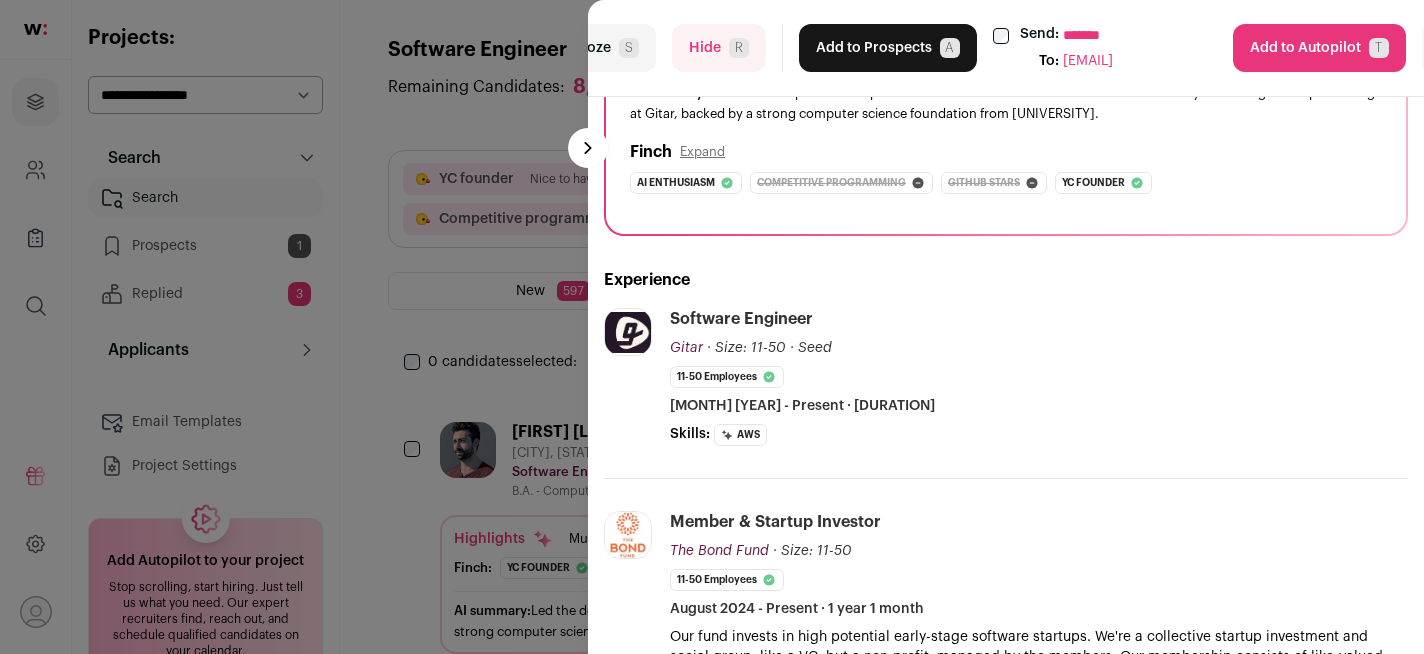 click on "Add to Prospects
A" at bounding box center (888, 48) 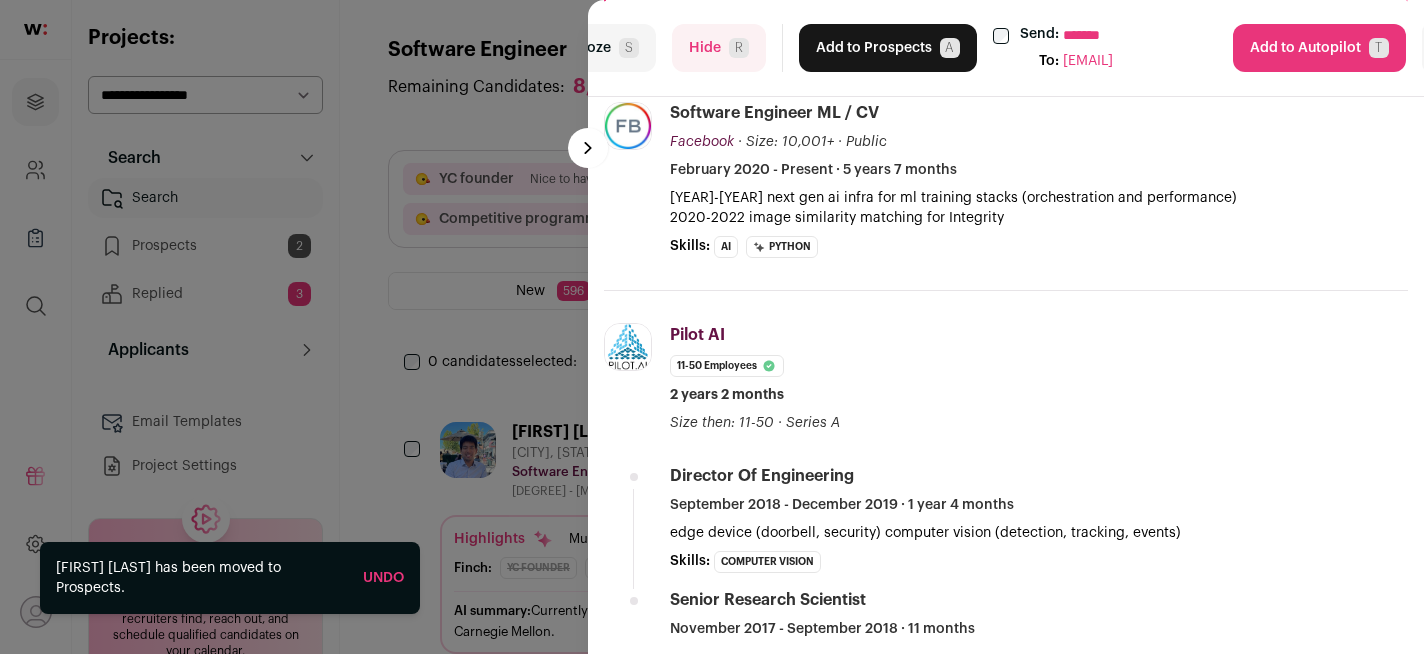 scroll, scrollTop: 389, scrollLeft: 0, axis: vertical 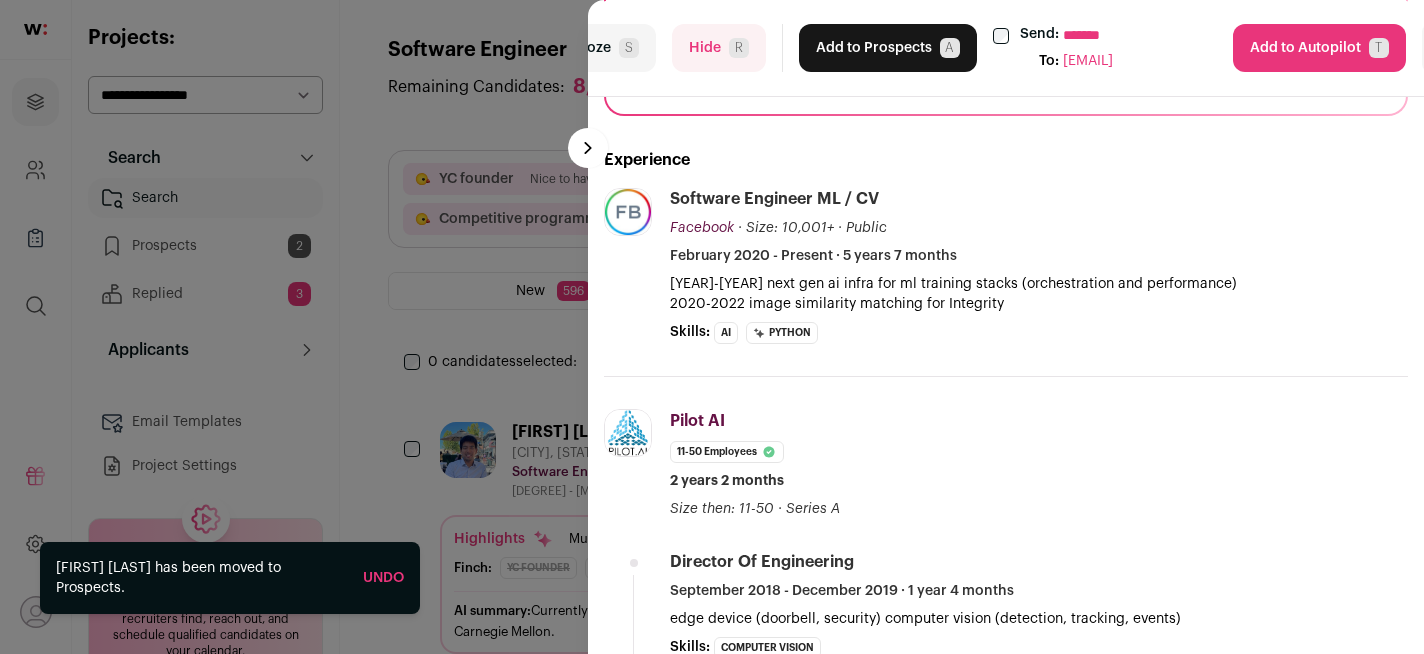 click on "**********" at bounding box center (1151, 35) 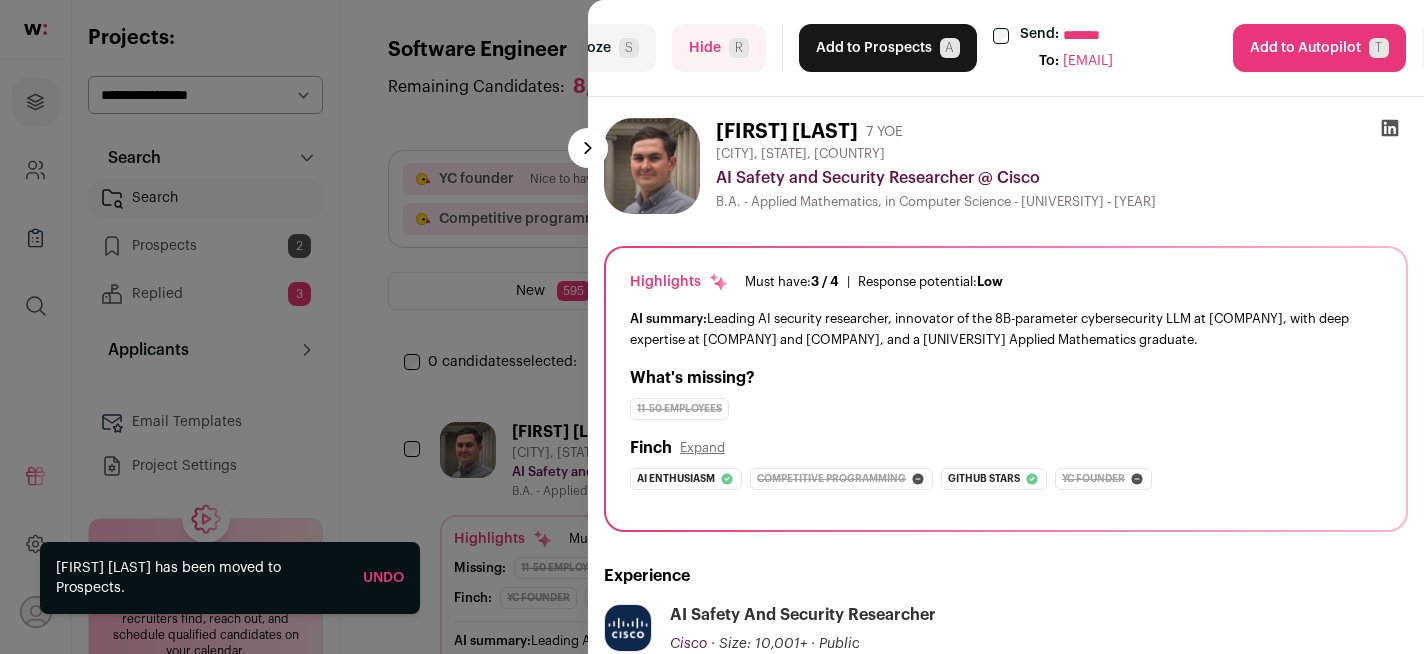 scroll, scrollTop: 0, scrollLeft: 0, axis: both 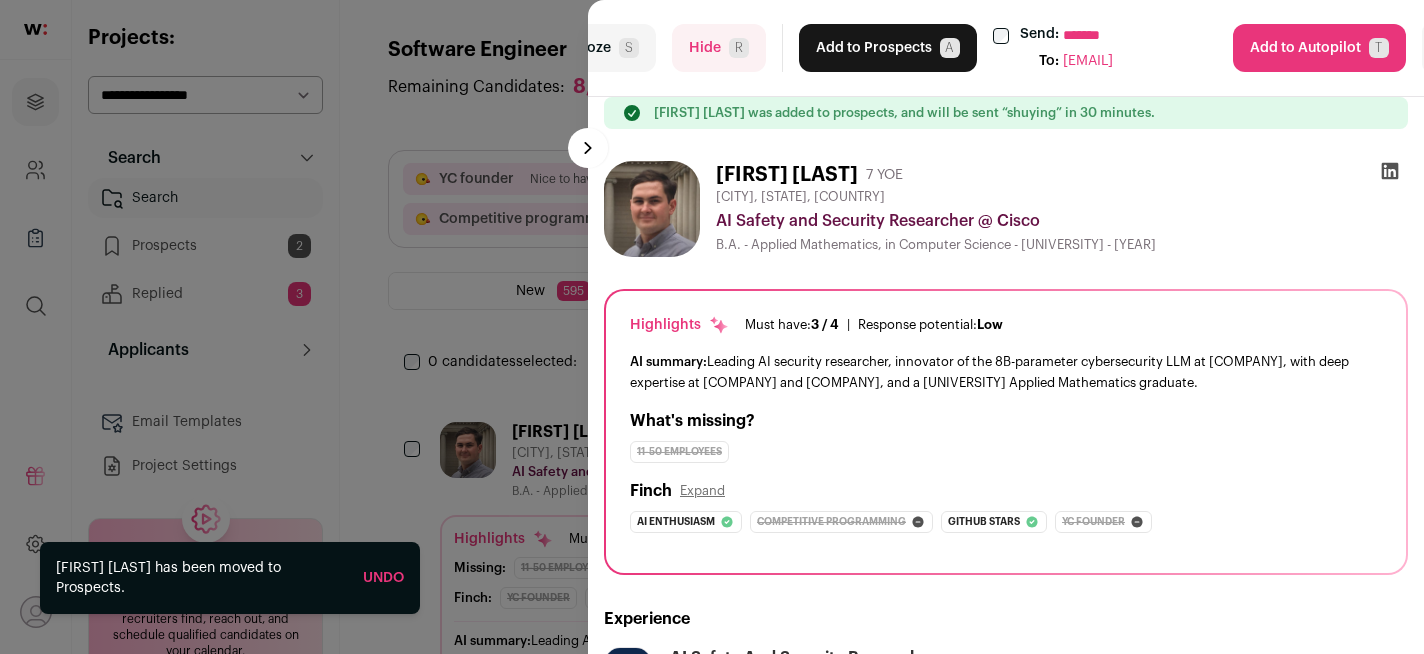 click on "Hide
R" at bounding box center (719, 48) 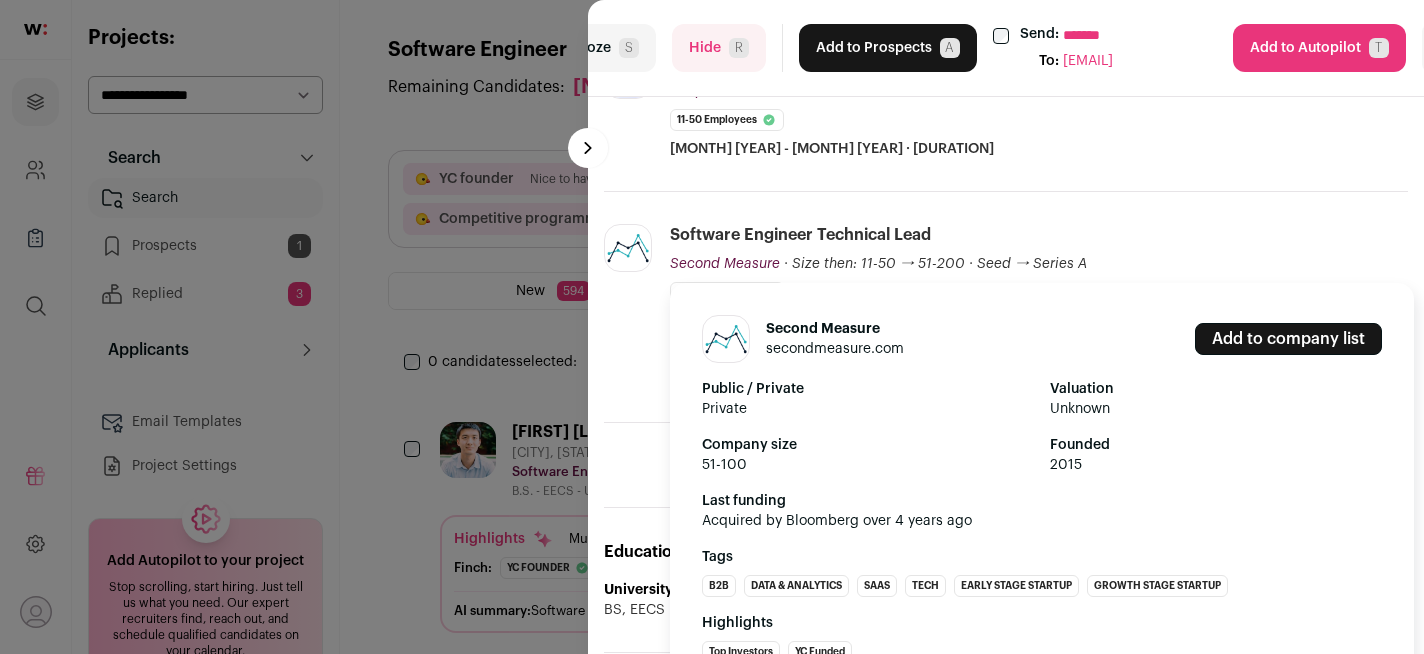 scroll, scrollTop: 667, scrollLeft: 0, axis: vertical 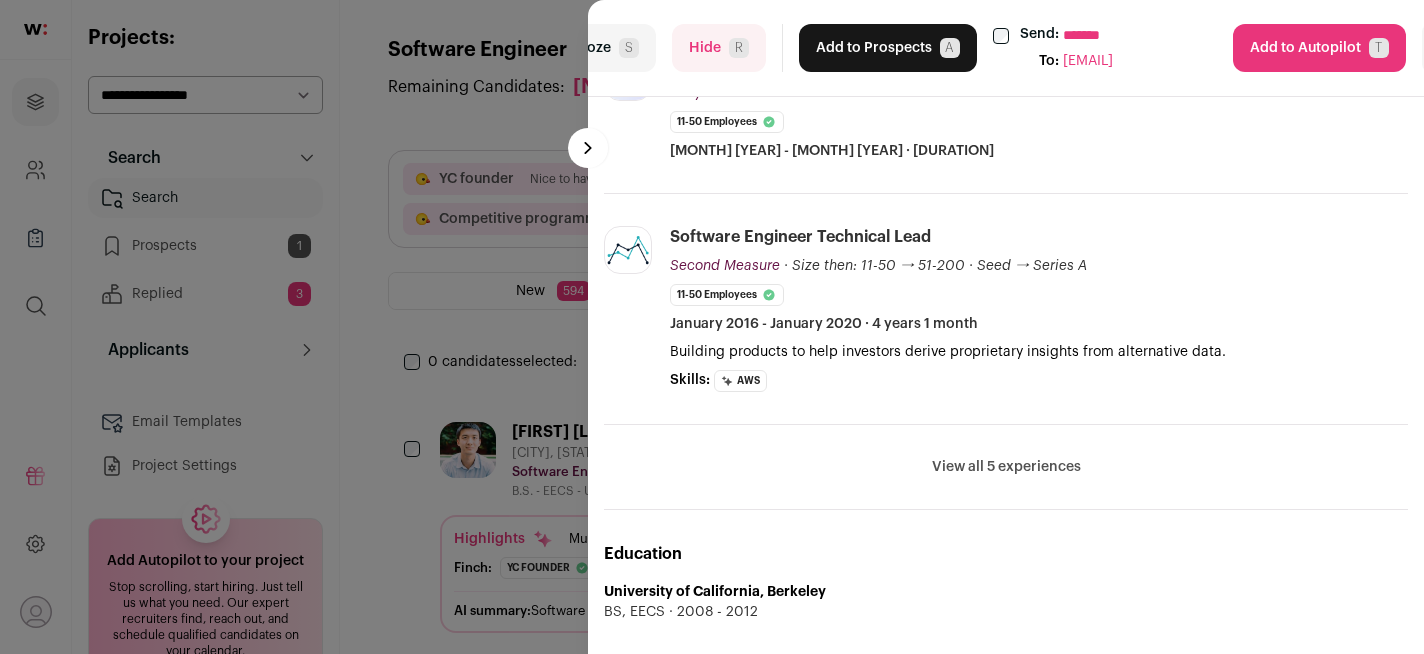 click on "Add to Prospects
A" at bounding box center [888, 48] 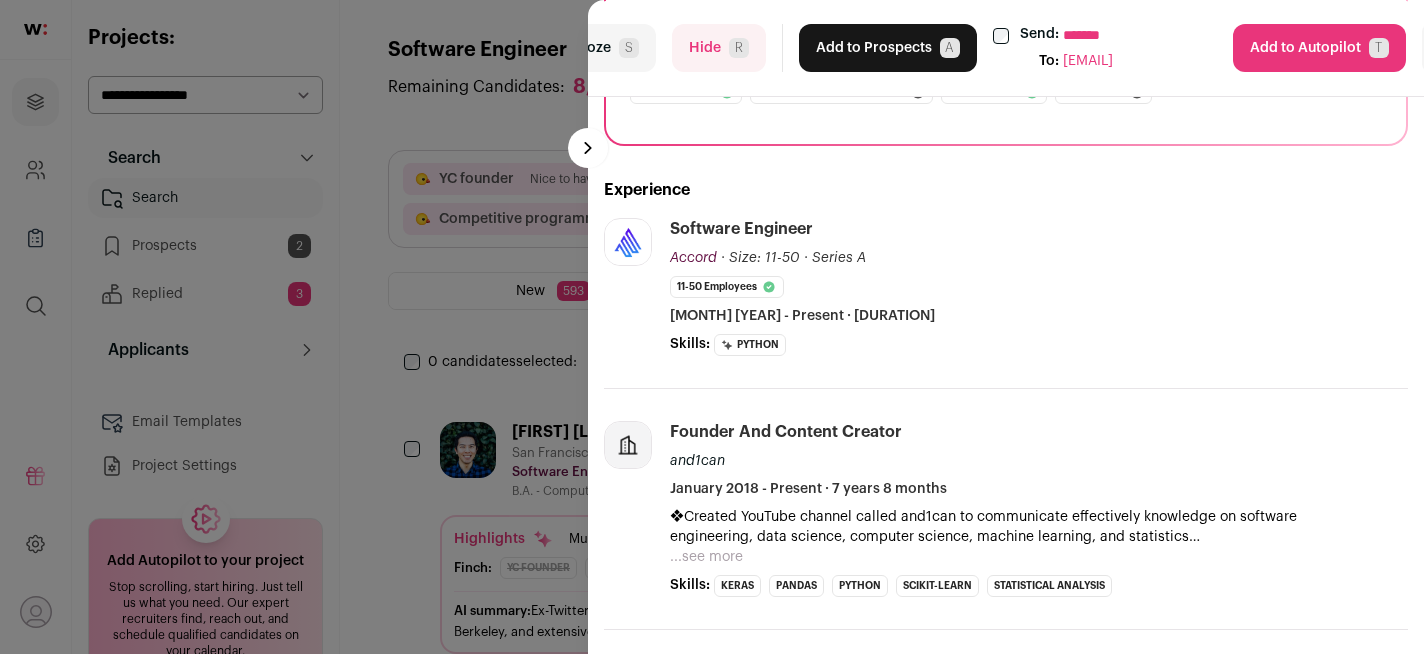 scroll, scrollTop: 134, scrollLeft: 0, axis: vertical 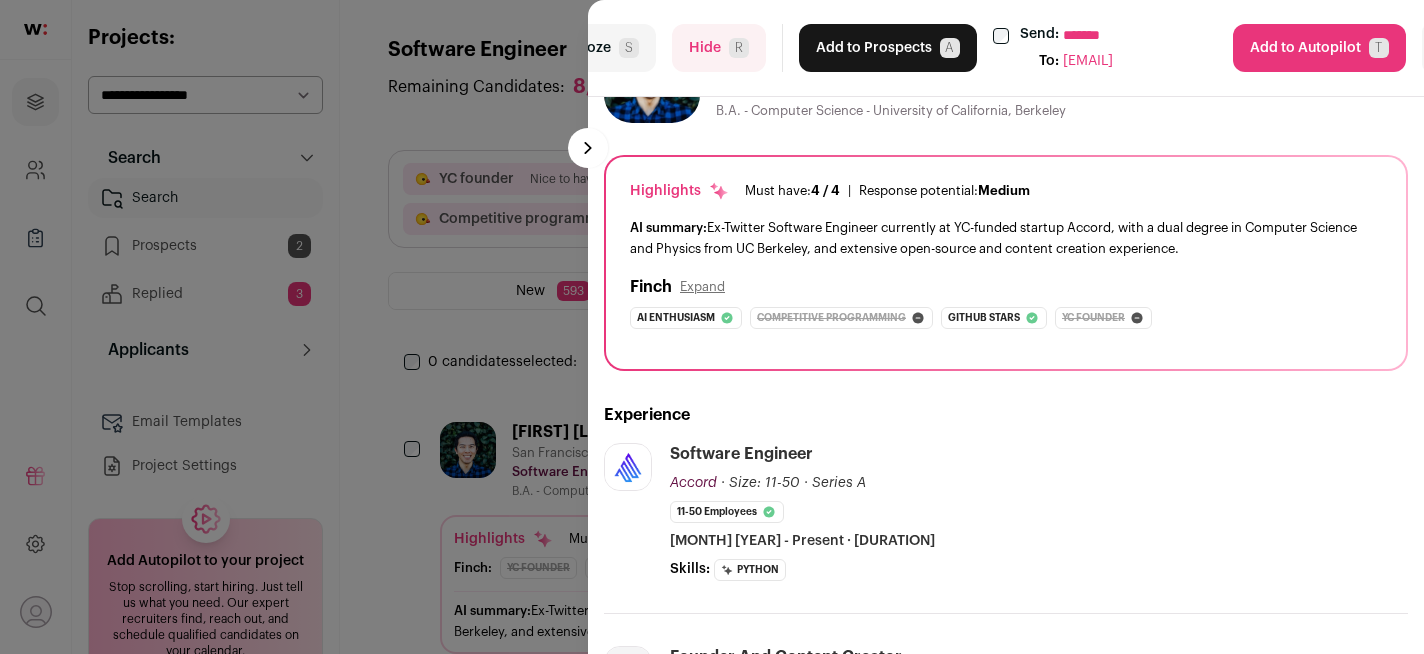 click on "**********" at bounding box center (1151, 35) 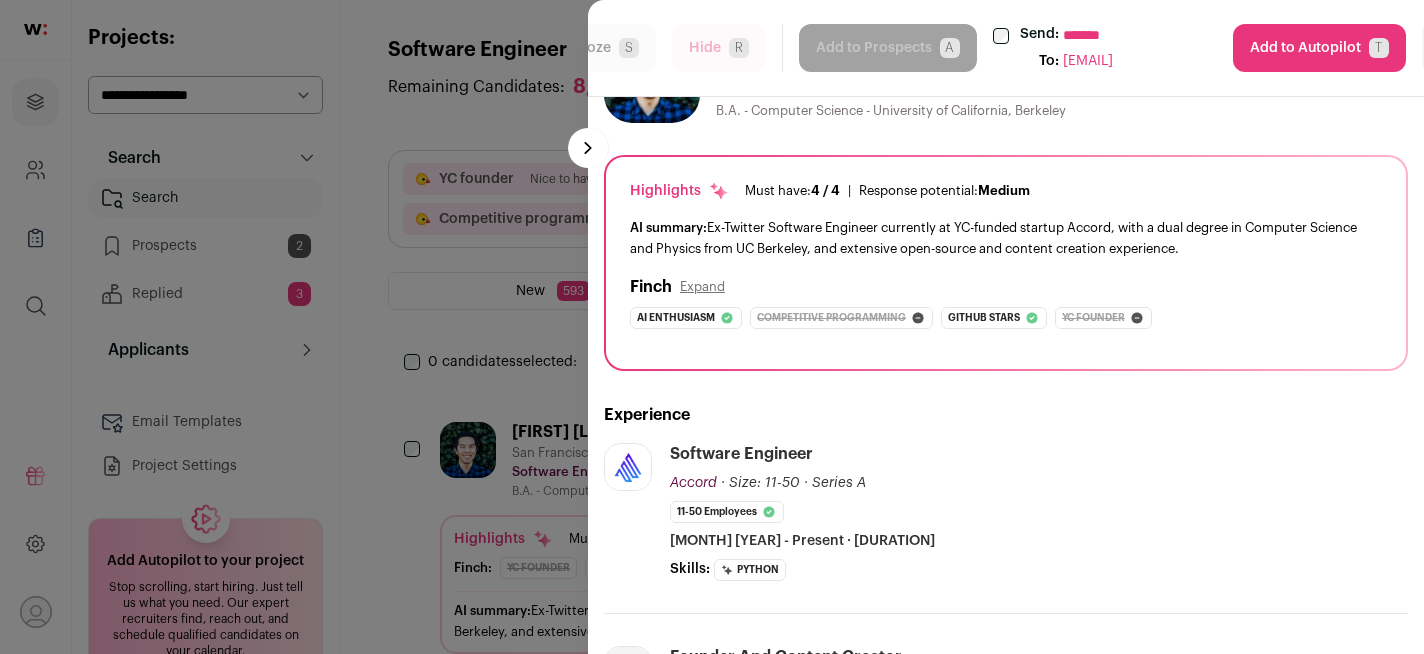 select on "*****" 